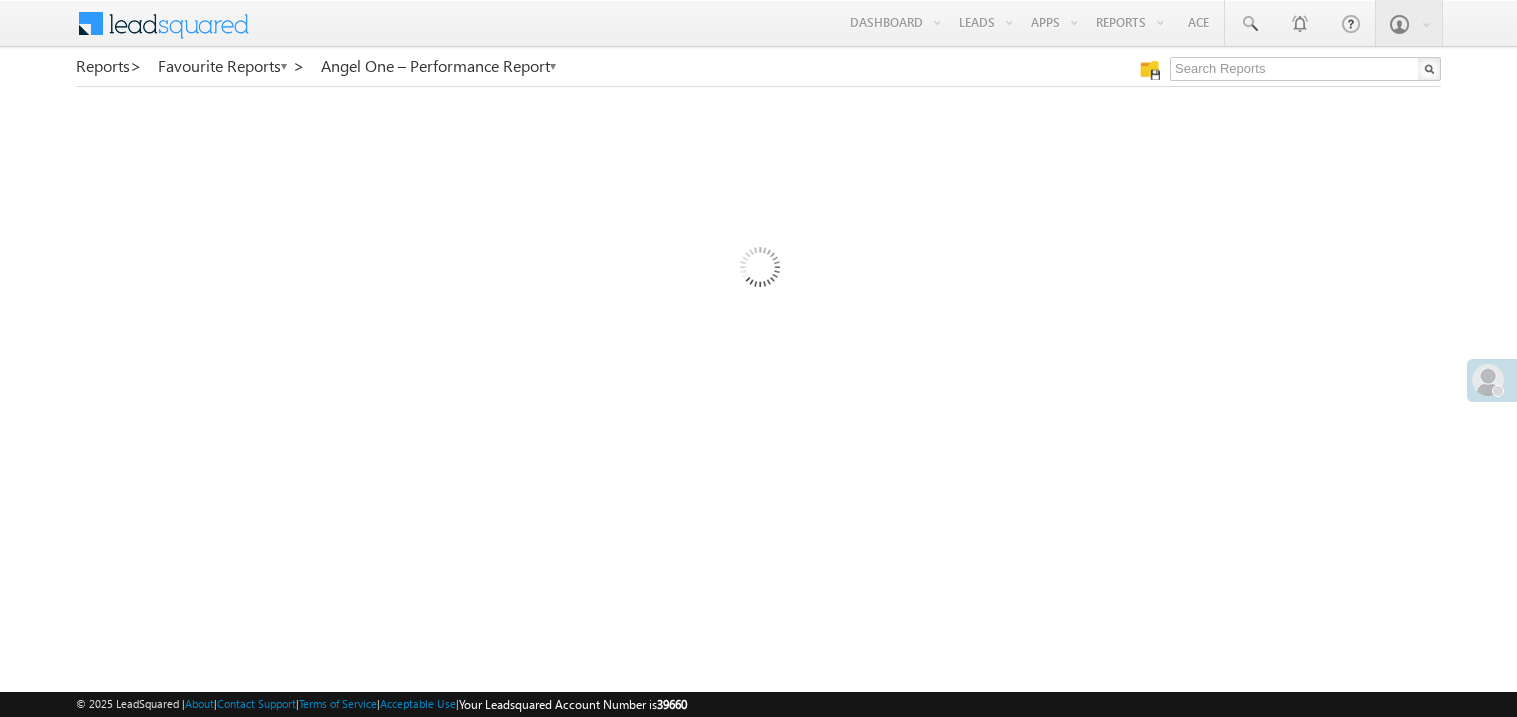 scroll, scrollTop: 0, scrollLeft: 0, axis: both 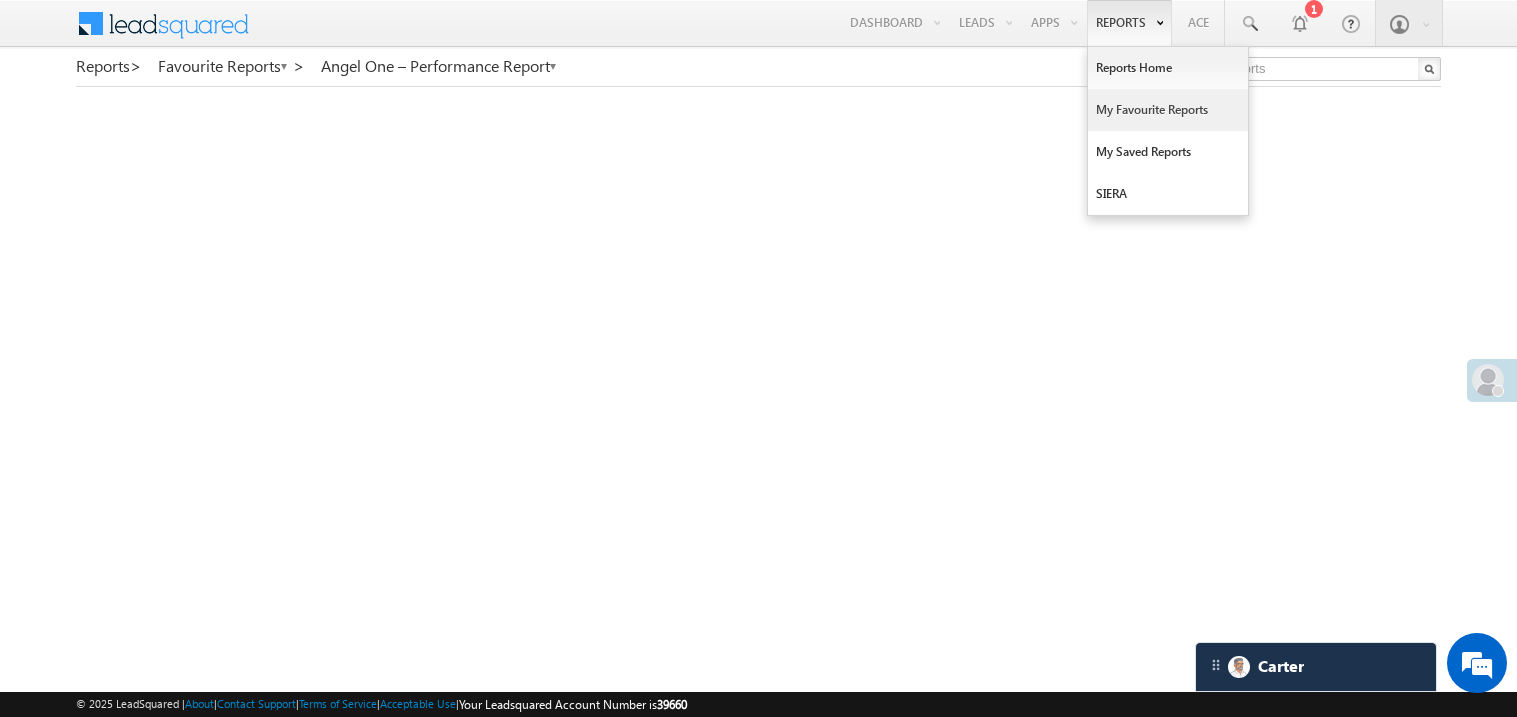 click on "My Favourite Reports" at bounding box center (1168, 110) 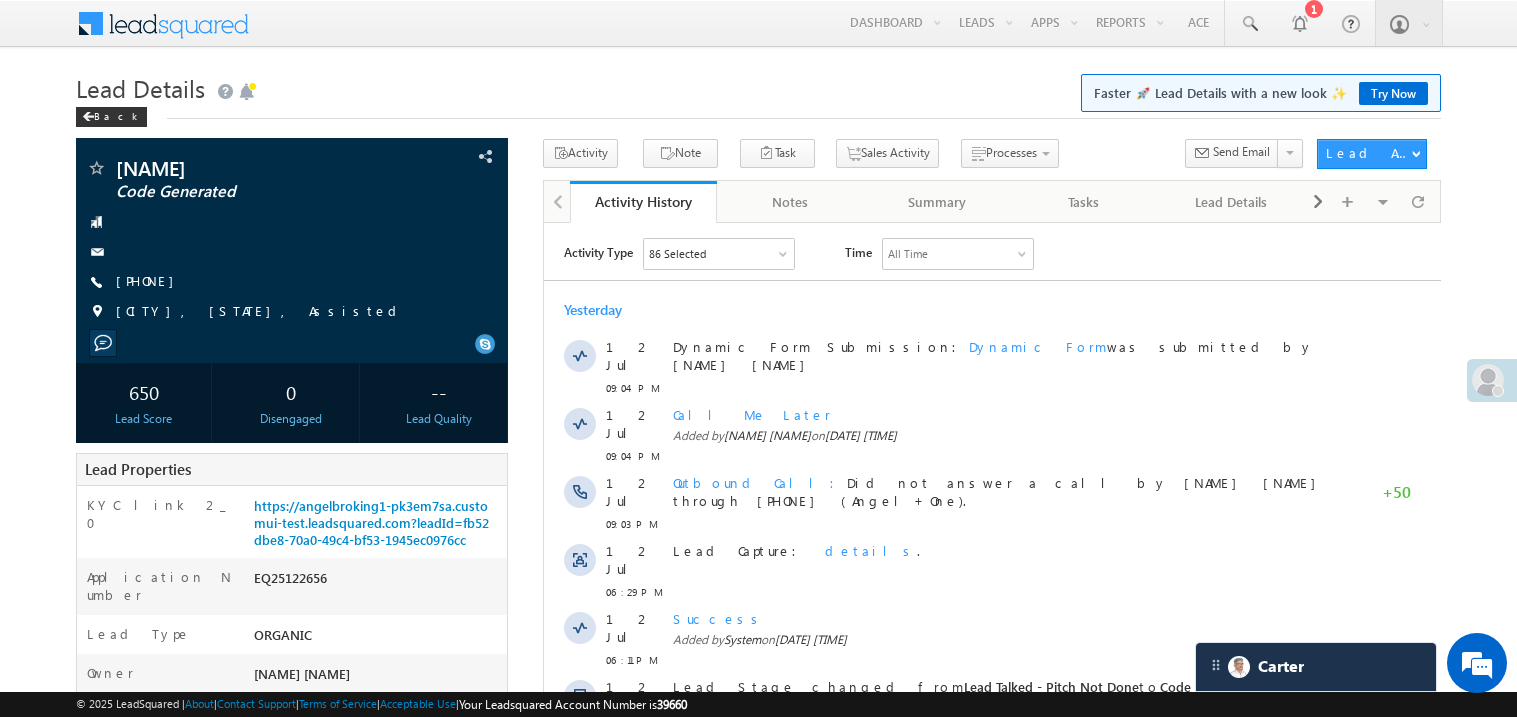 scroll, scrollTop: 0, scrollLeft: 0, axis: both 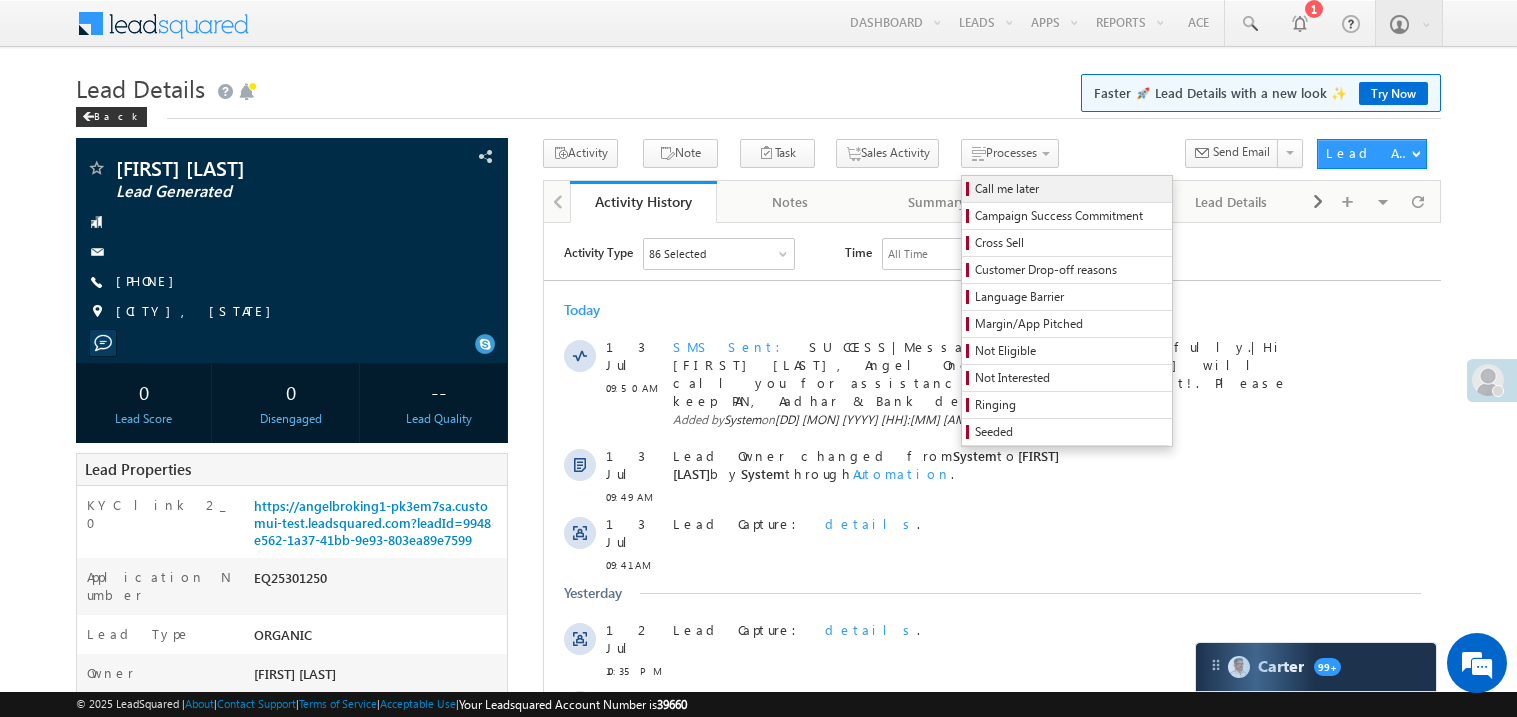 click on "Call me later" at bounding box center [1070, 189] 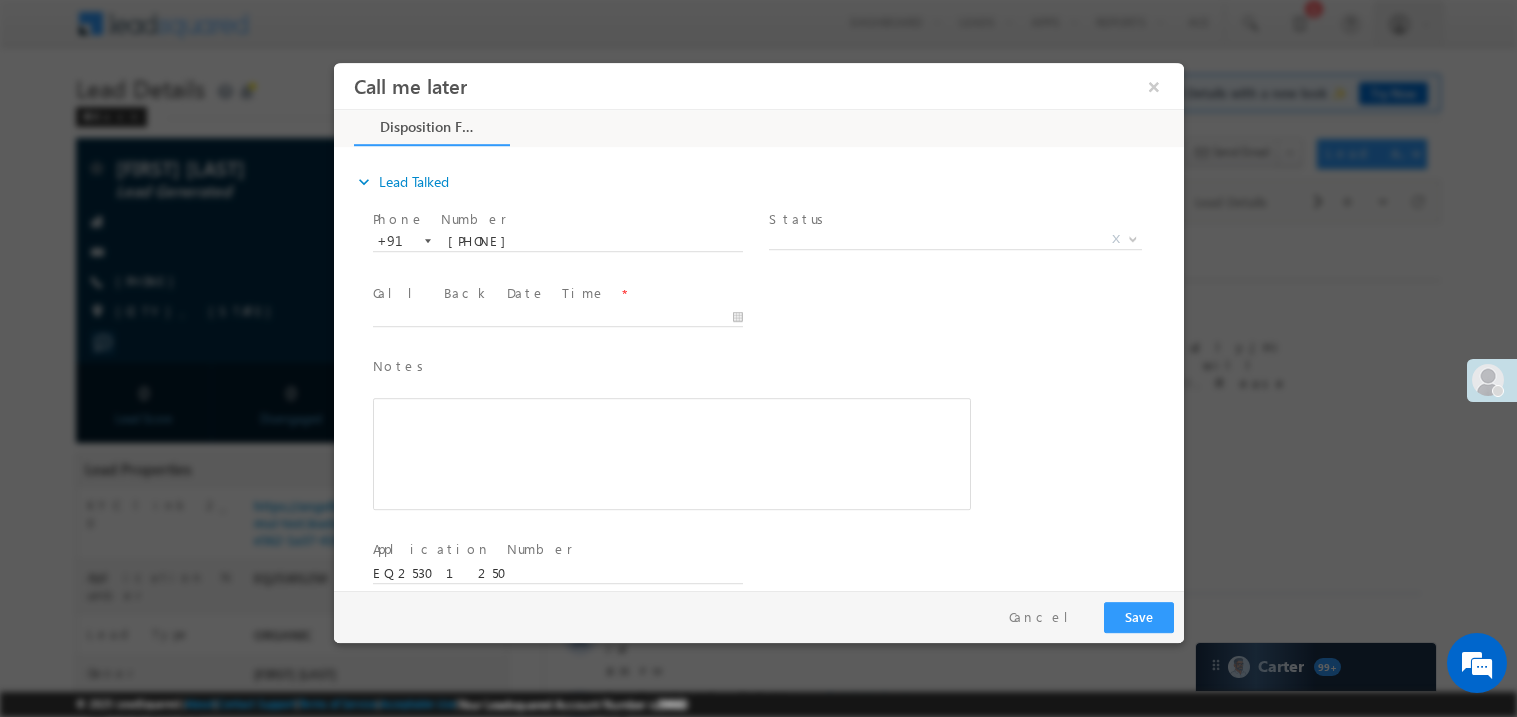 scroll, scrollTop: 0, scrollLeft: 0, axis: both 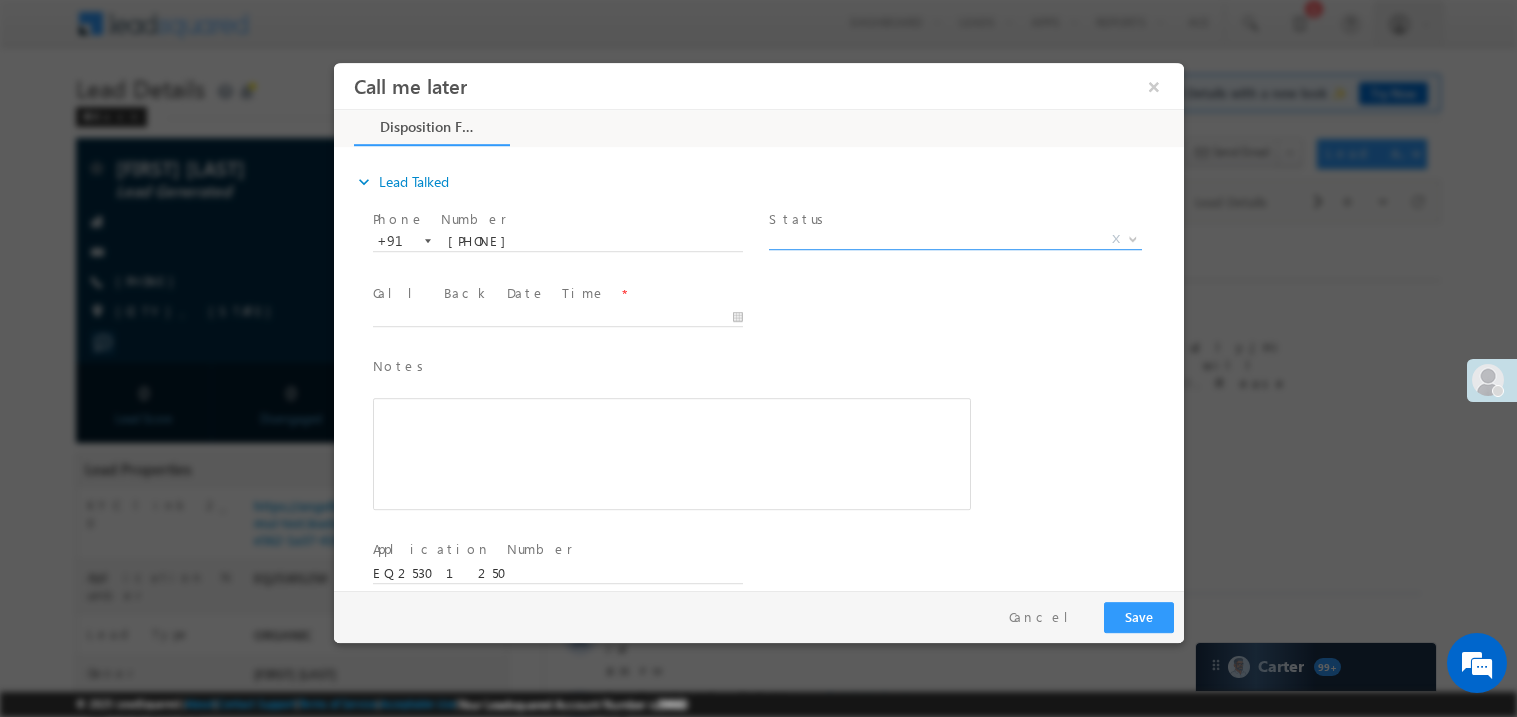 click on "X" at bounding box center (954, 239) 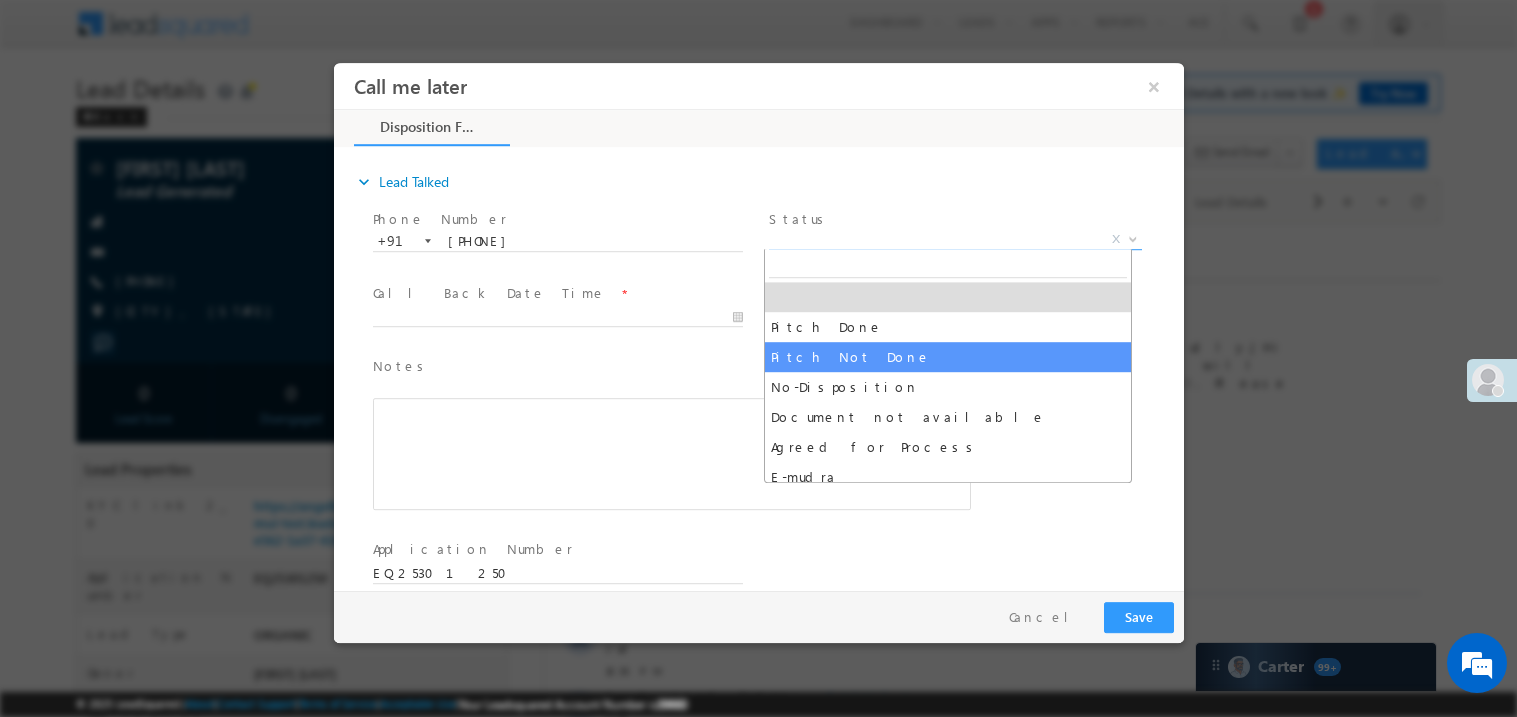 select on "Pitch Not Done" 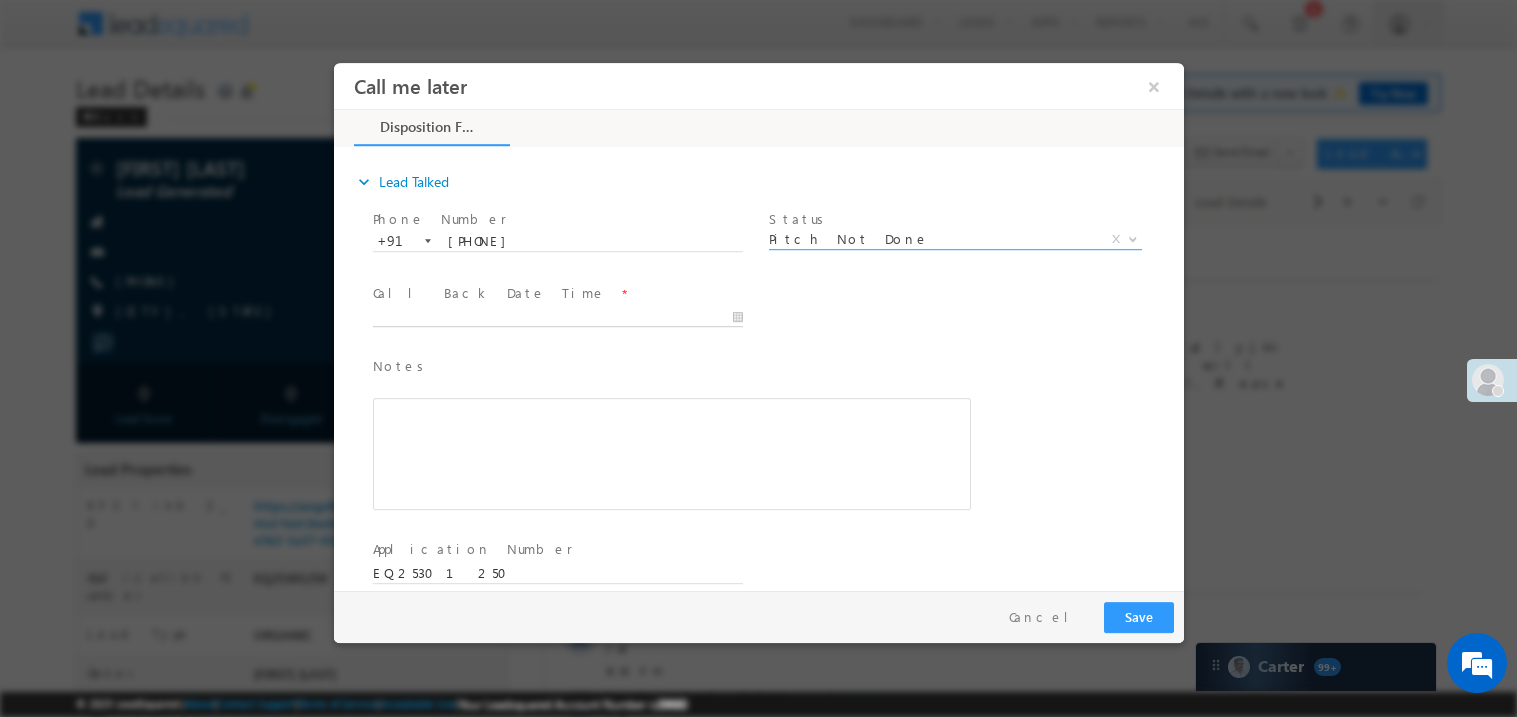 click on "Call me later
×" at bounding box center [758, 325] 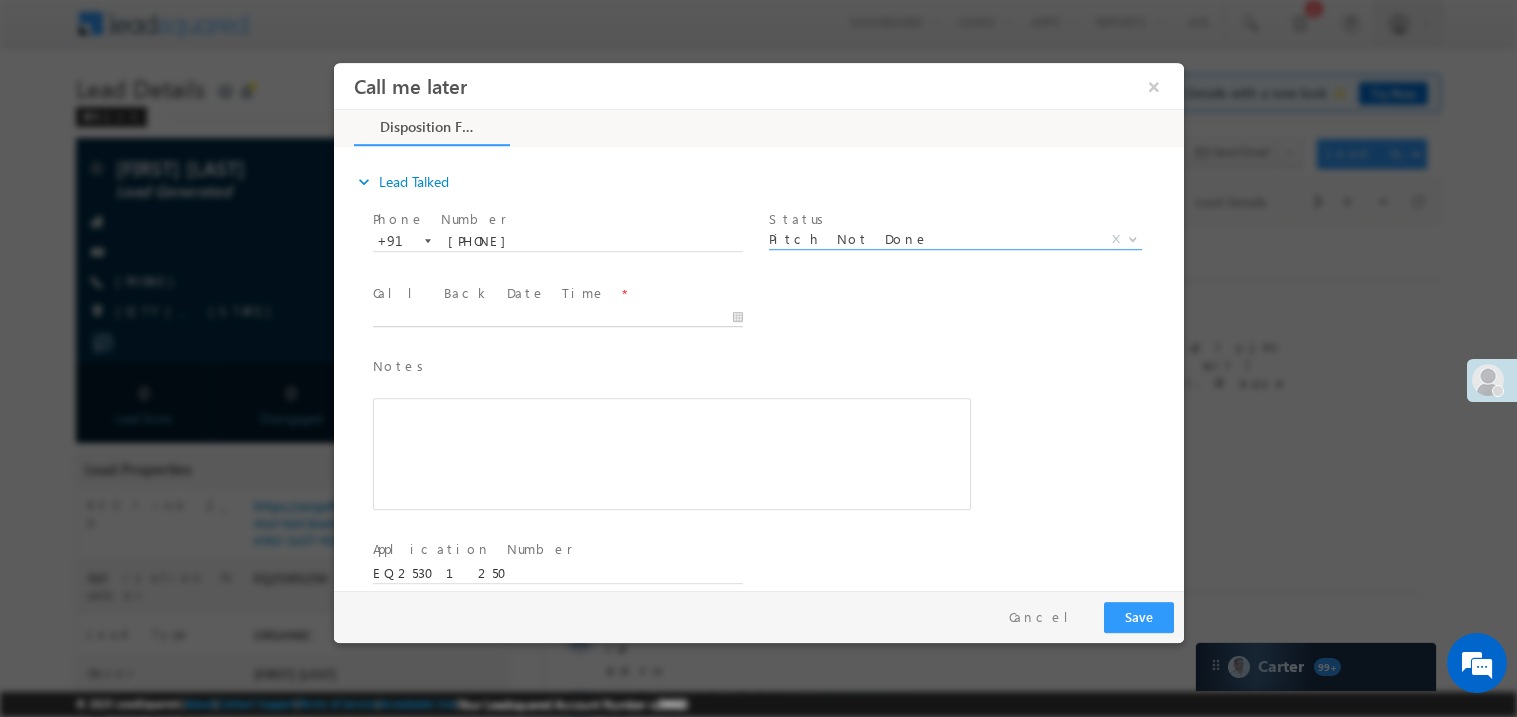 type on "07/13/25 9:52 AM" 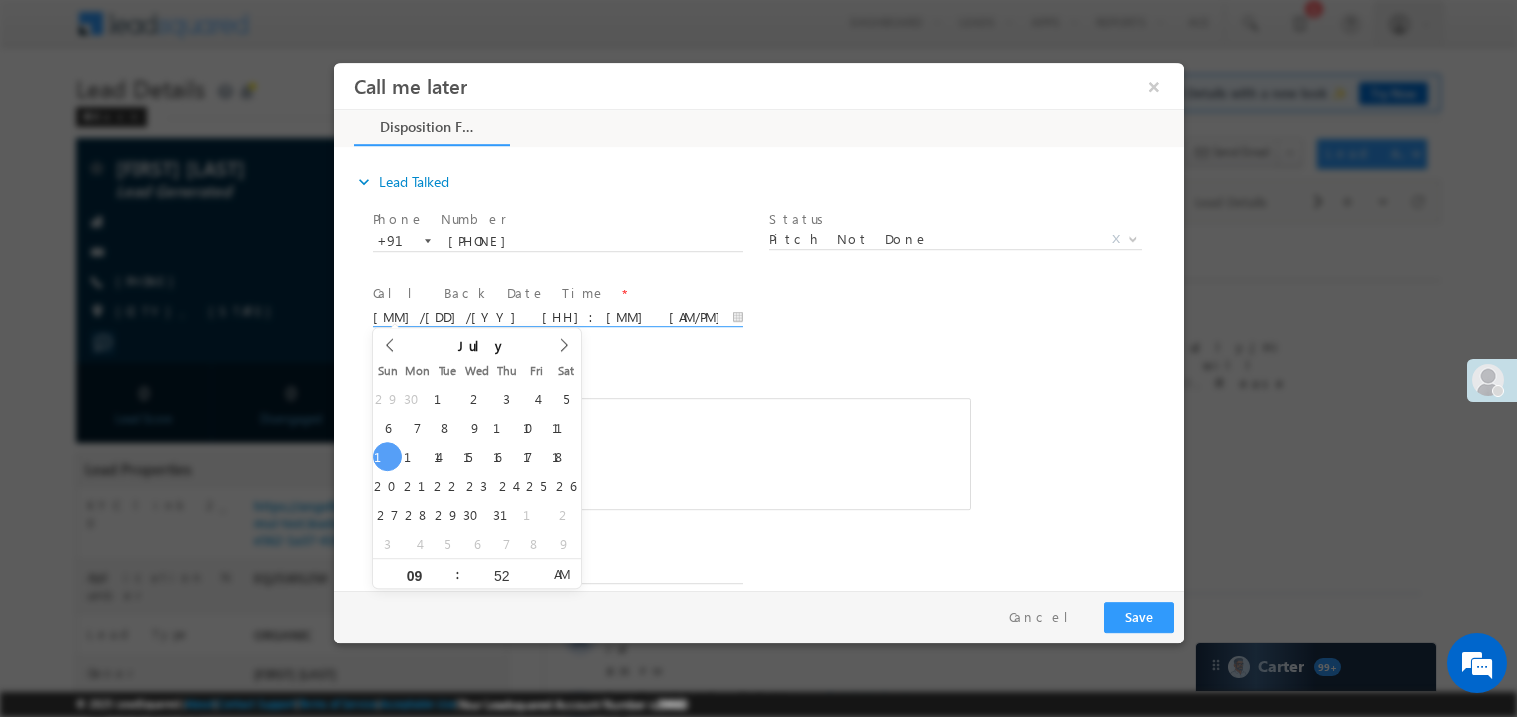 click on "Call Back Date Time
*
07/13/25 9:52 AM" at bounding box center [566, 315] 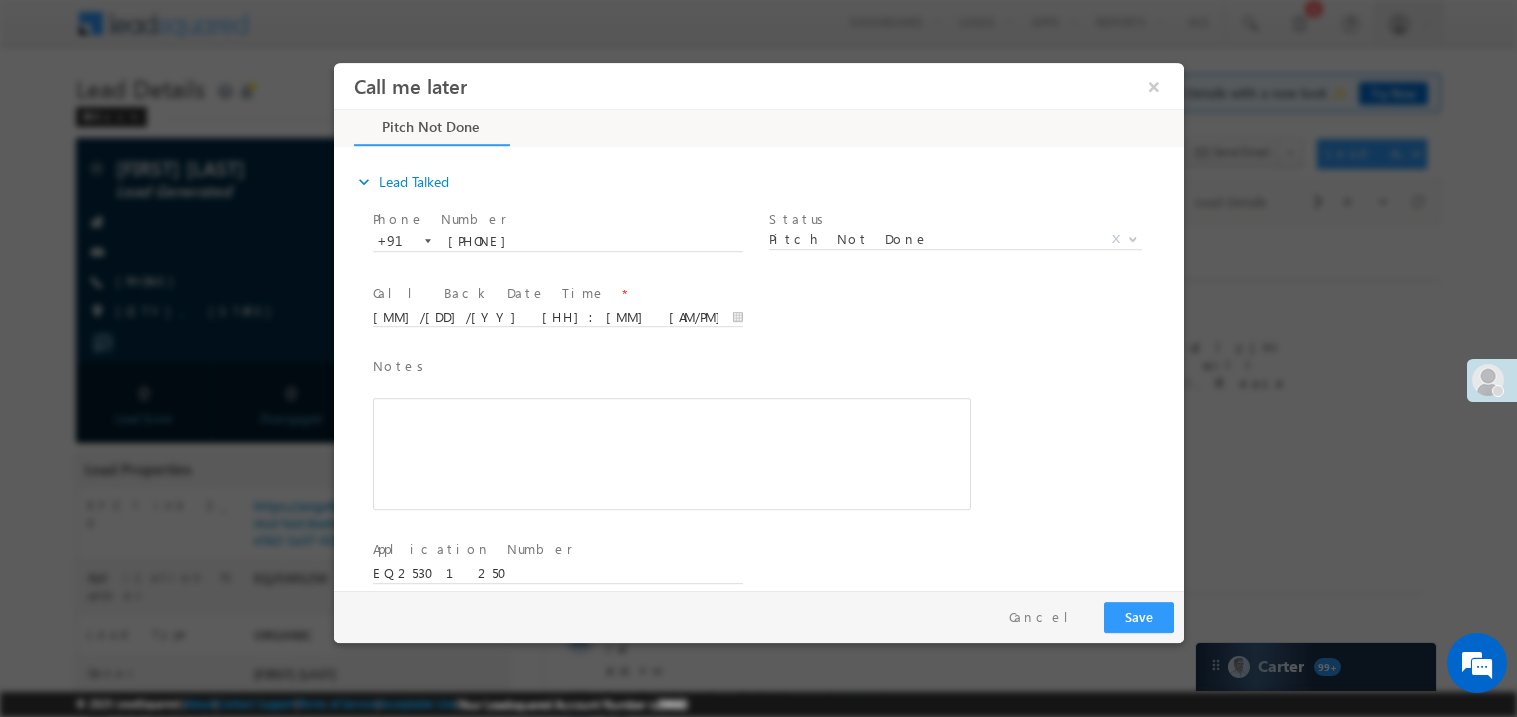scroll, scrollTop: 0, scrollLeft: 0, axis: both 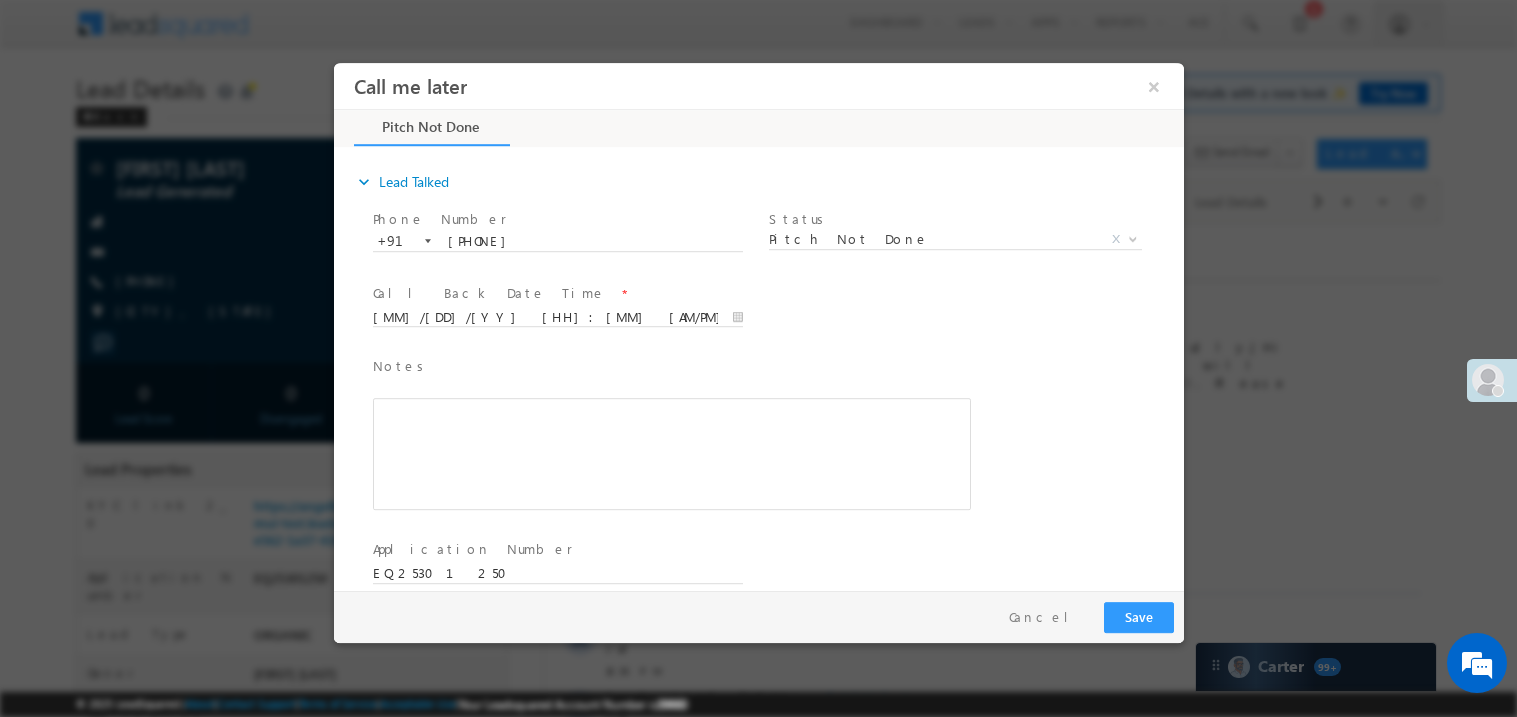 click at bounding box center [671, 453] 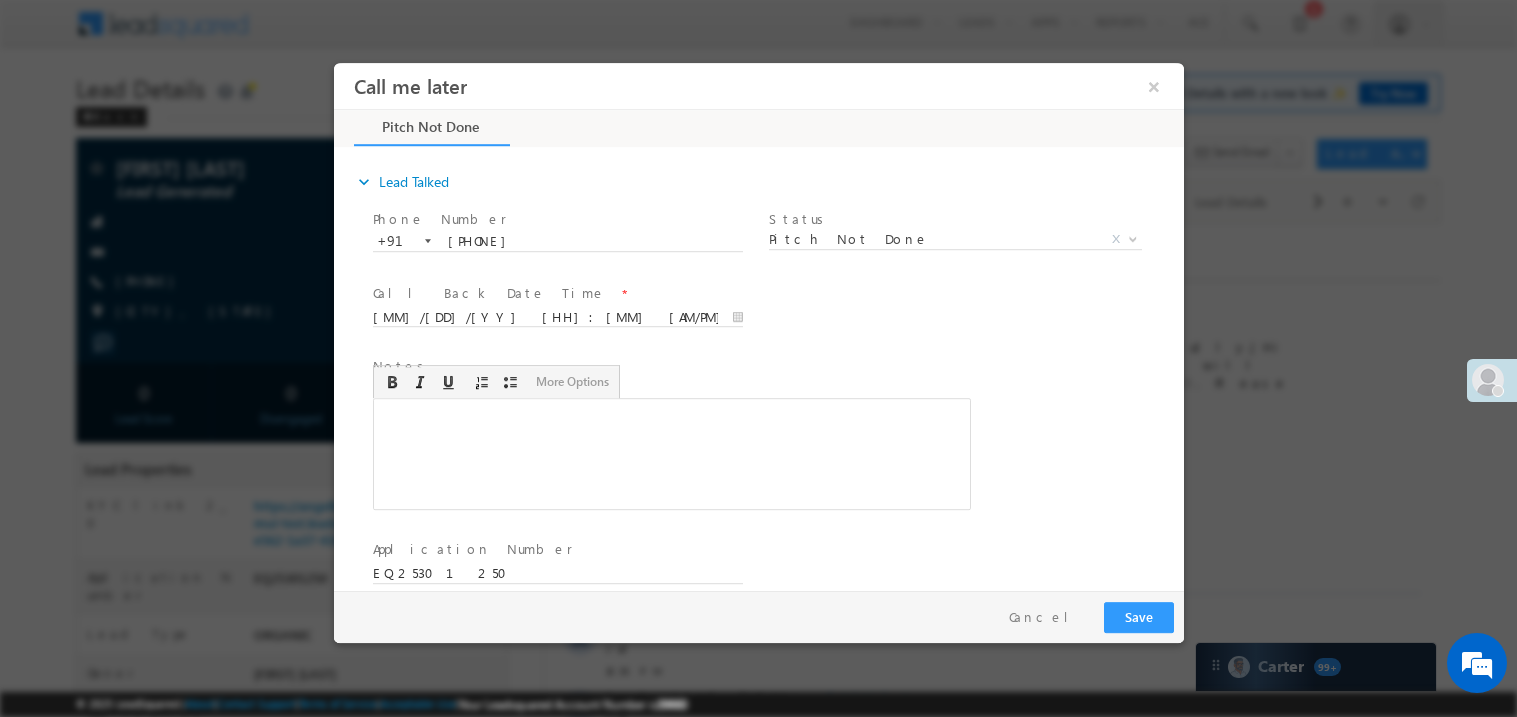 type 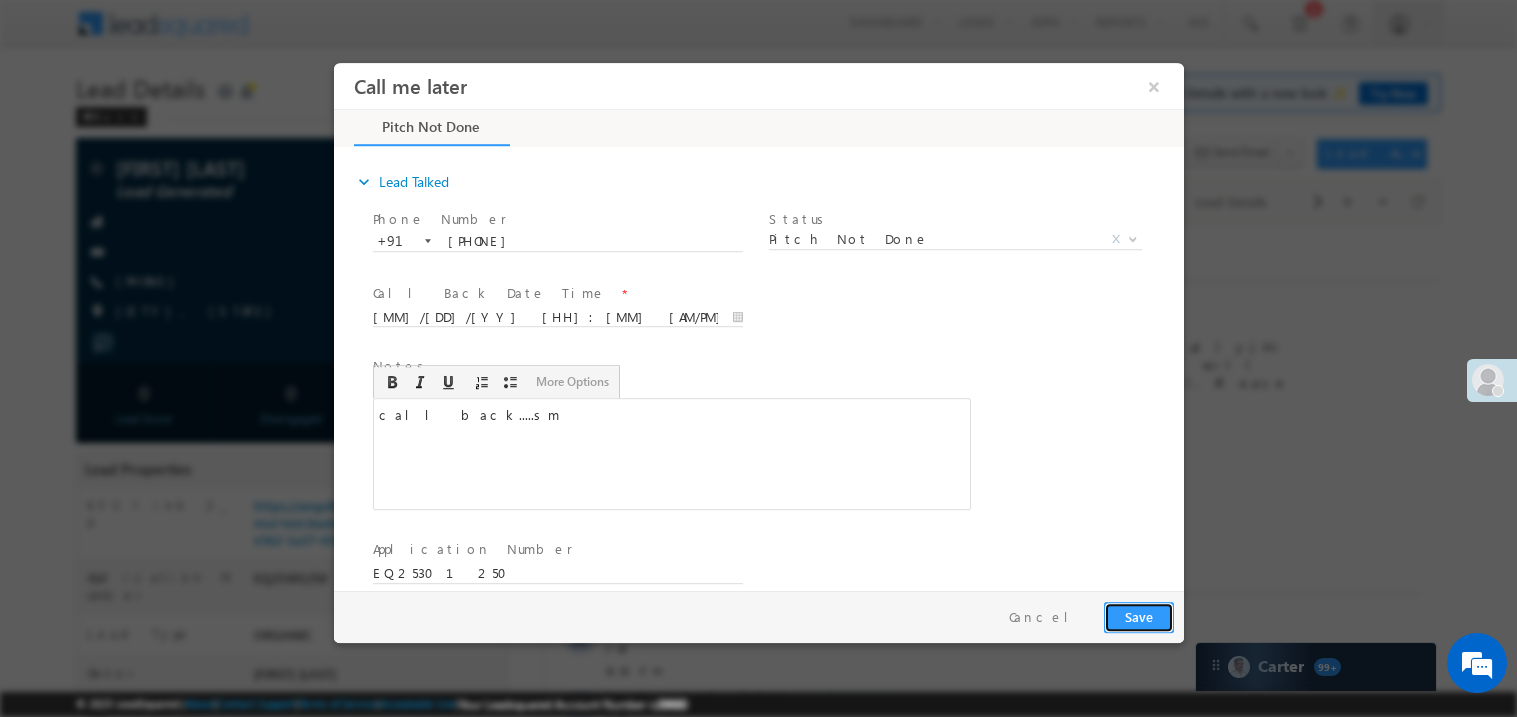 click on "Save" at bounding box center (1138, 616) 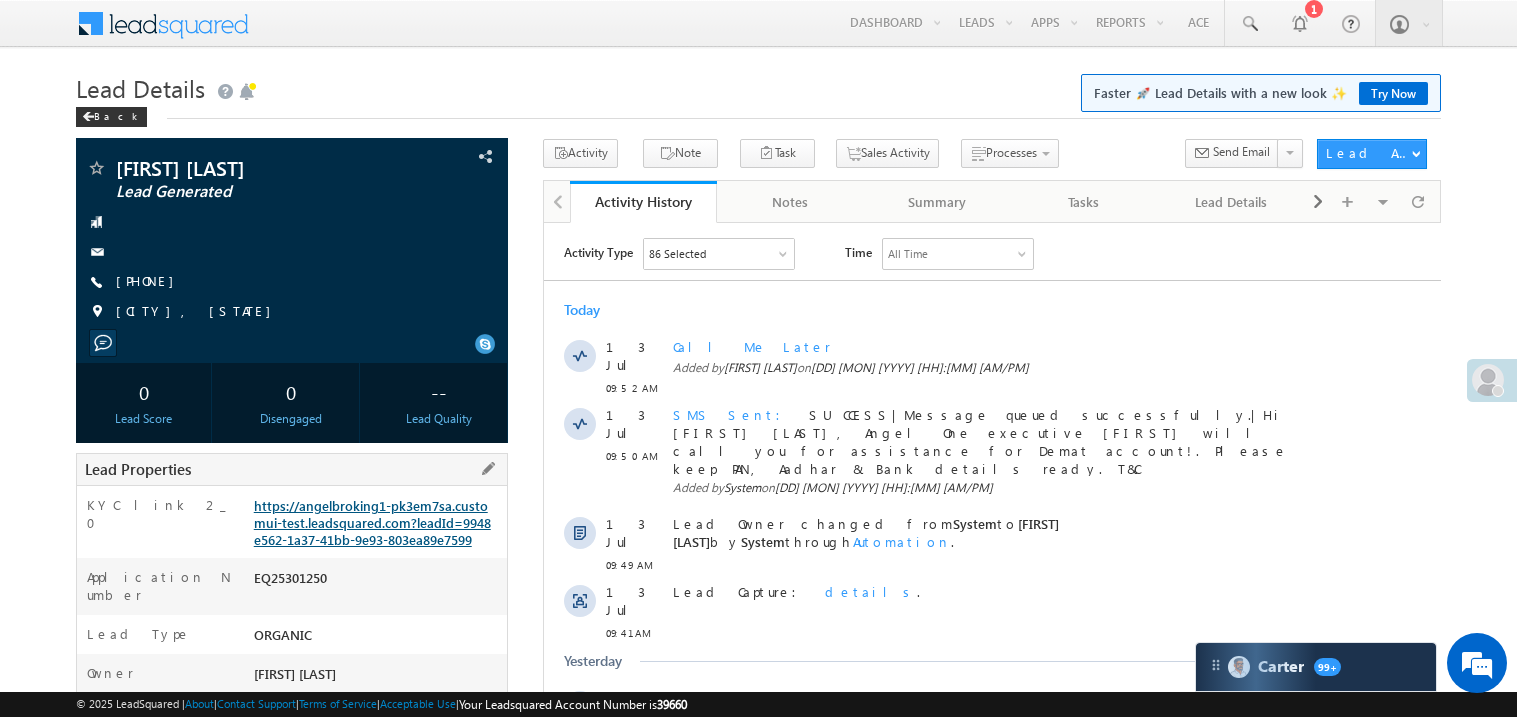 click on "https://angelbroking1-pk3em7sa.customui-test.leadsquared.com?leadId=9948e562-1a37-41bb-9e93-803ea89e7599" at bounding box center (372, 522) 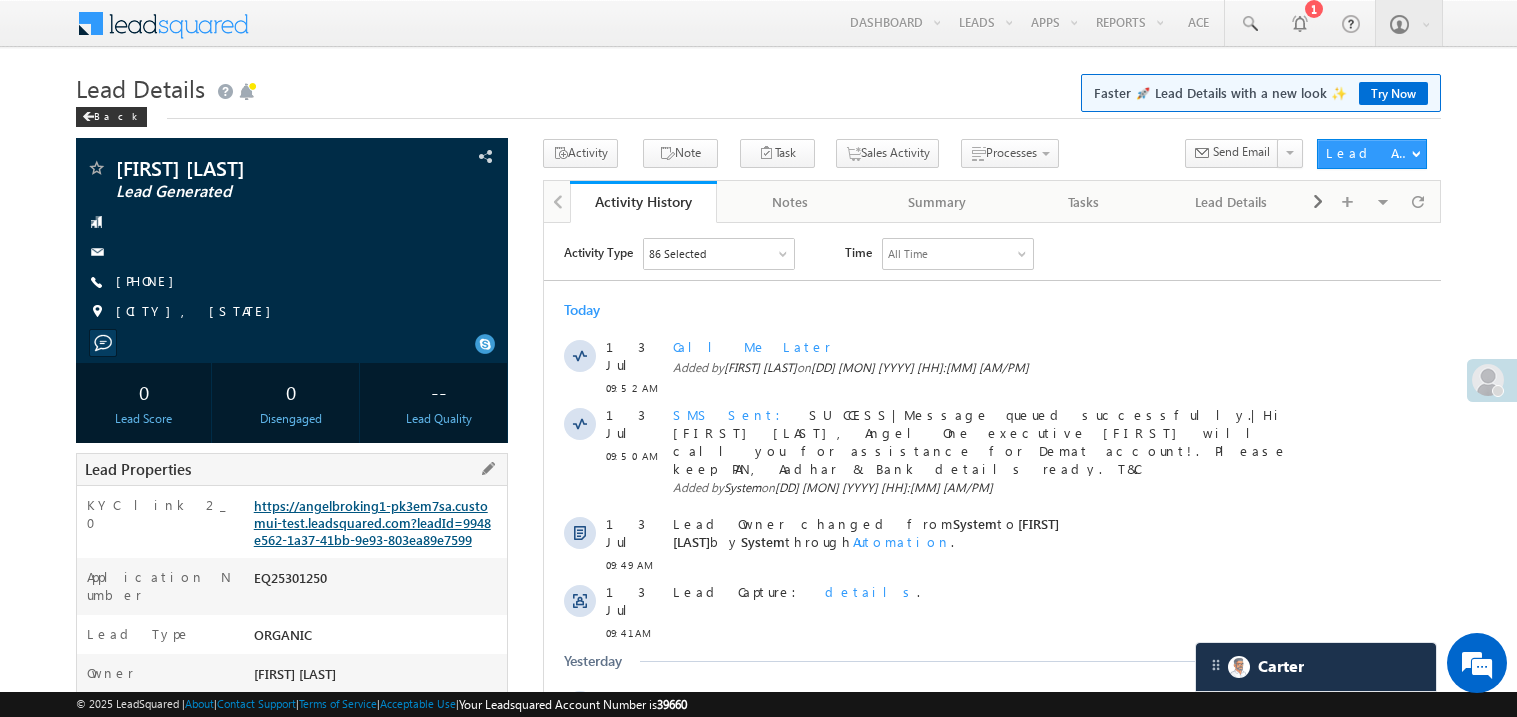 click on "https://angelbroking1-pk3em7sa.customui-test.leadsquared.com?leadId=9948e562-1a37-41bb-9e93-803ea89e7599" at bounding box center [372, 522] 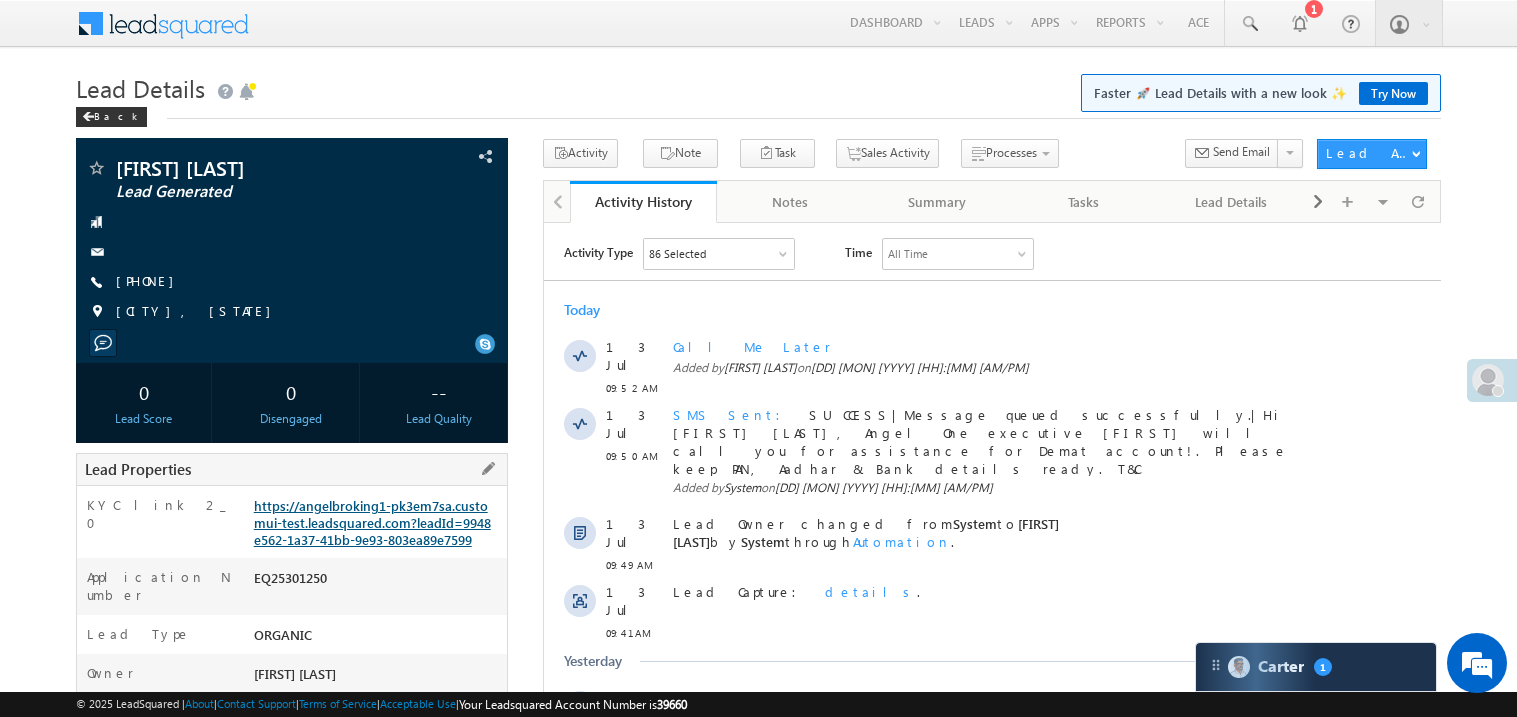 click on "https://angelbroking1-pk3em7sa.customui-test.leadsquared.com?leadId=9948e562-1a37-41bb-9e93-803ea89e7599" at bounding box center (372, 522) 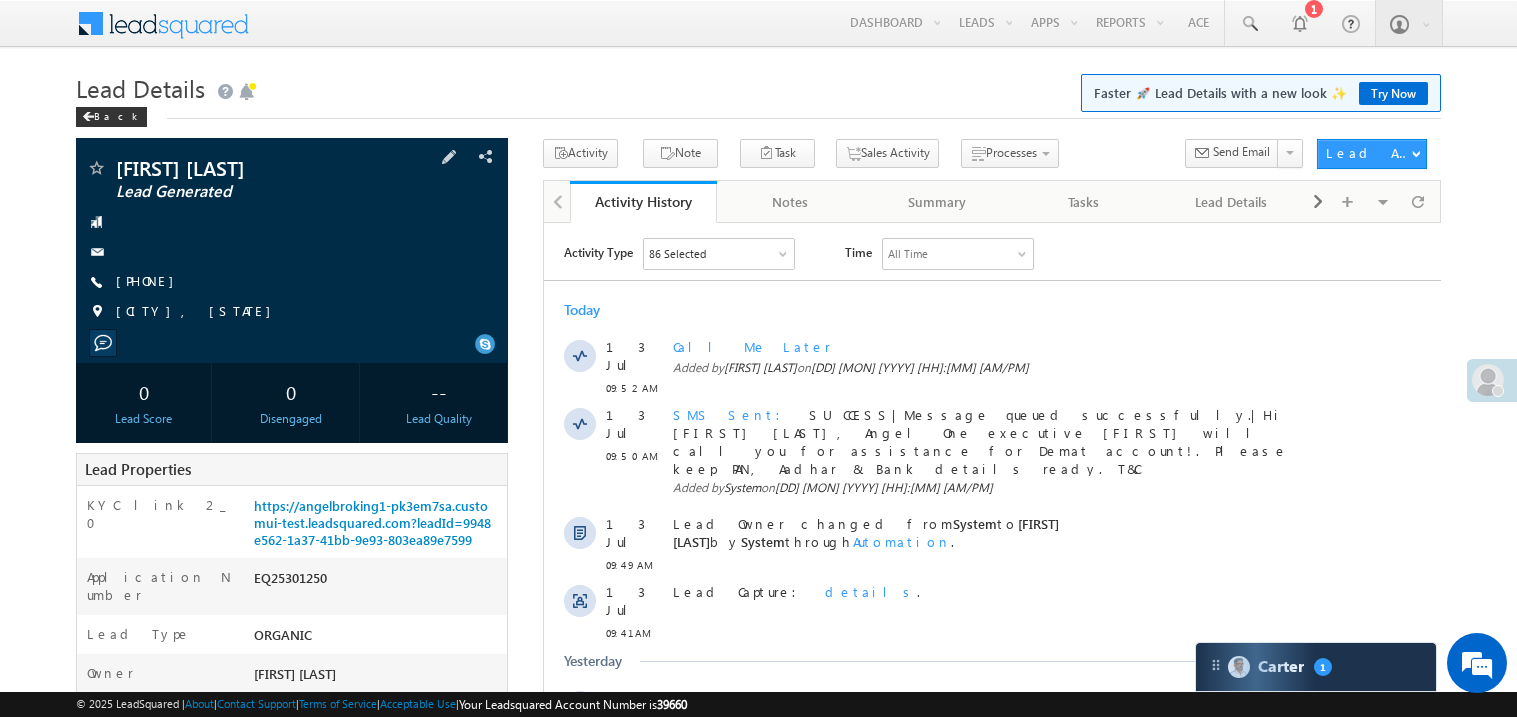 click at bounding box center (292, 343) 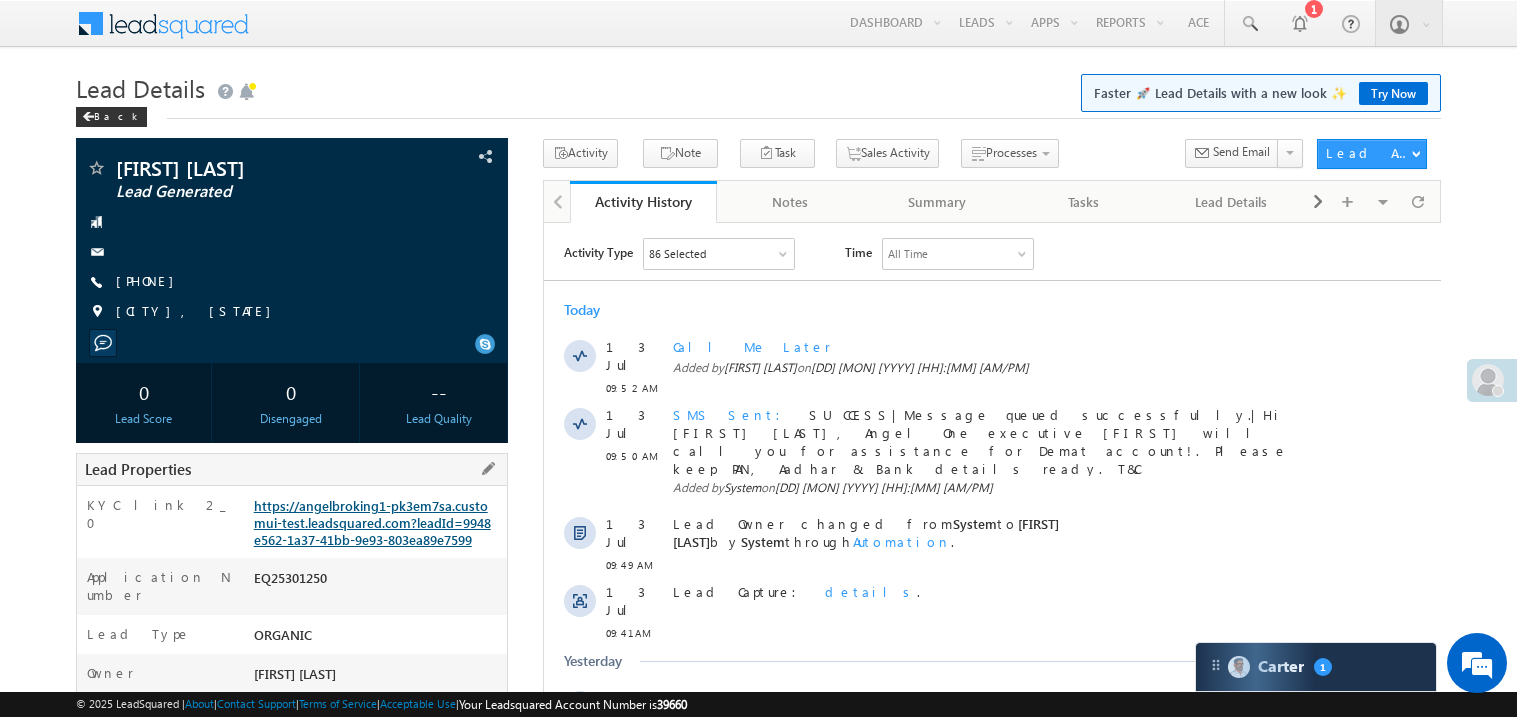 click on "https://angelbroking1-pk3em7sa.customui-test.leadsquared.com?leadId=9948e562-1a37-41bb-9e93-803ea89e7599" at bounding box center [372, 522] 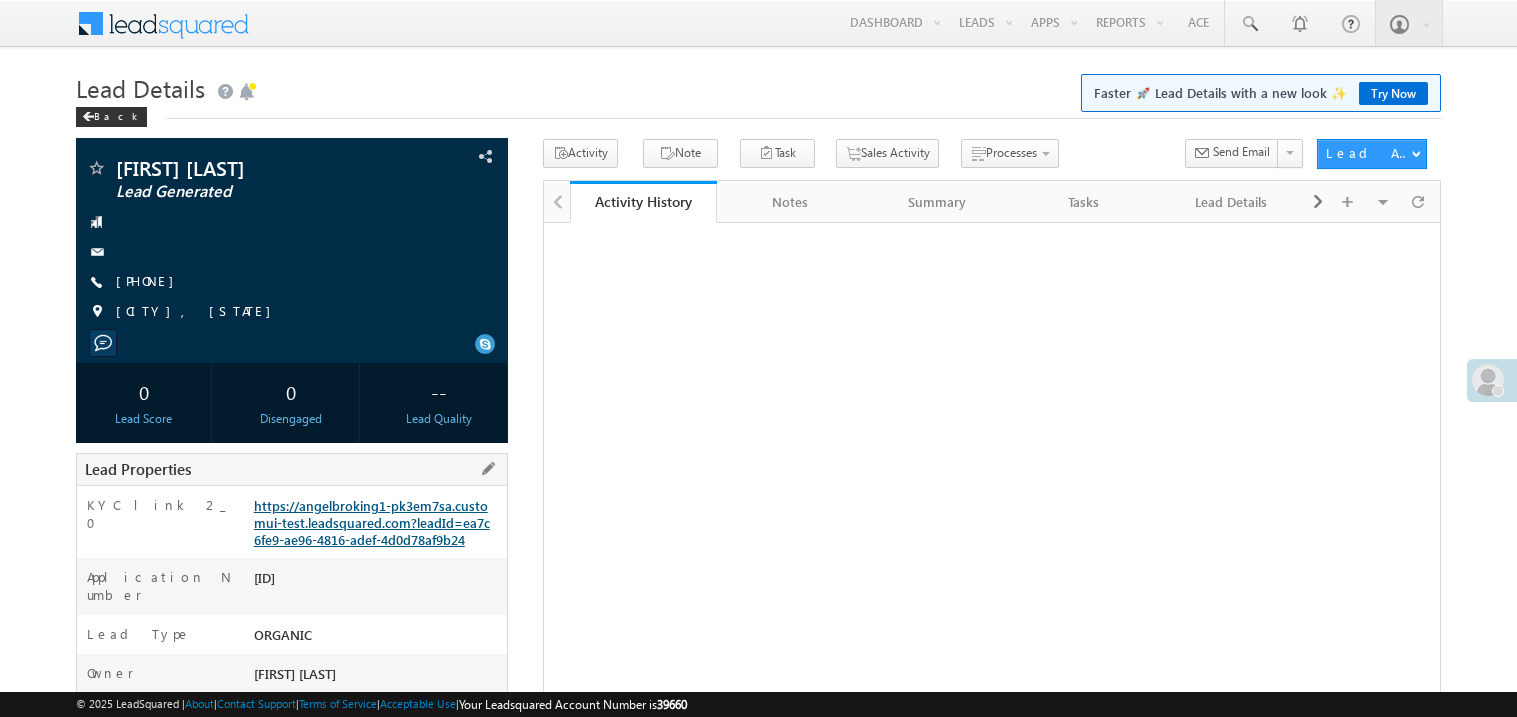 scroll, scrollTop: 0, scrollLeft: 0, axis: both 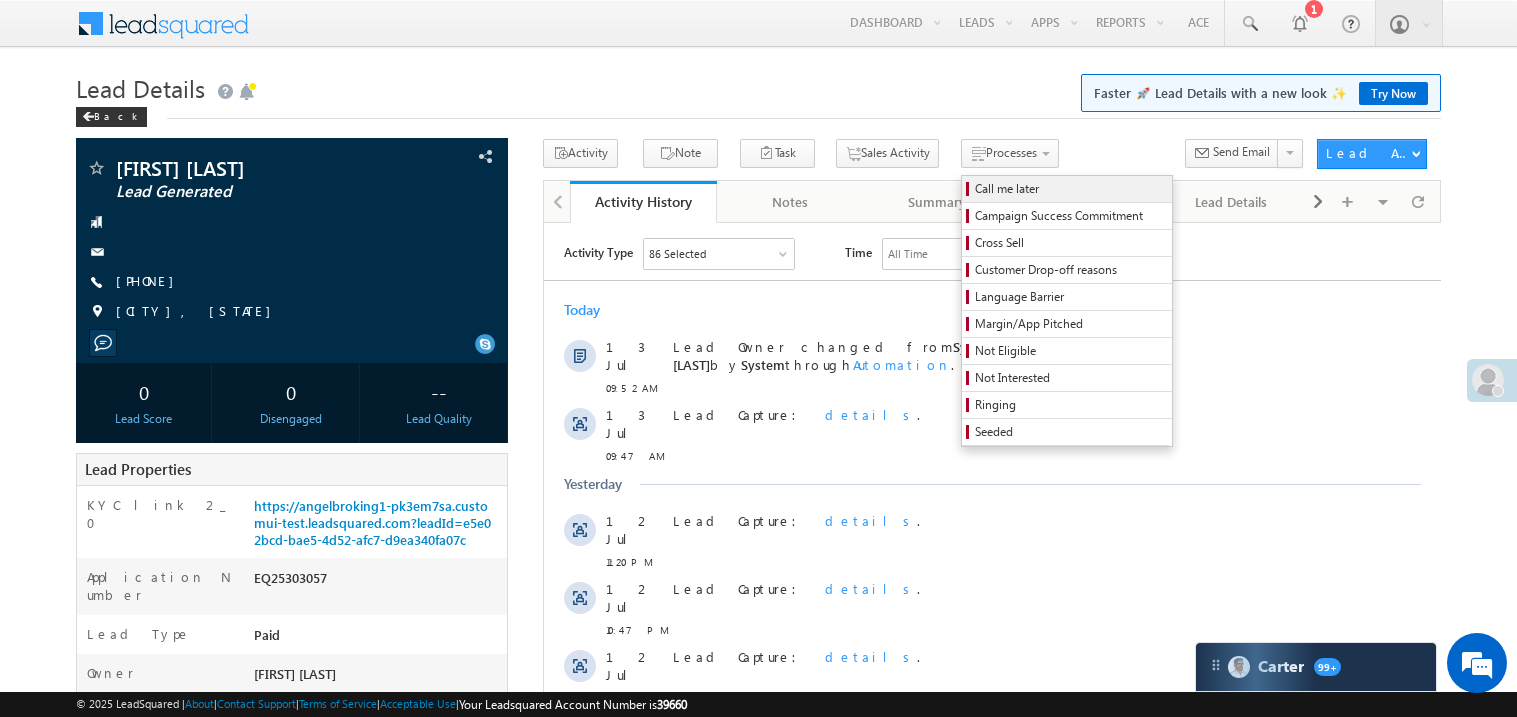click on "Call me later" at bounding box center [1070, 189] 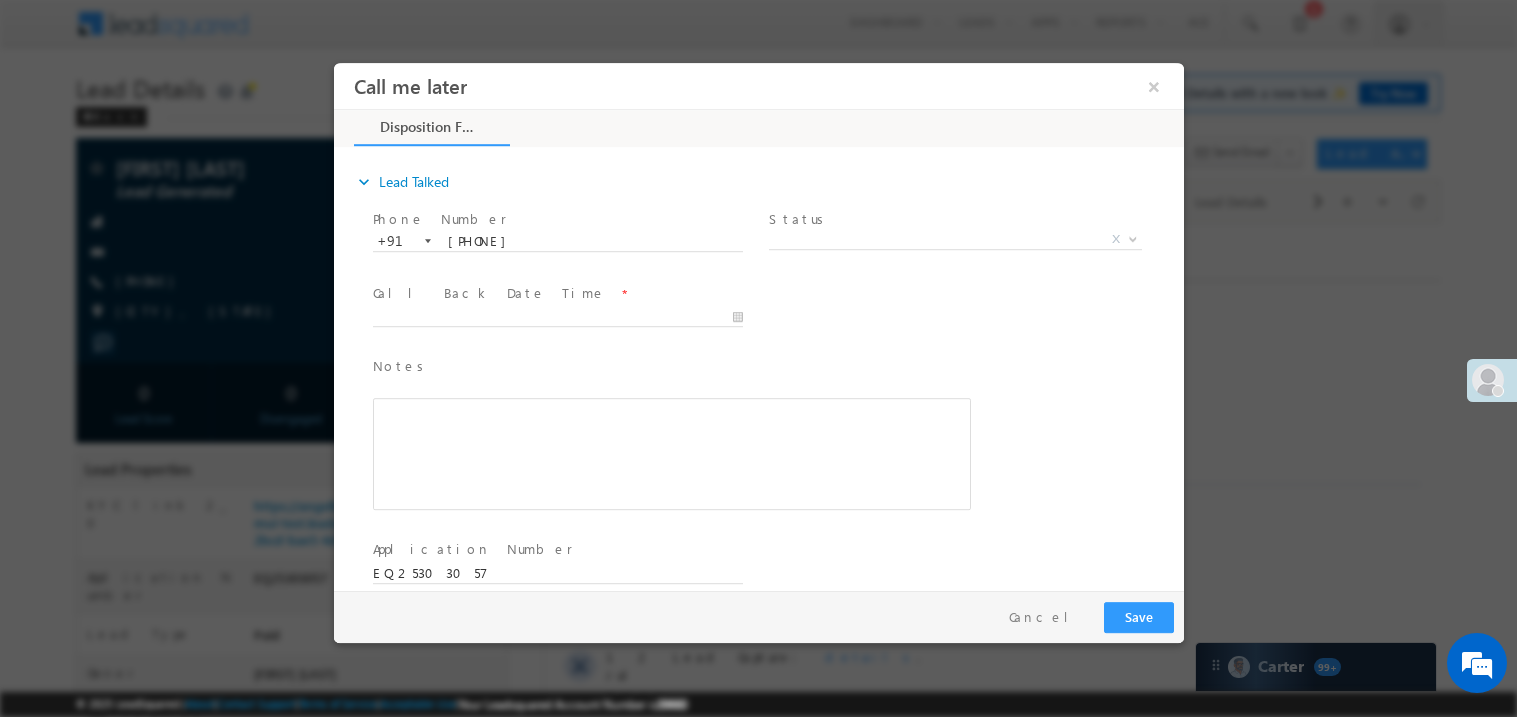 scroll, scrollTop: 0, scrollLeft: 0, axis: both 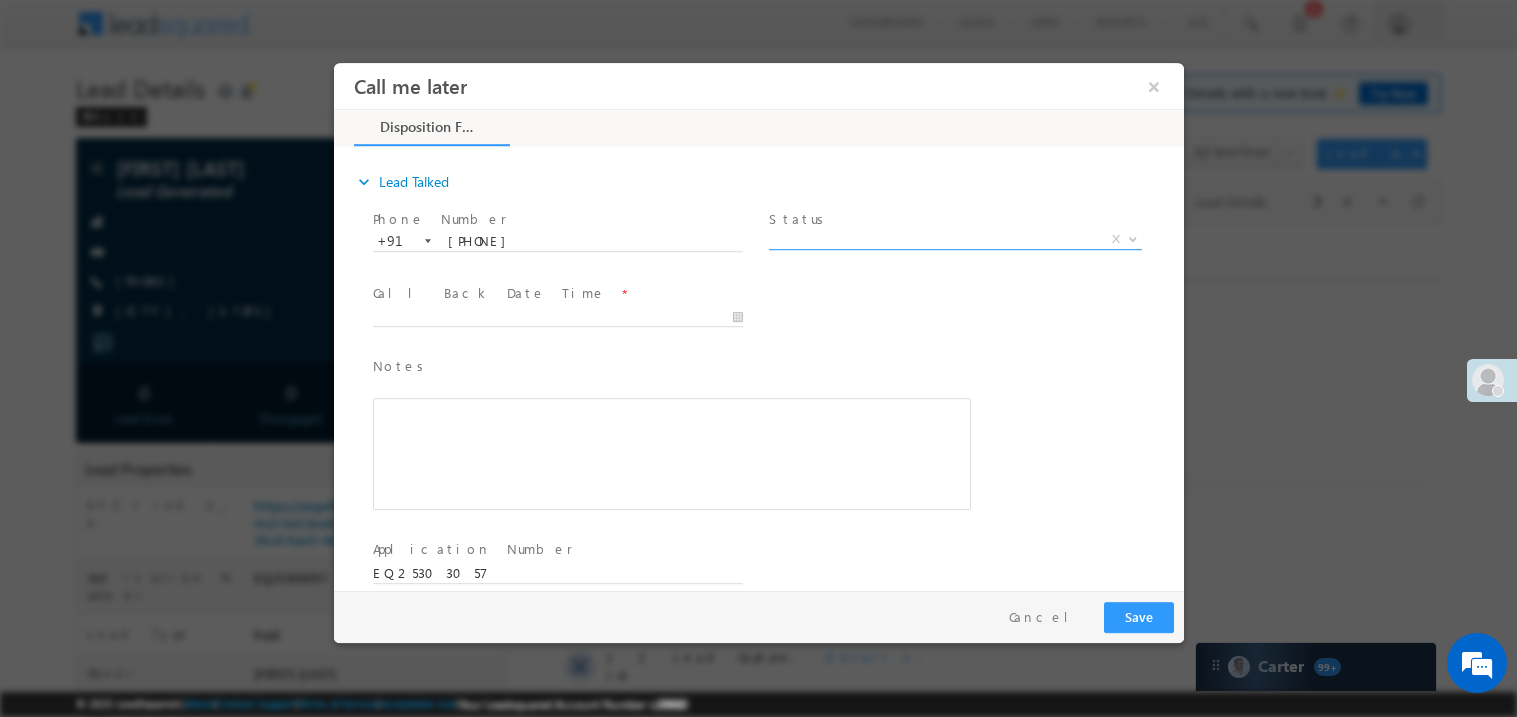 click on "X" at bounding box center [954, 239] 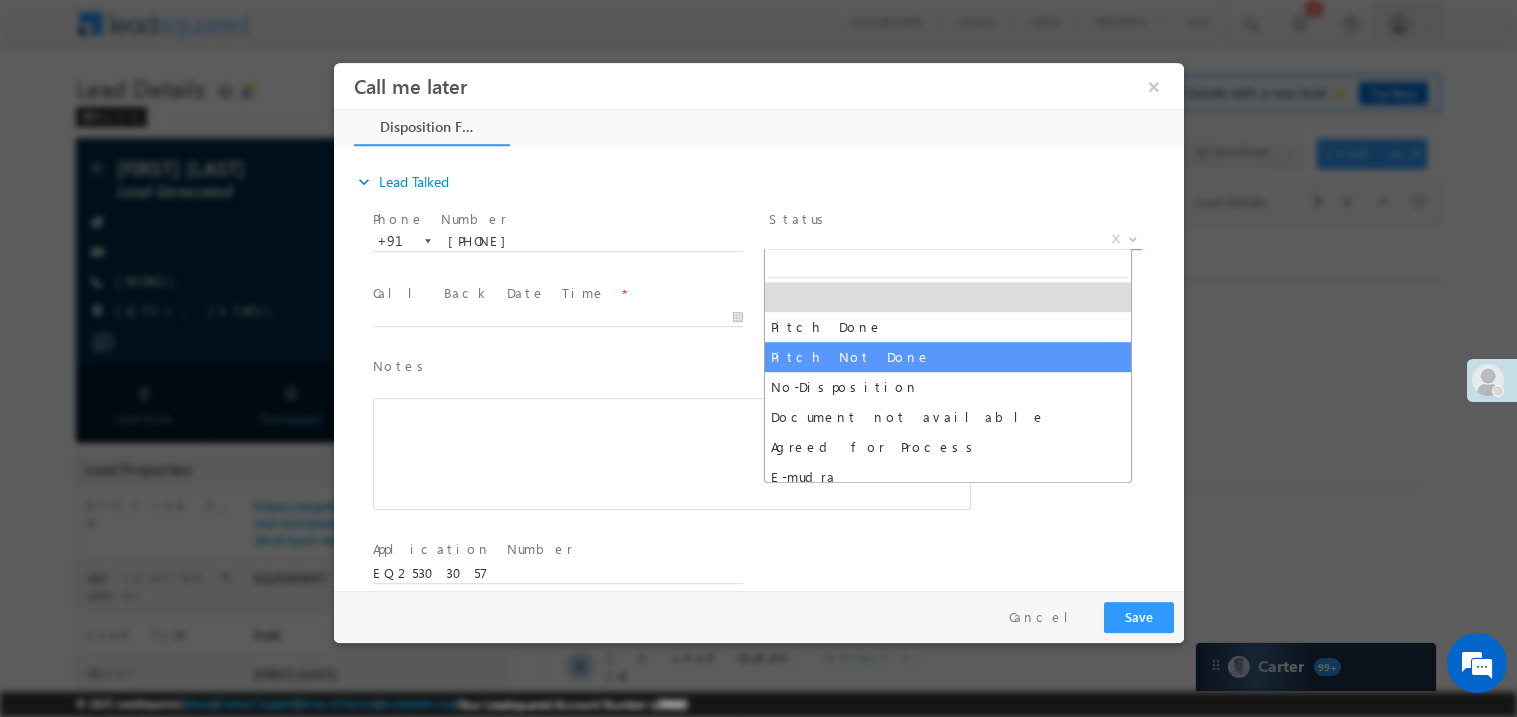 select on "Pitch Not Done" 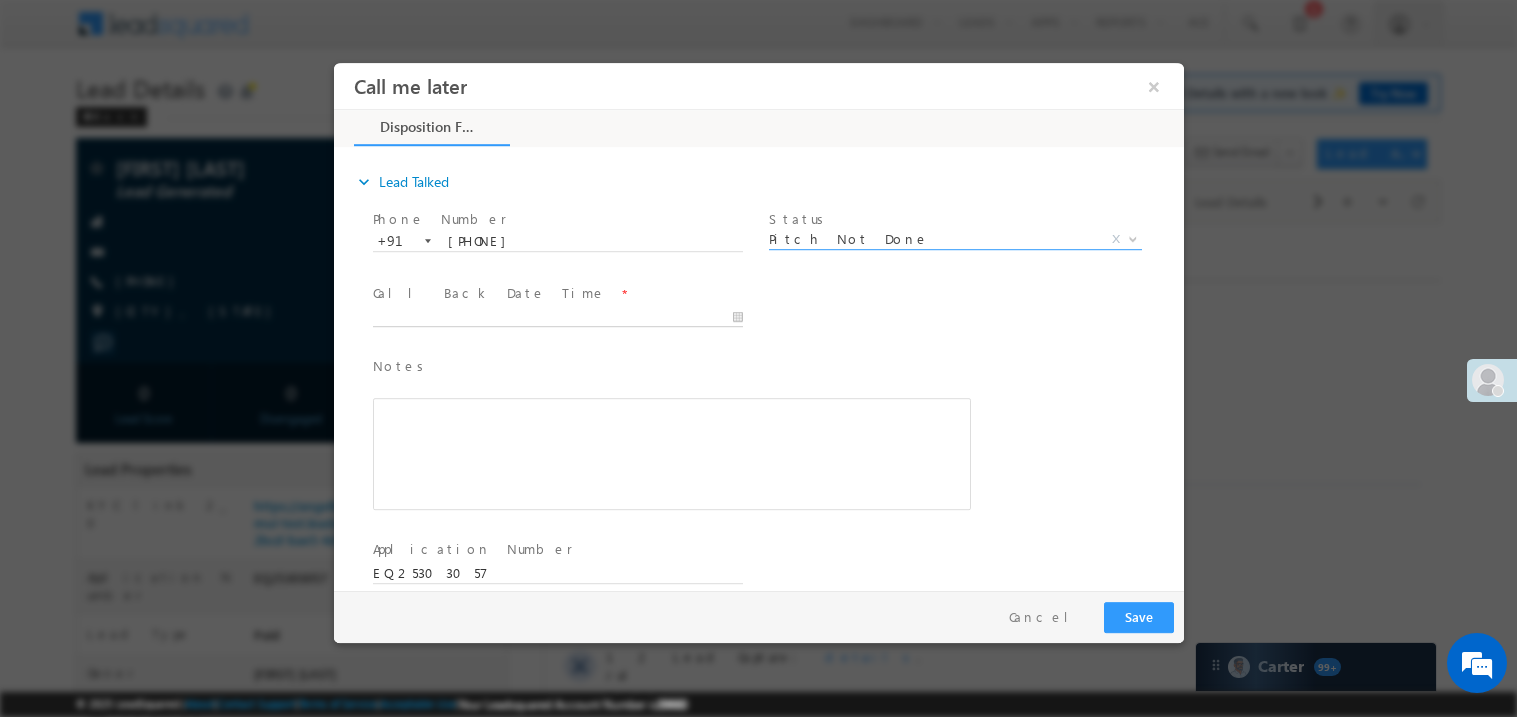 click on "Call me later
×" at bounding box center [758, 325] 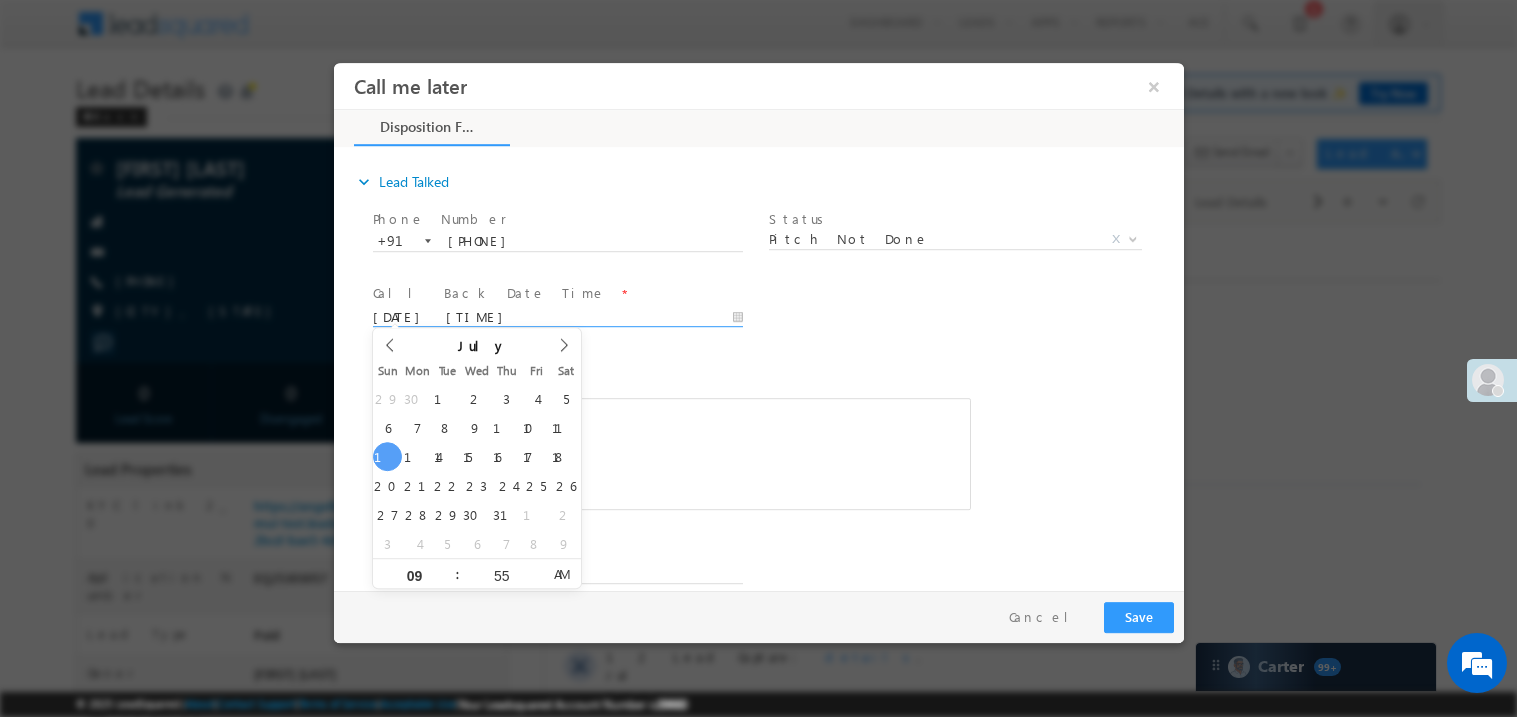 click at bounding box center [671, 453] 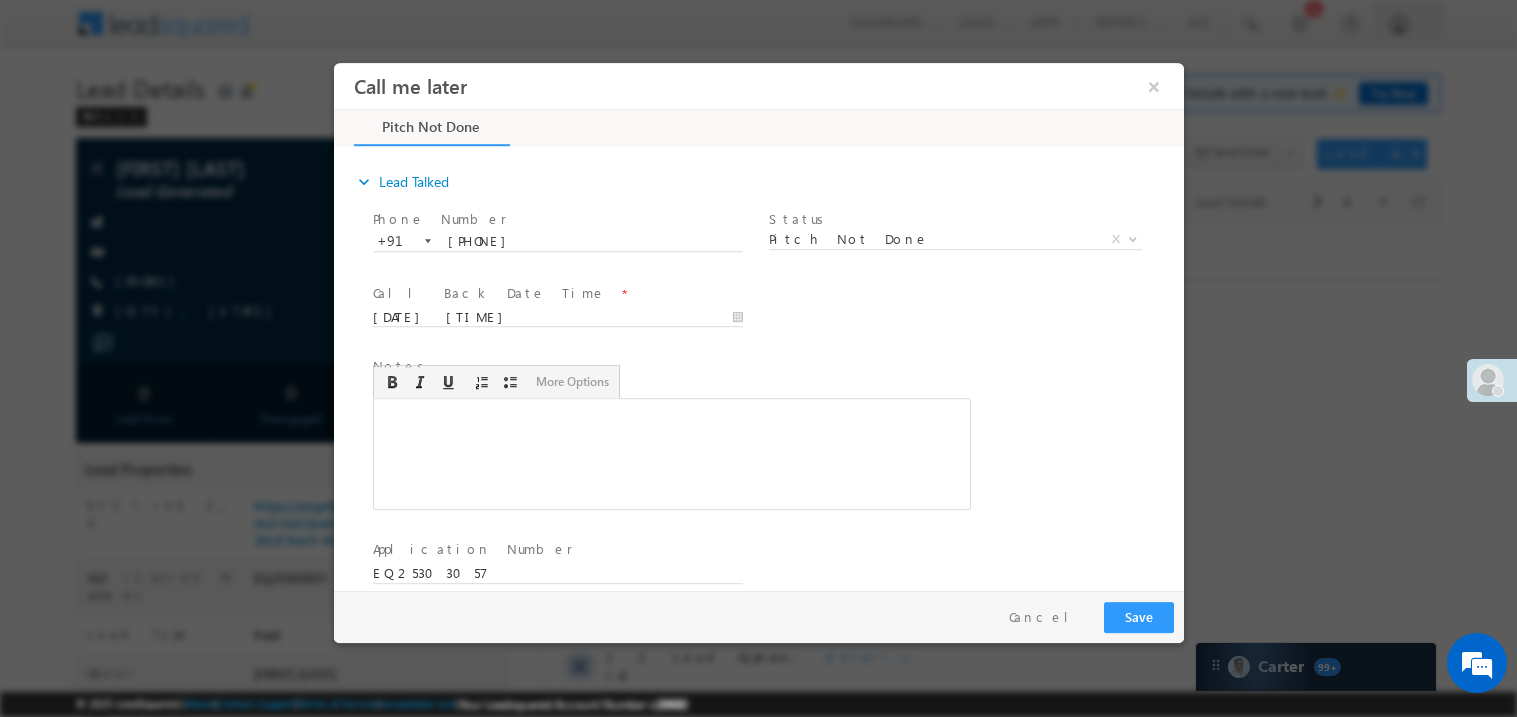 type 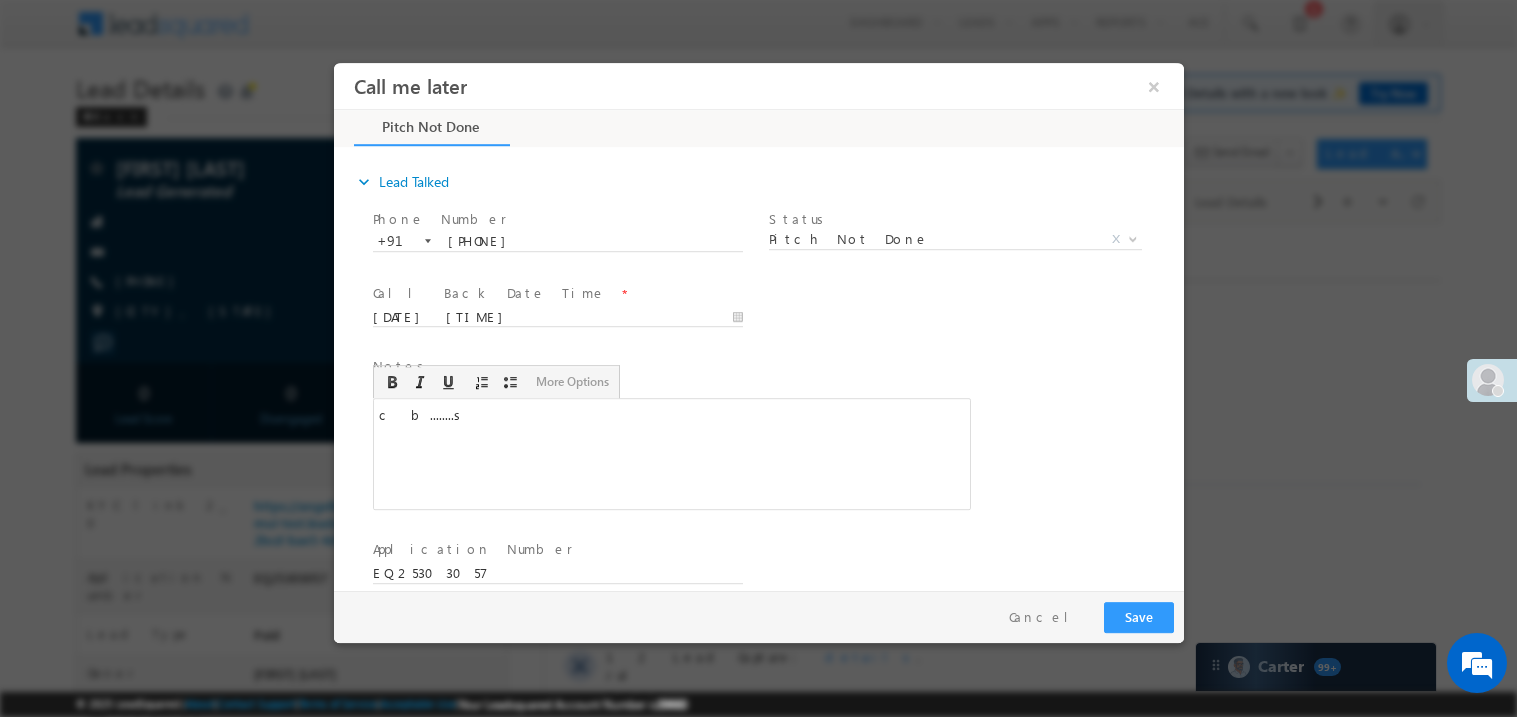 scroll, scrollTop: 0, scrollLeft: 0, axis: both 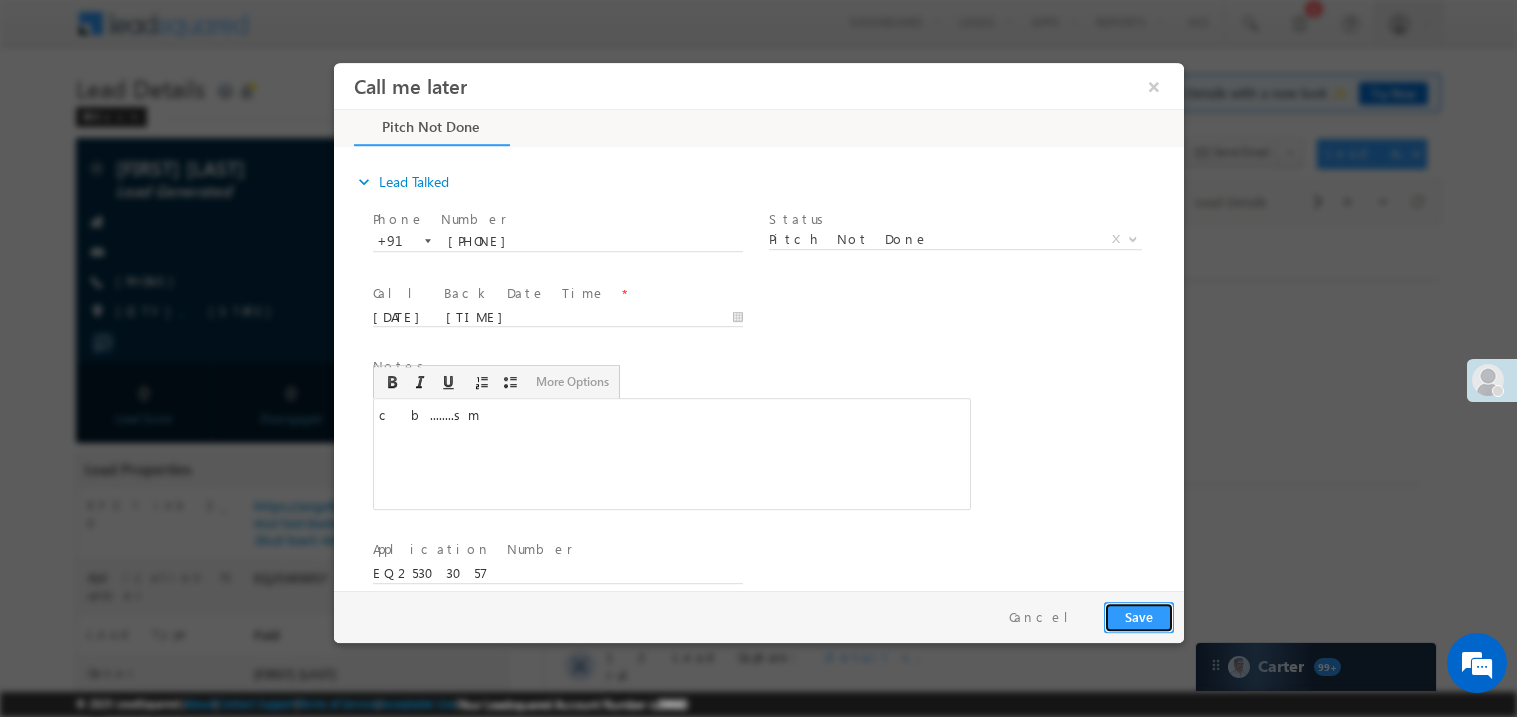 click on "Save" at bounding box center (1138, 616) 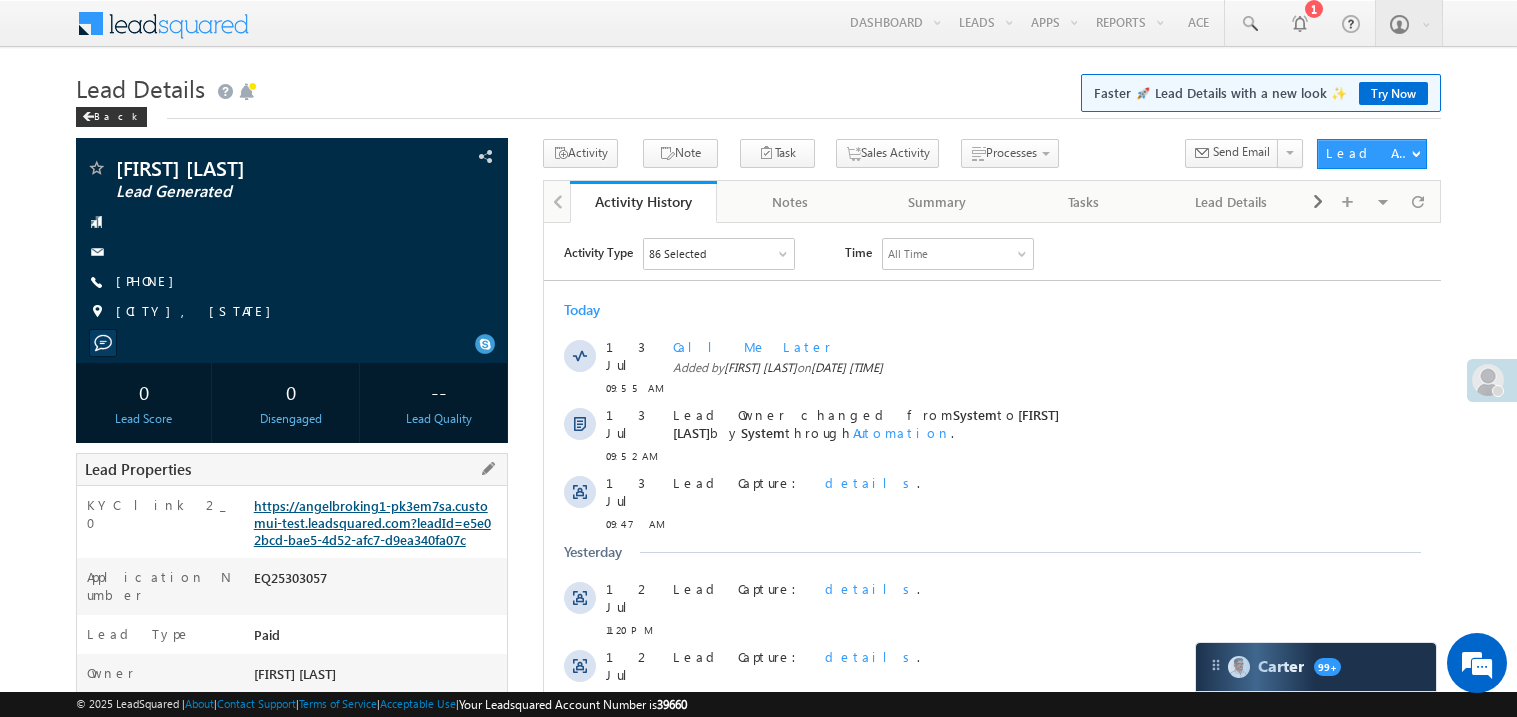 click on "https://angelbroking1-pk3em7sa.customui-test.leadsquared.com?leadId=e5e02bcd-bae5-4d52-afc7-d9ea340fa07c" at bounding box center (372, 522) 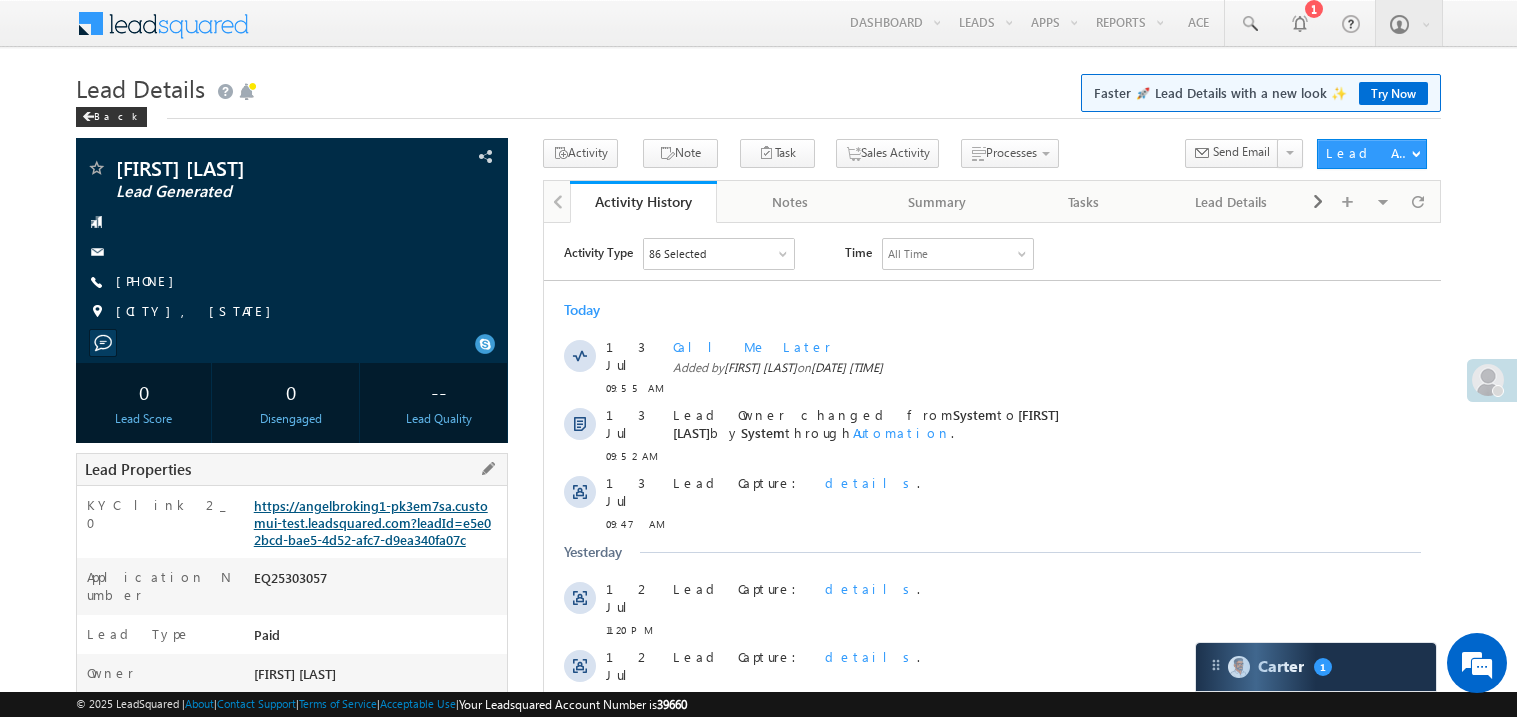 click on "https://angelbroking1-pk3em7sa.customui-test.leadsquared.com?leadId=e5e02bcd-bae5-4d52-afc7-d9ea340fa07c" at bounding box center (372, 522) 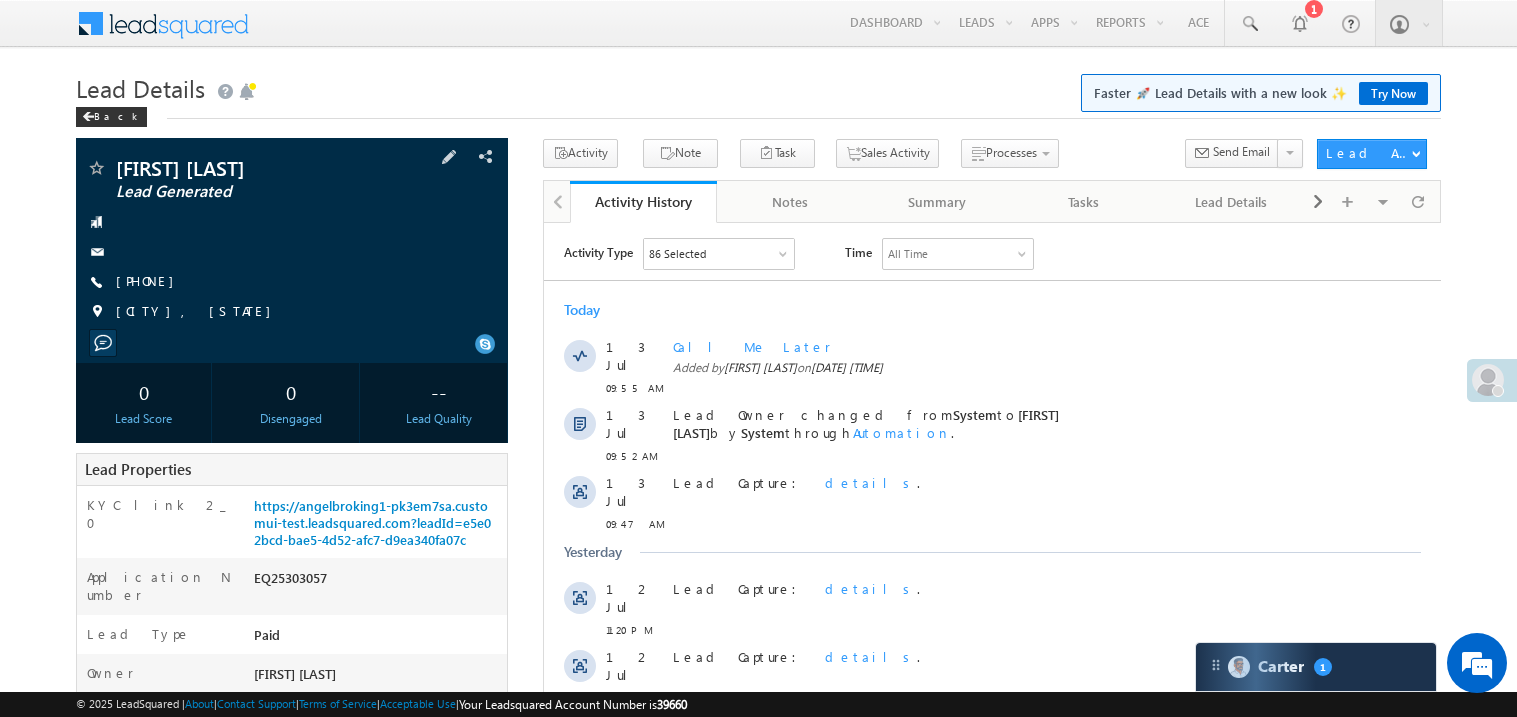 click on "Rakesh sahoo
Lead Generated
+91-7978552621" at bounding box center (292, 245) 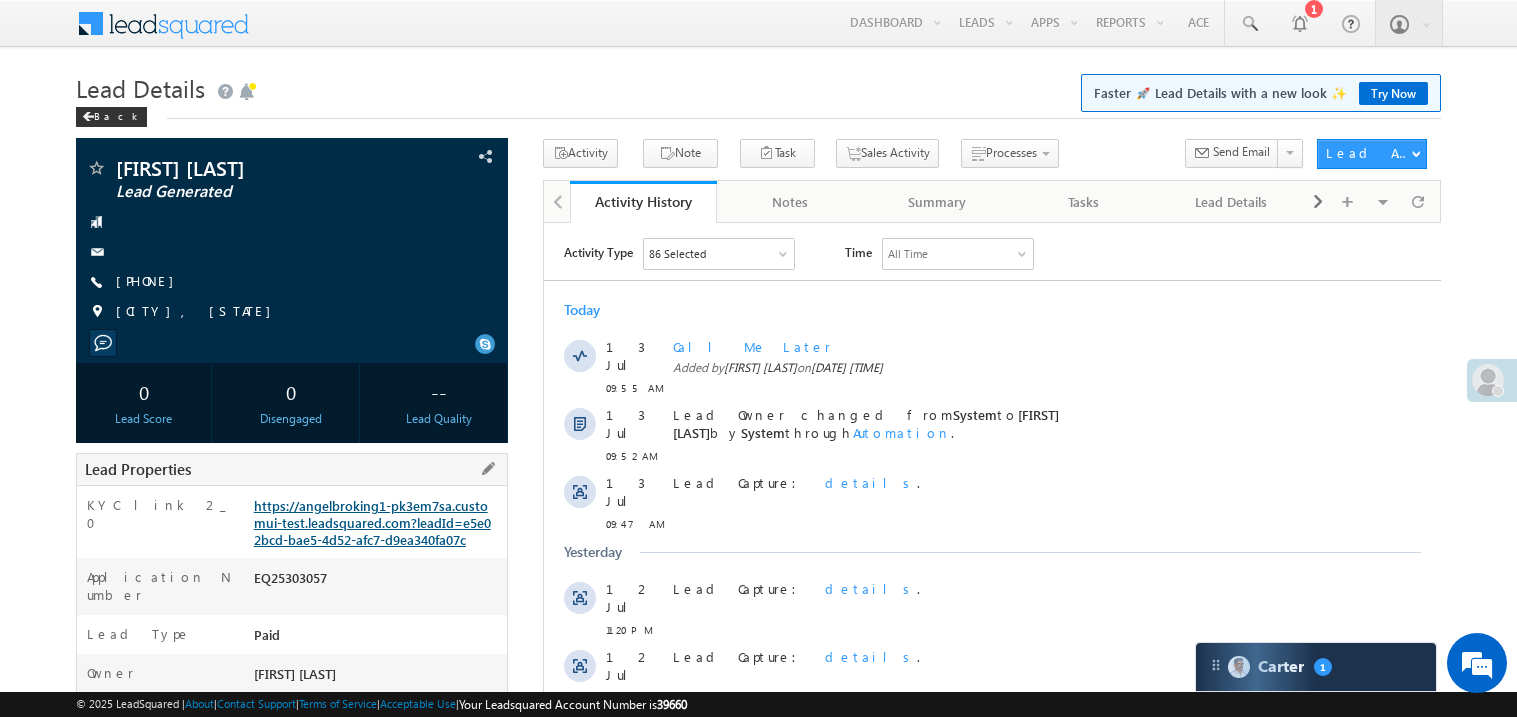 click on "https://angelbroking1-pk3em7sa.customui-test.leadsquared.com?leadId=e5e02bcd-bae5-4d52-afc7-d9ea340fa07c" at bounding box center [372, 522] 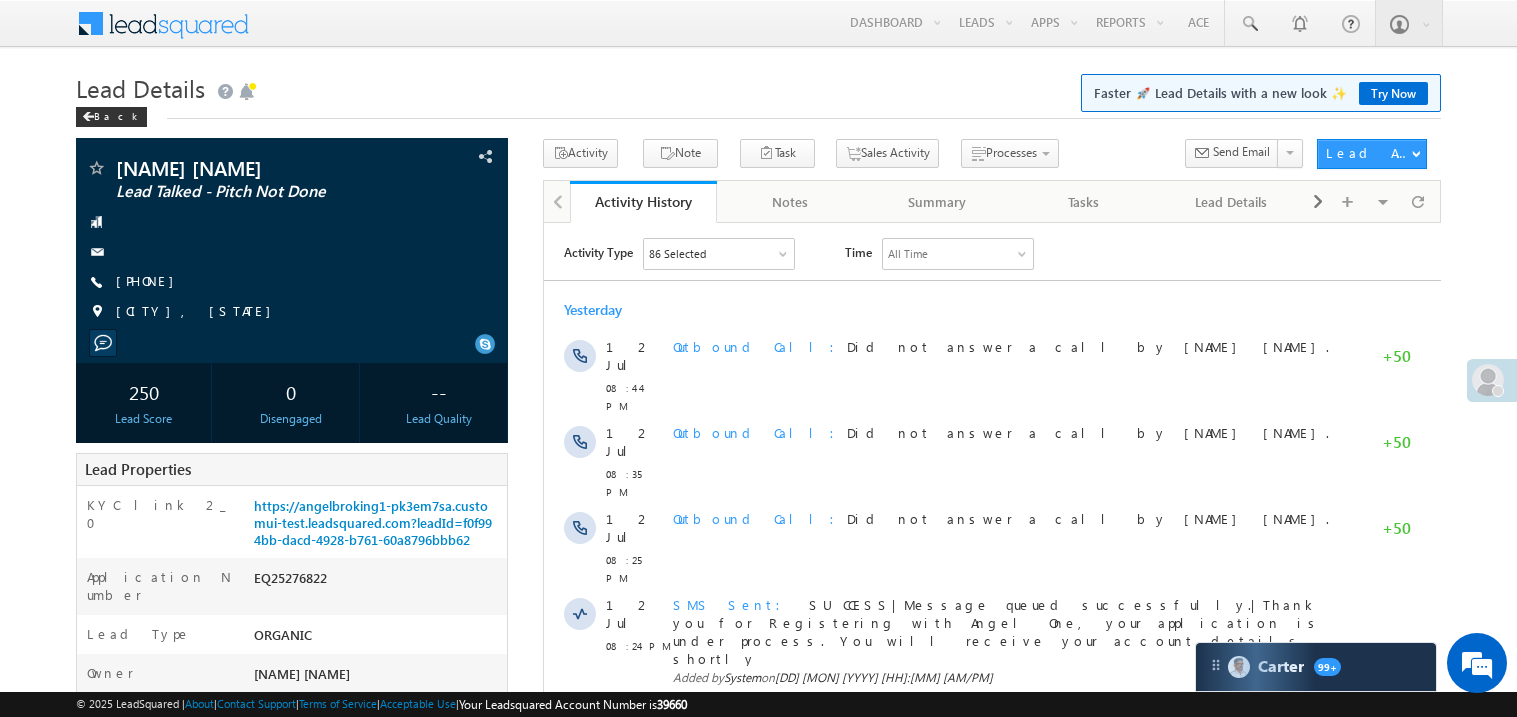 scroll, scrollTop: 0, scrollLeft: 0, axis: both 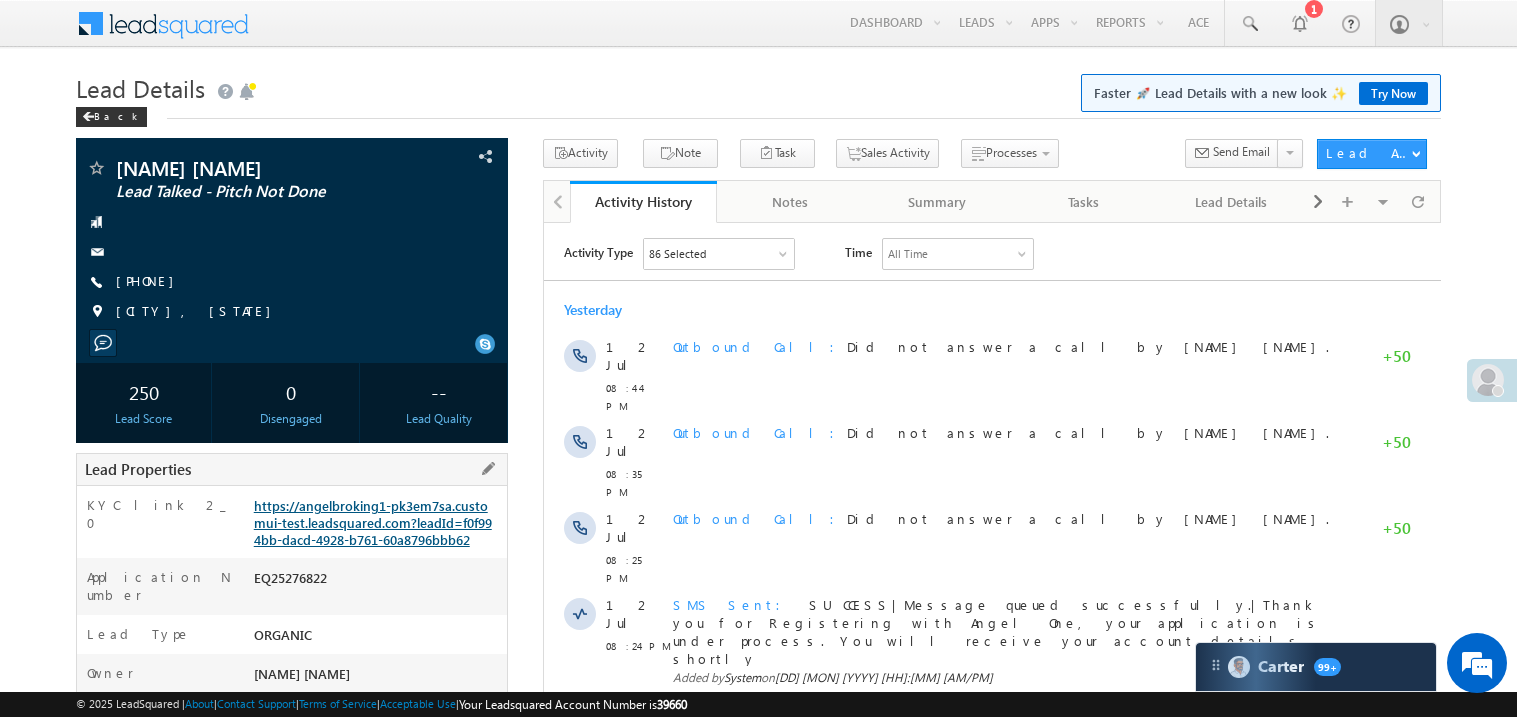 click on "https://angelbroking1-pk3em7sa.customui-test.leadsquared.com?leadId=f0f994bb-dacd-4928-b761-60a8796bbb62" at bounding box center [373, 522] 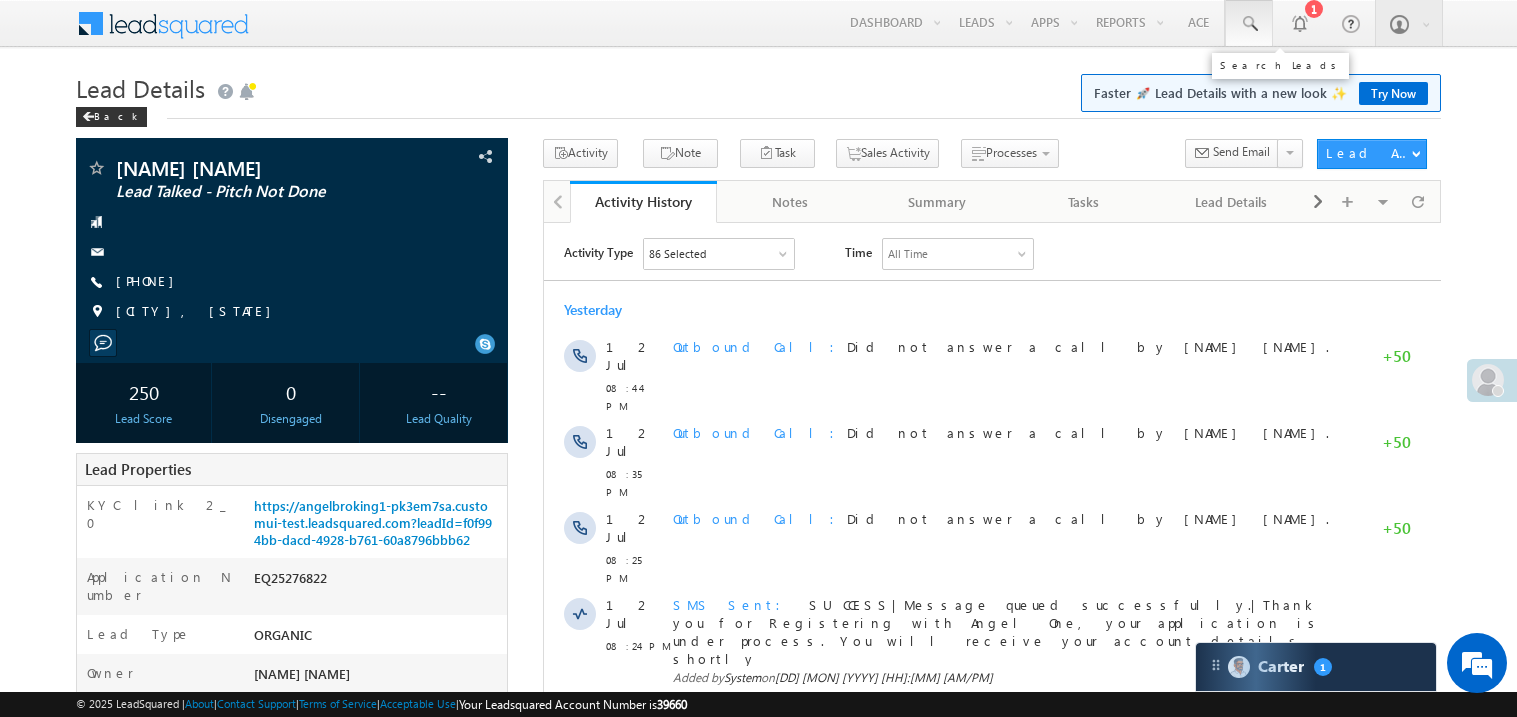 click at bounding box center (1249, 24) 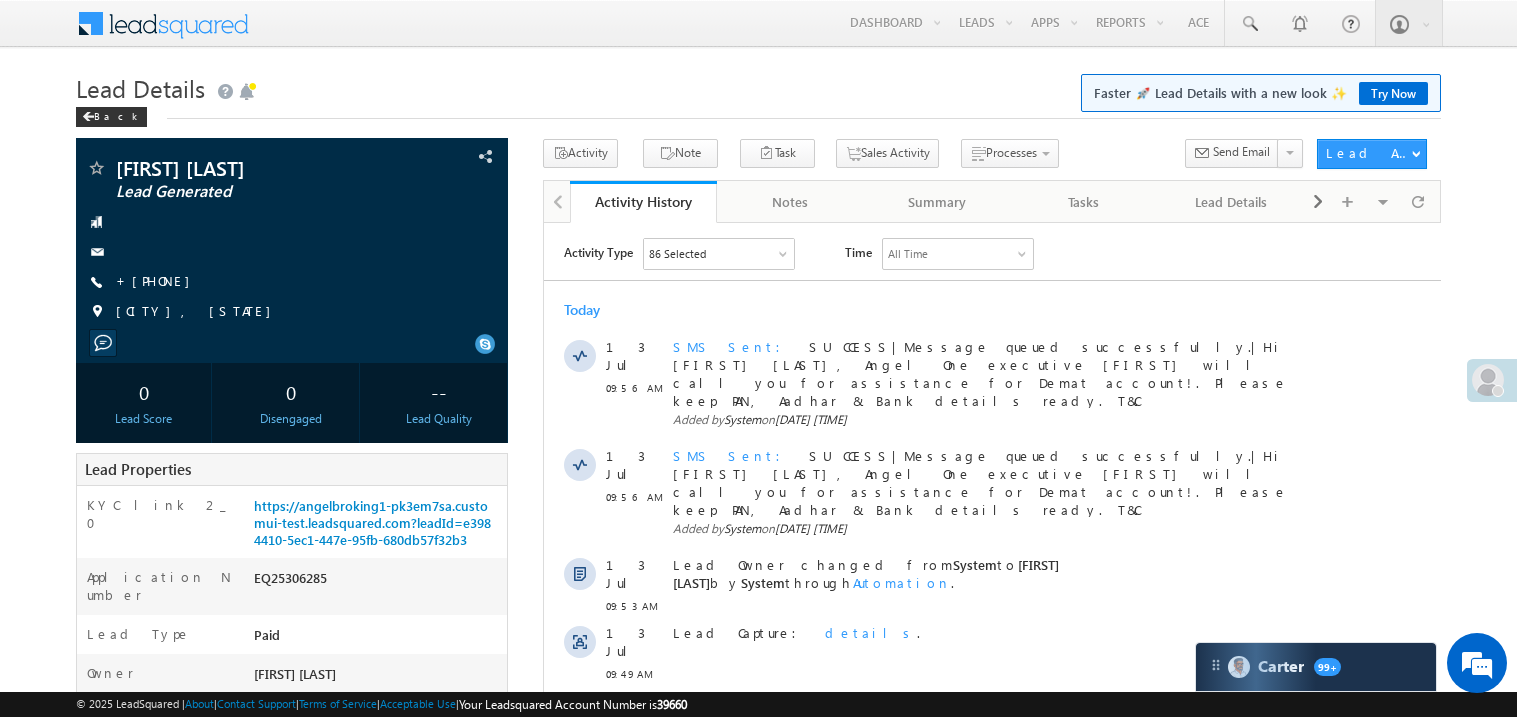scroll, scrollTop: 0, scrollLeft: 0, axis: both 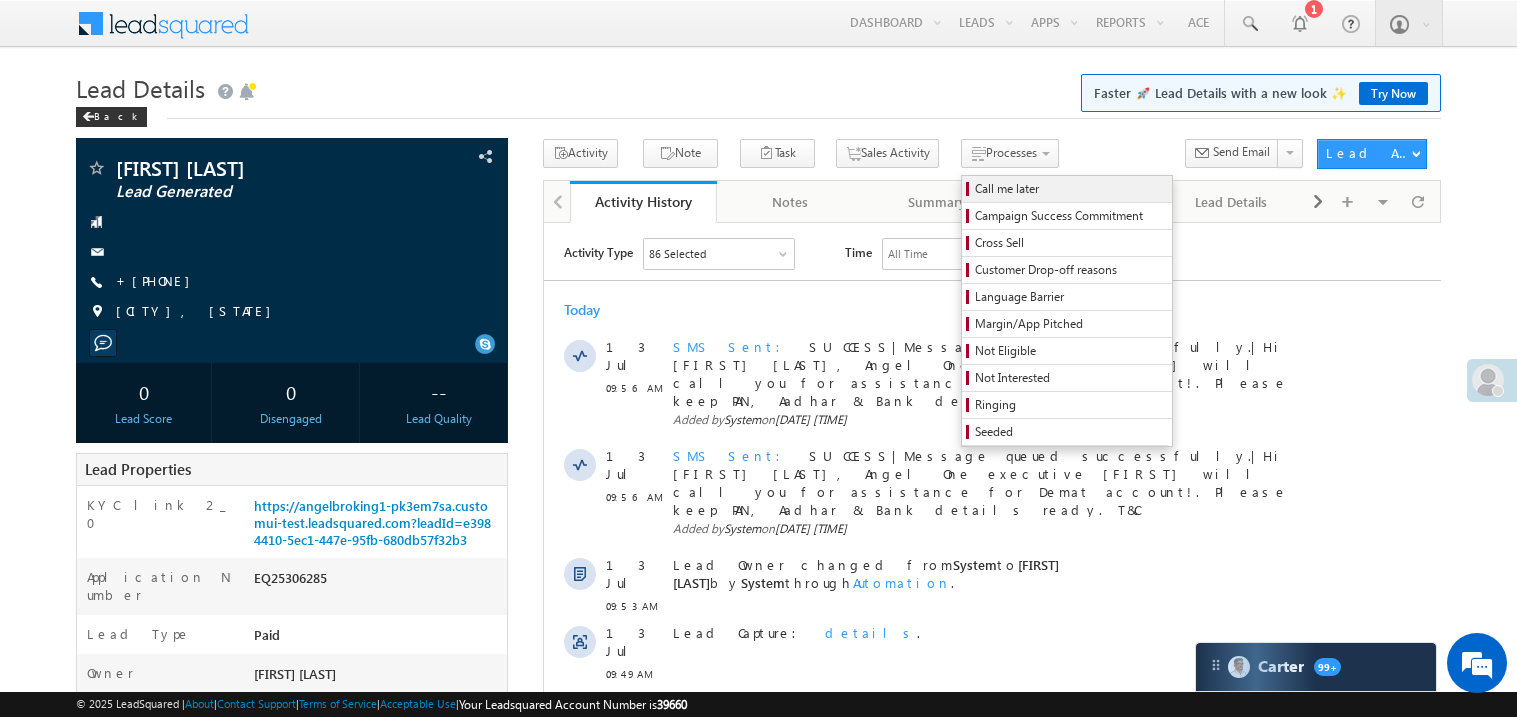 click on "Call me later" at bounding box center (1070, 189) 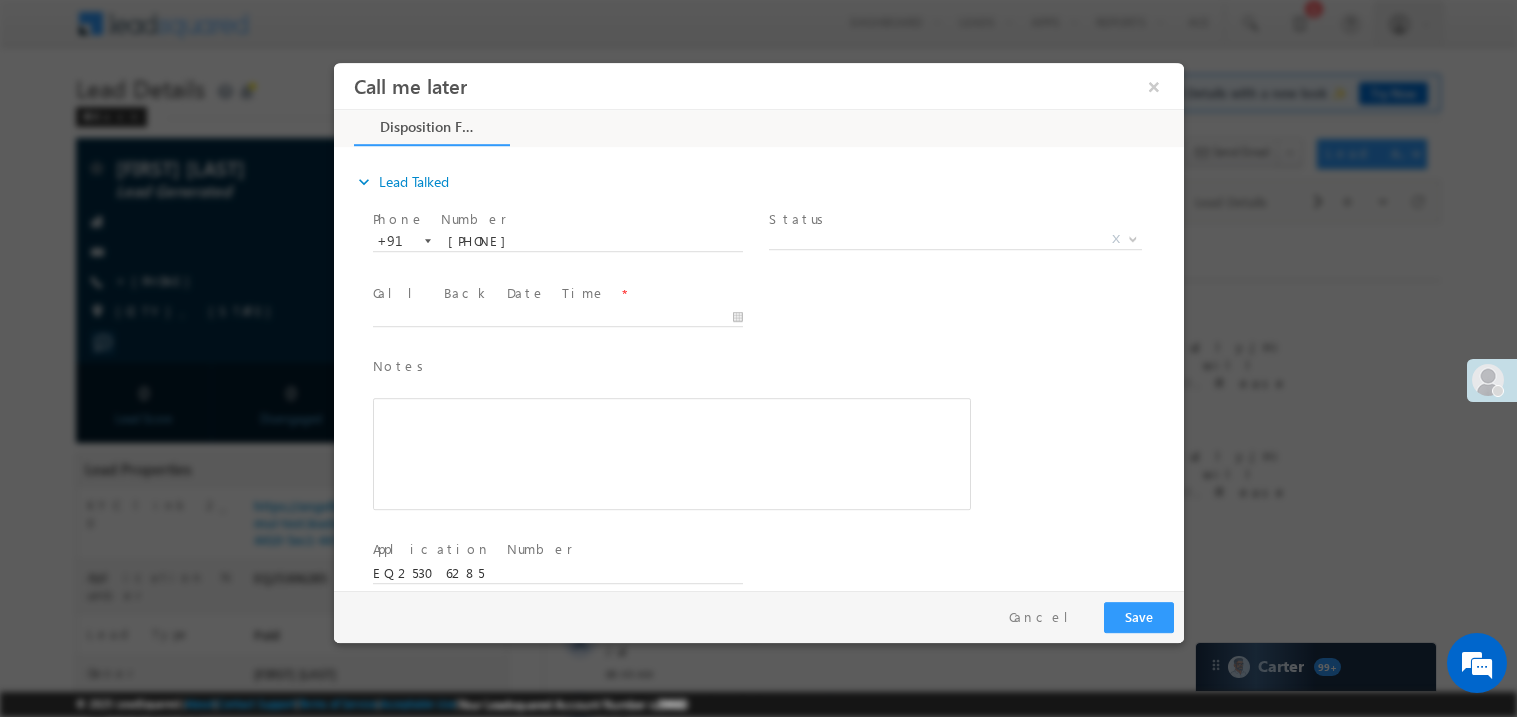 scroll, scrollTop: 0, scrollLeft: 0, axis: both 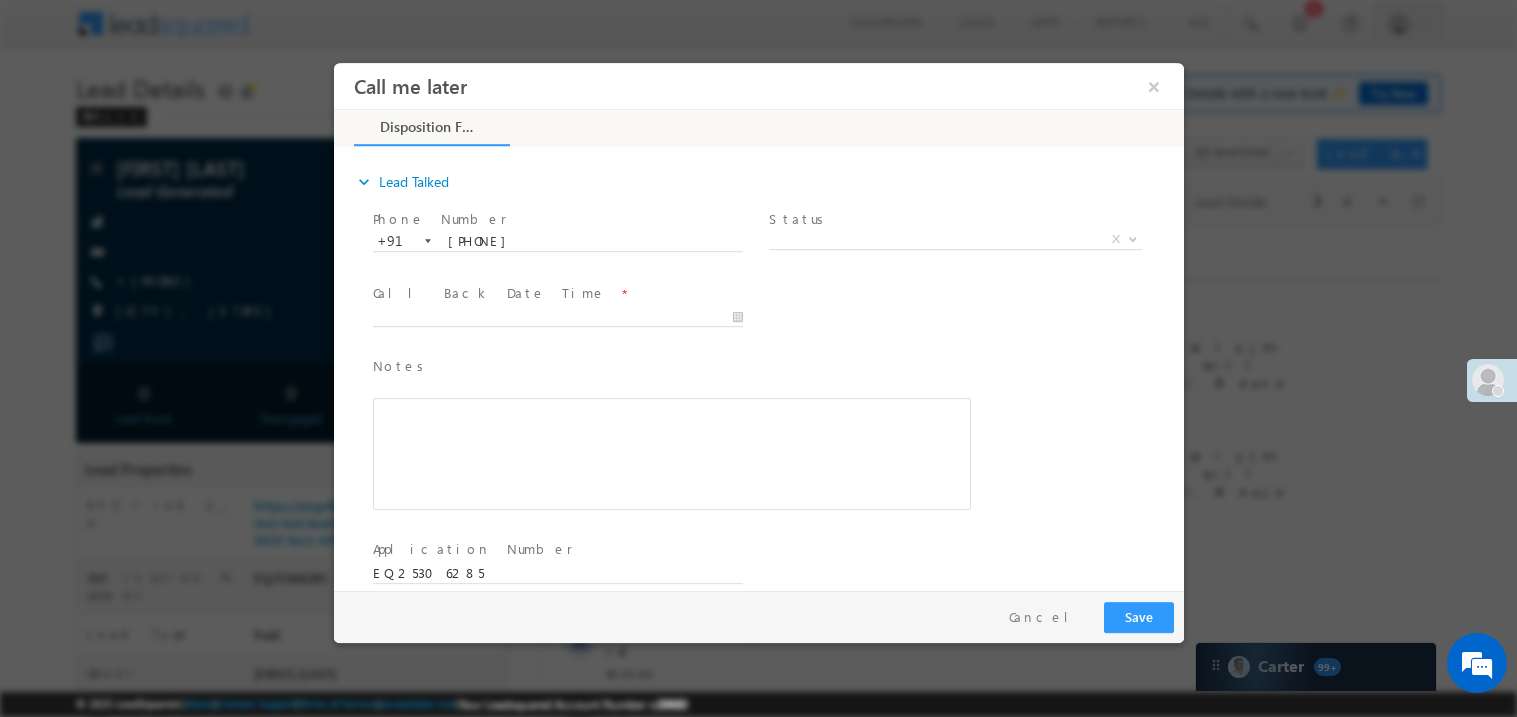 click on "Status
*" at bounding box center [952, 219] 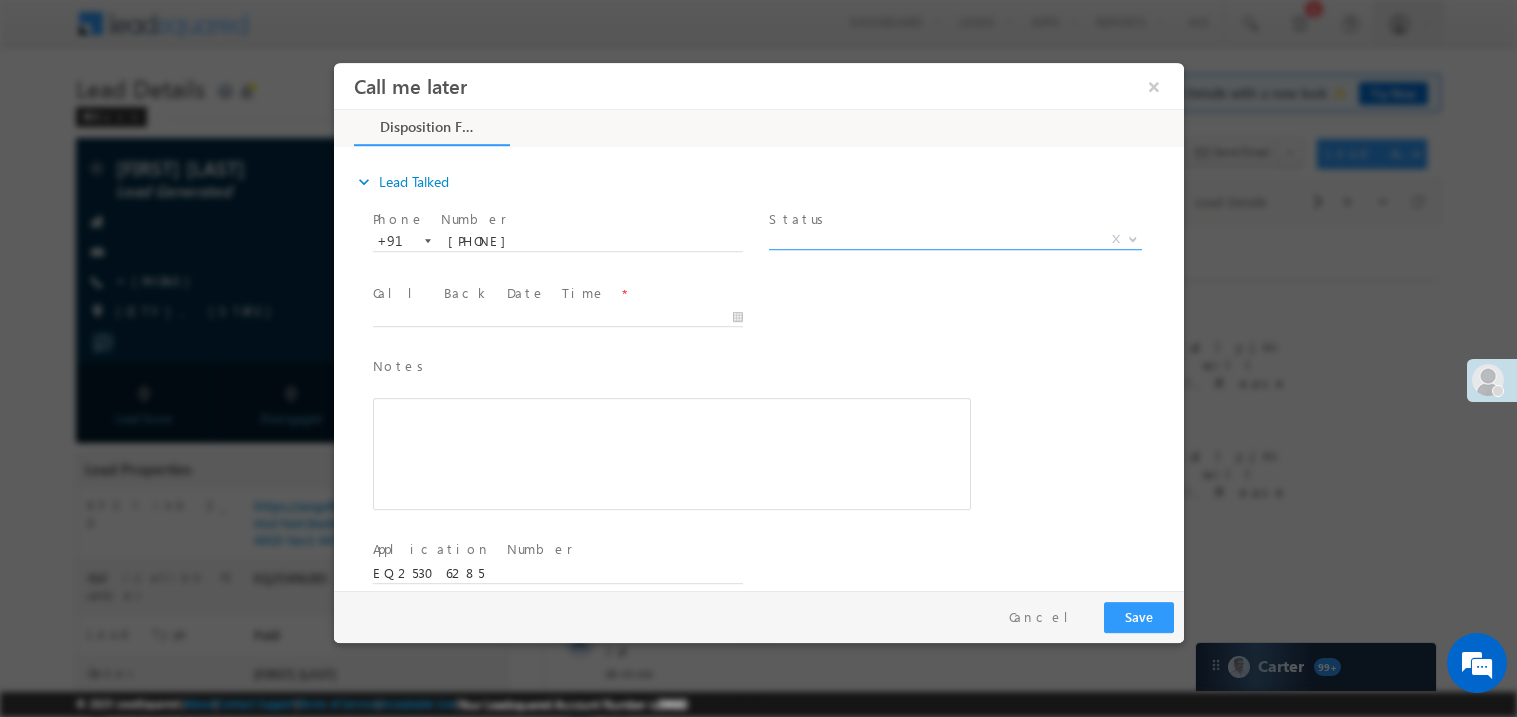 click on "X" at bounding box center (954, 239) 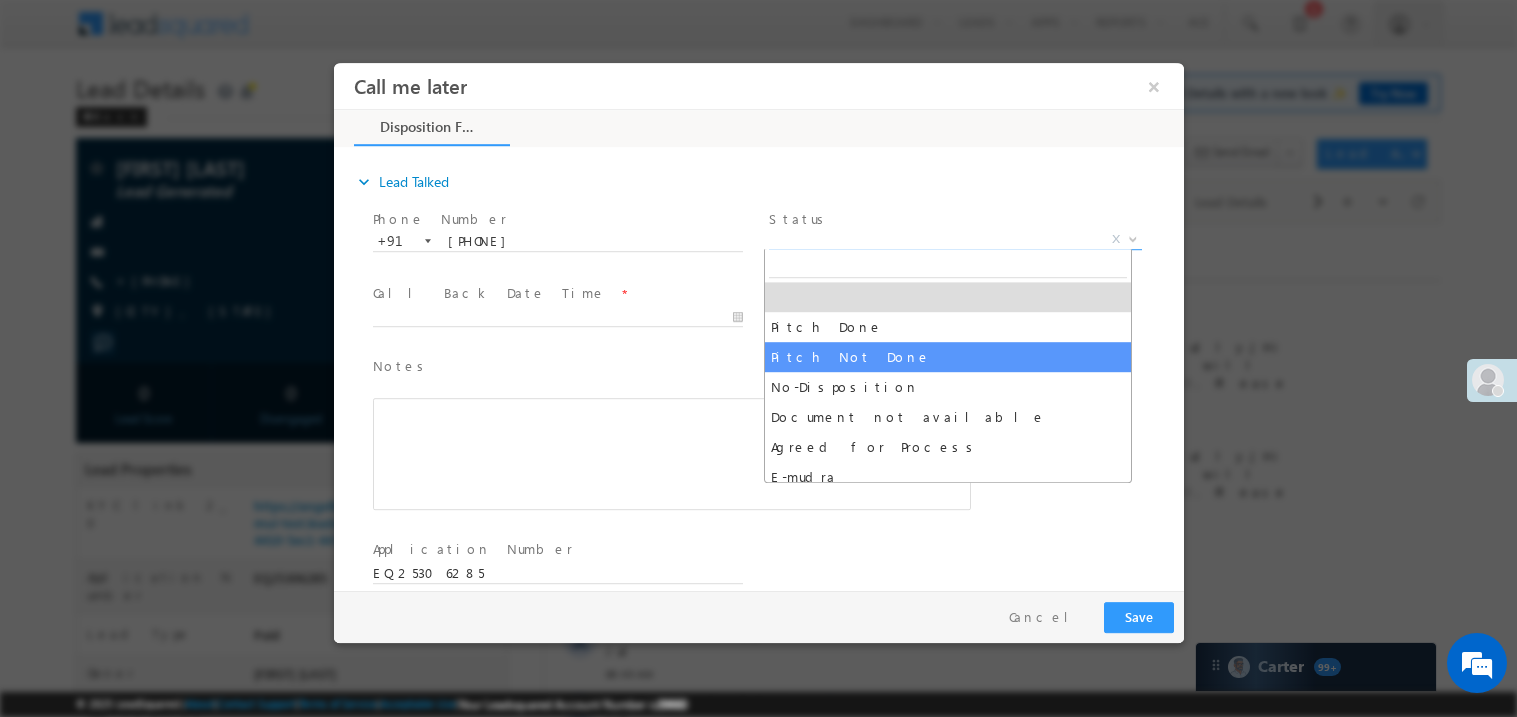 select on "Pitch Not Done" 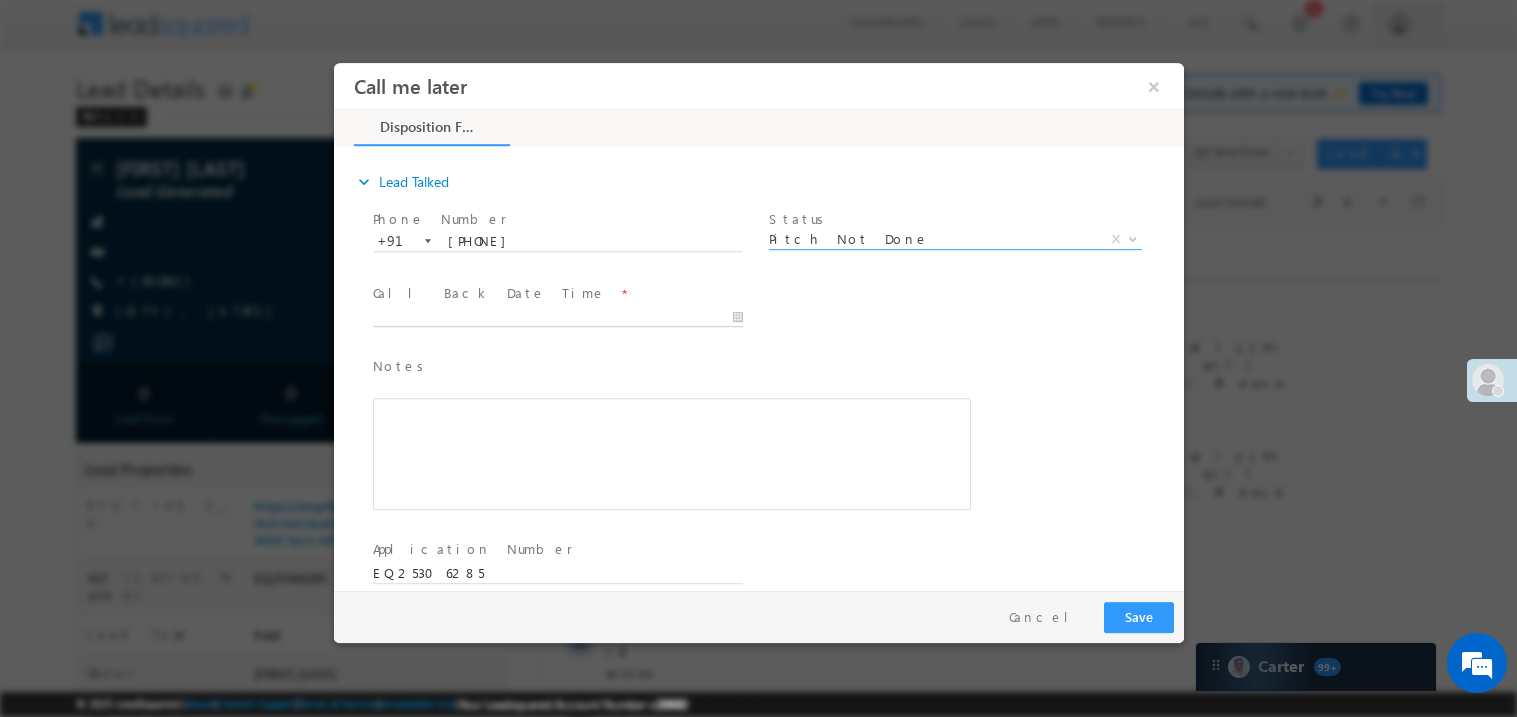 click on "Call me later
×" at bounding box center [758, 325] 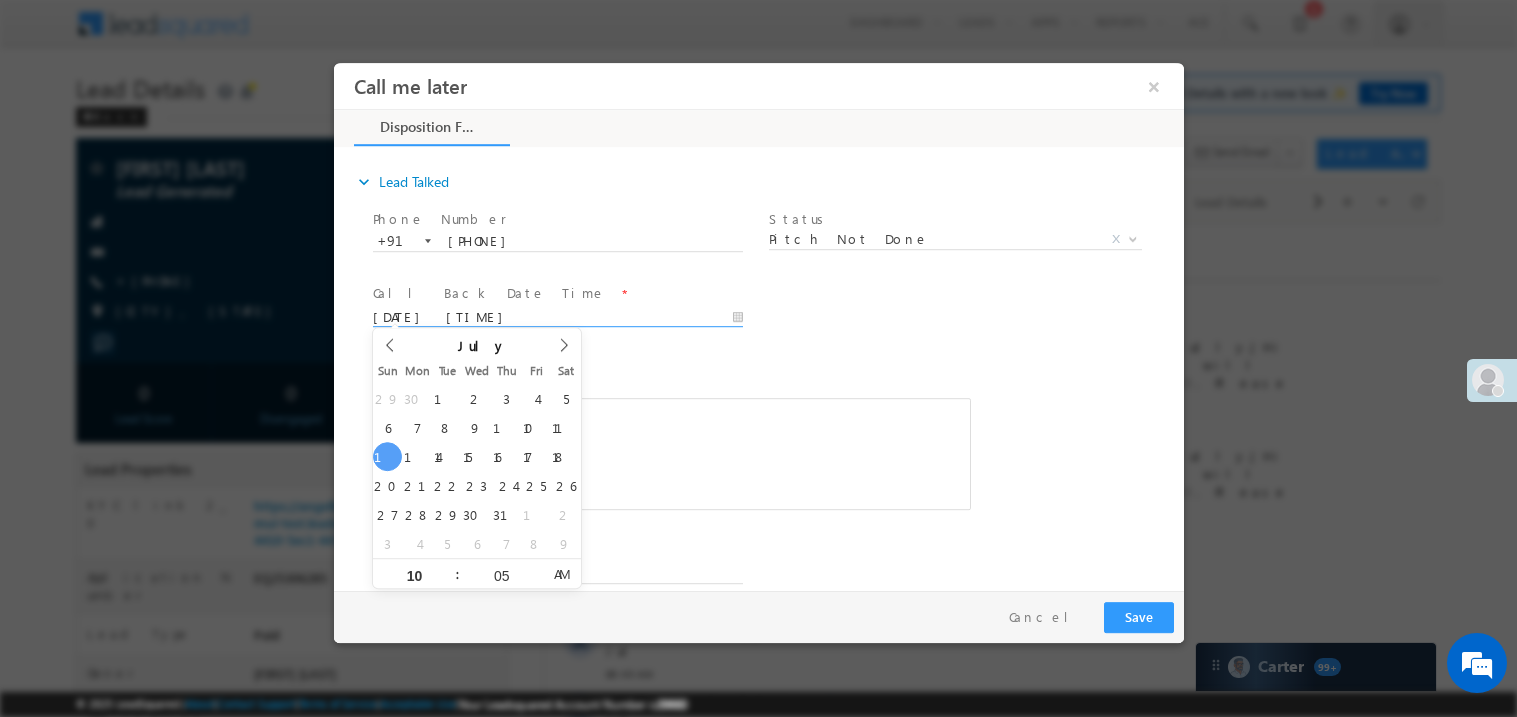 click at bounding box center [671, 453] 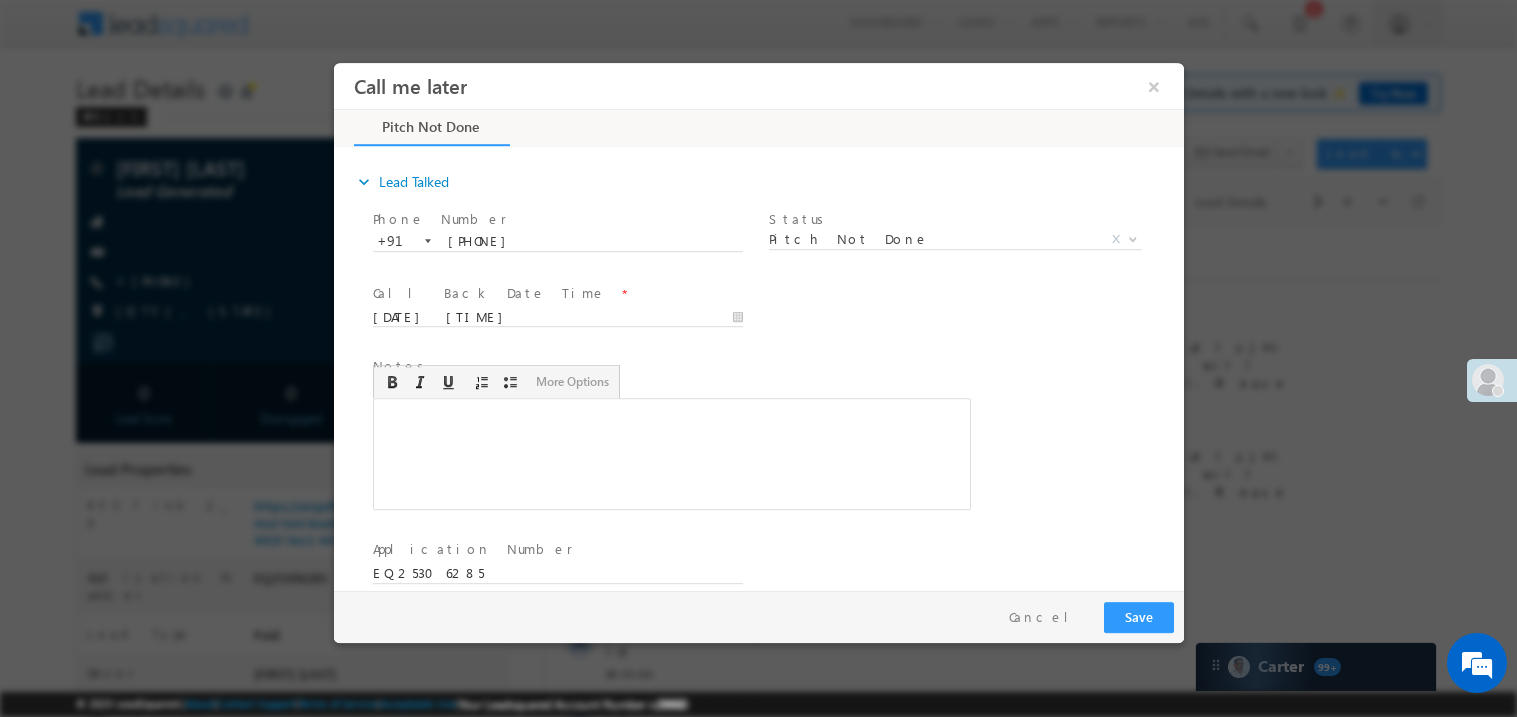type 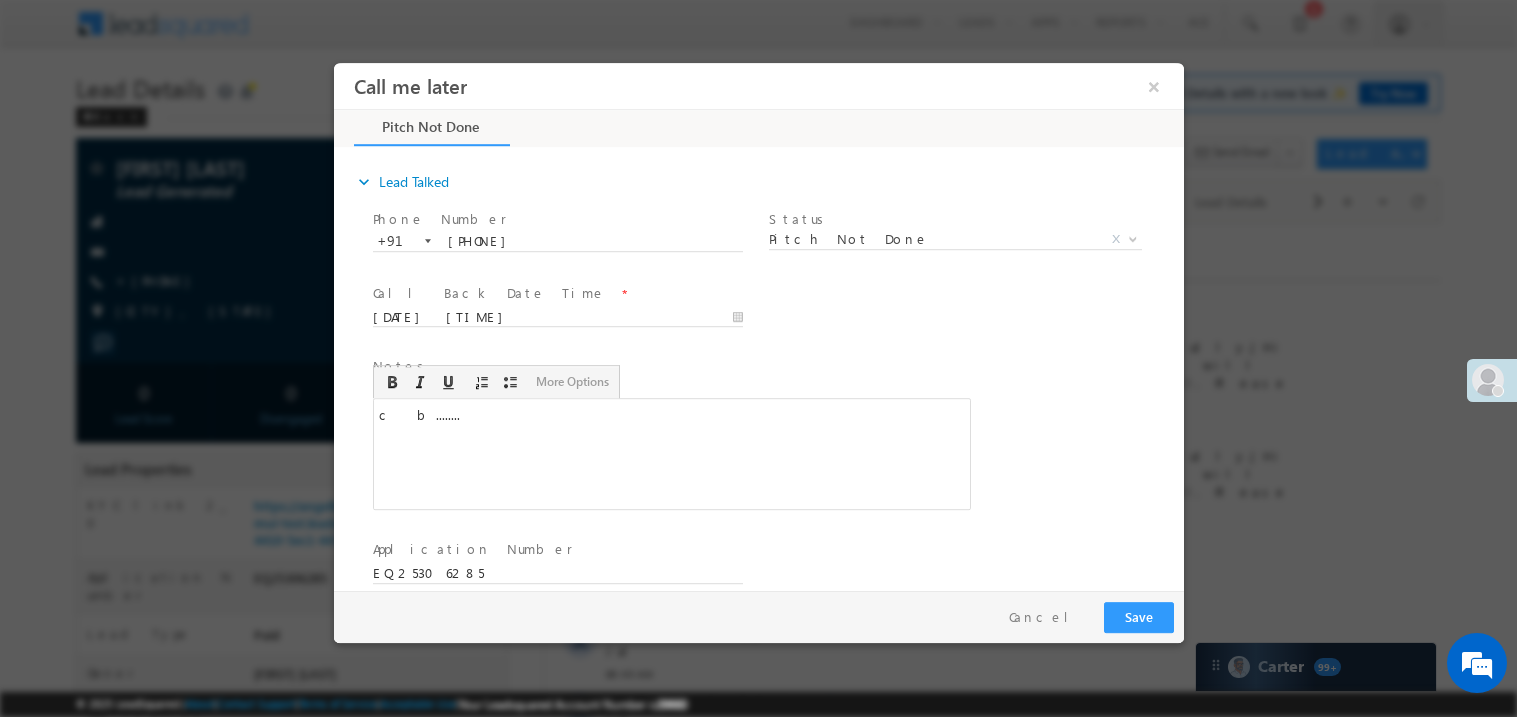 scroll, scrollTop: 0, scrollLeft: 0, axis: both 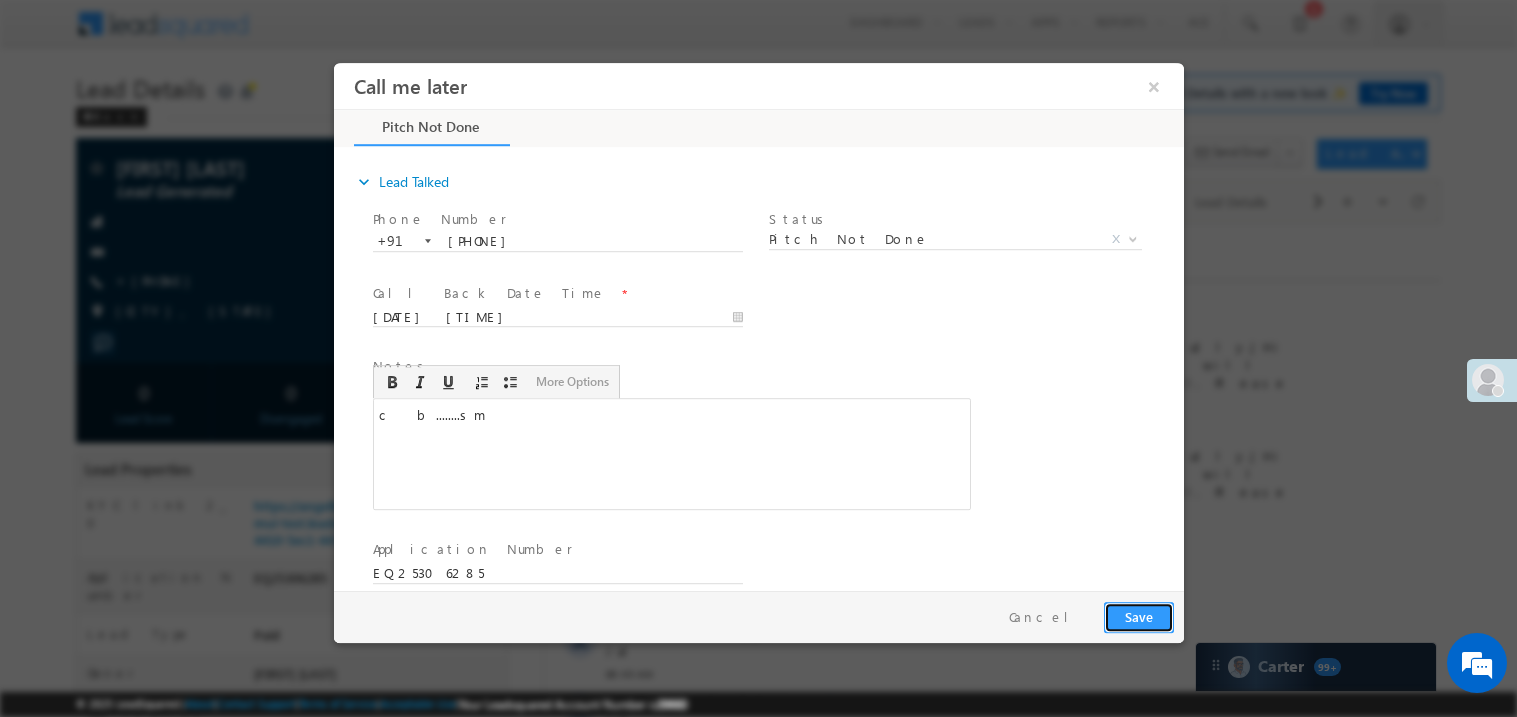 click on "Save" at bounding box center (1138, 616) 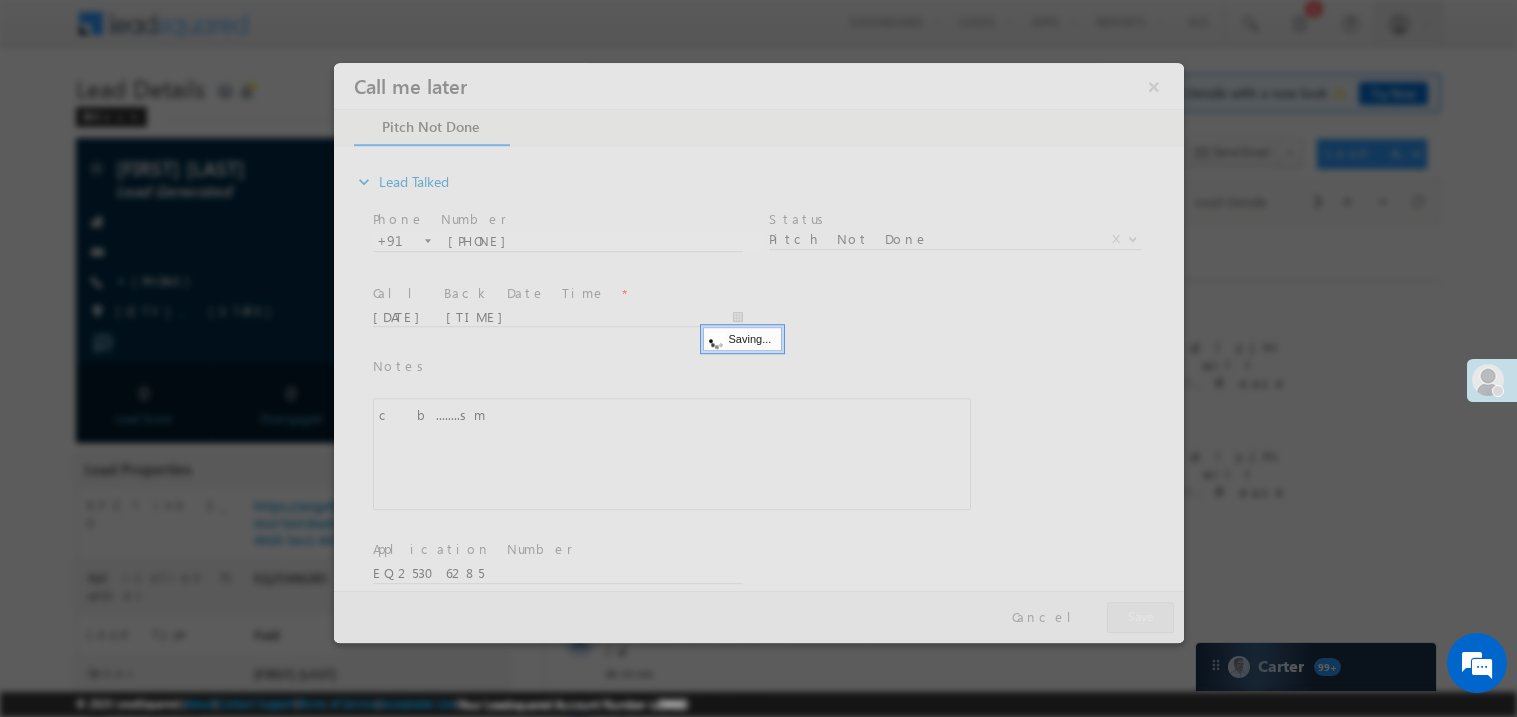 click at bounding box center (758, 352) 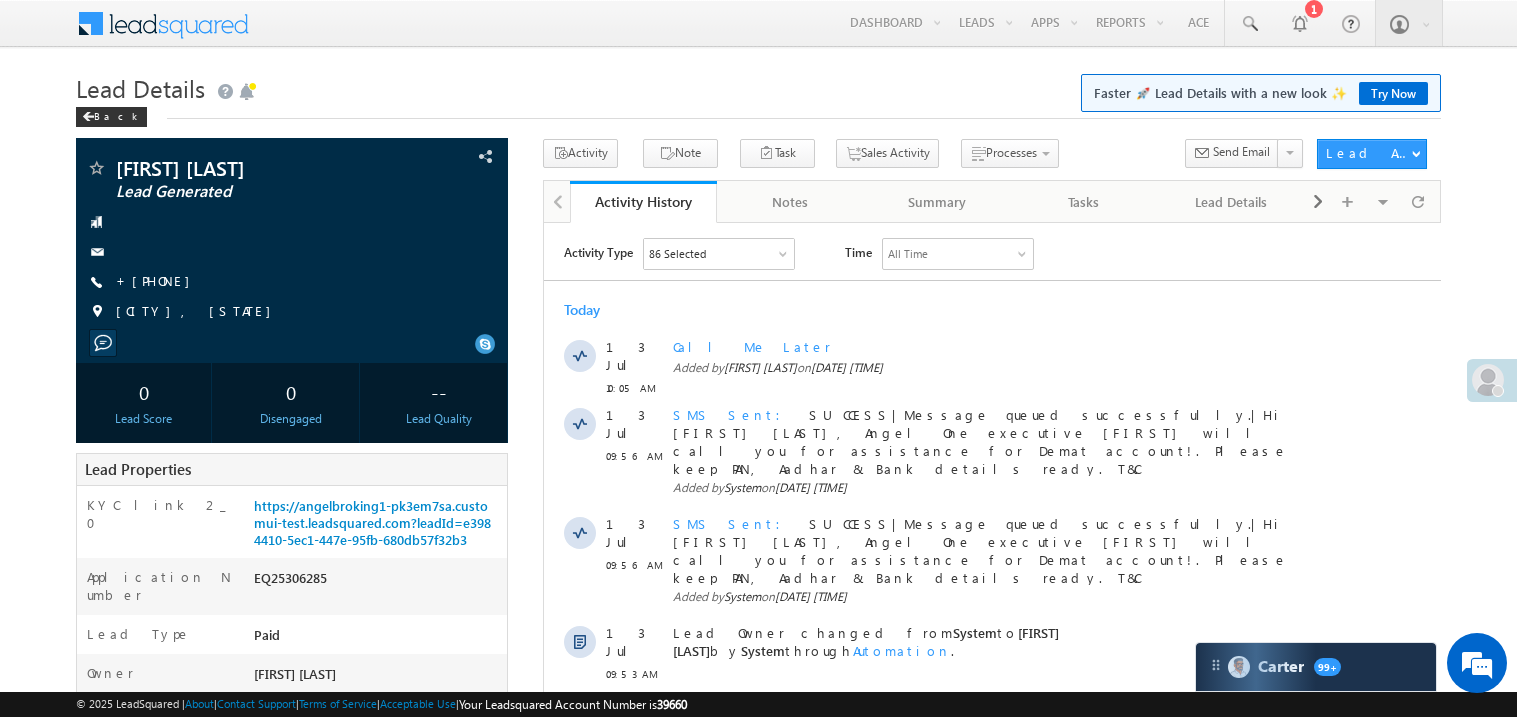 click on "Lead Capture:
details ." at bounding box center [1001, 716] 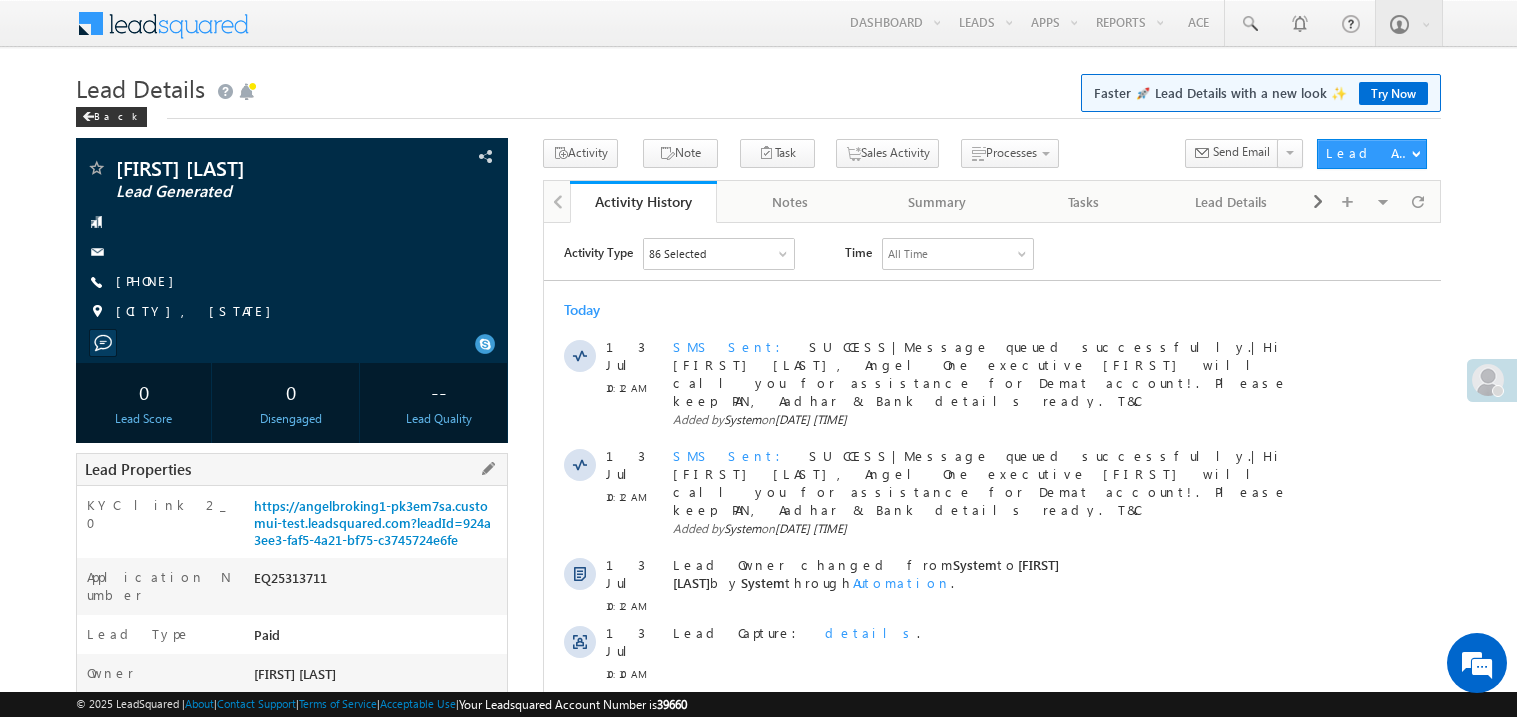scroll, scrollTop: 0, scrollLeft: 0, axis: both 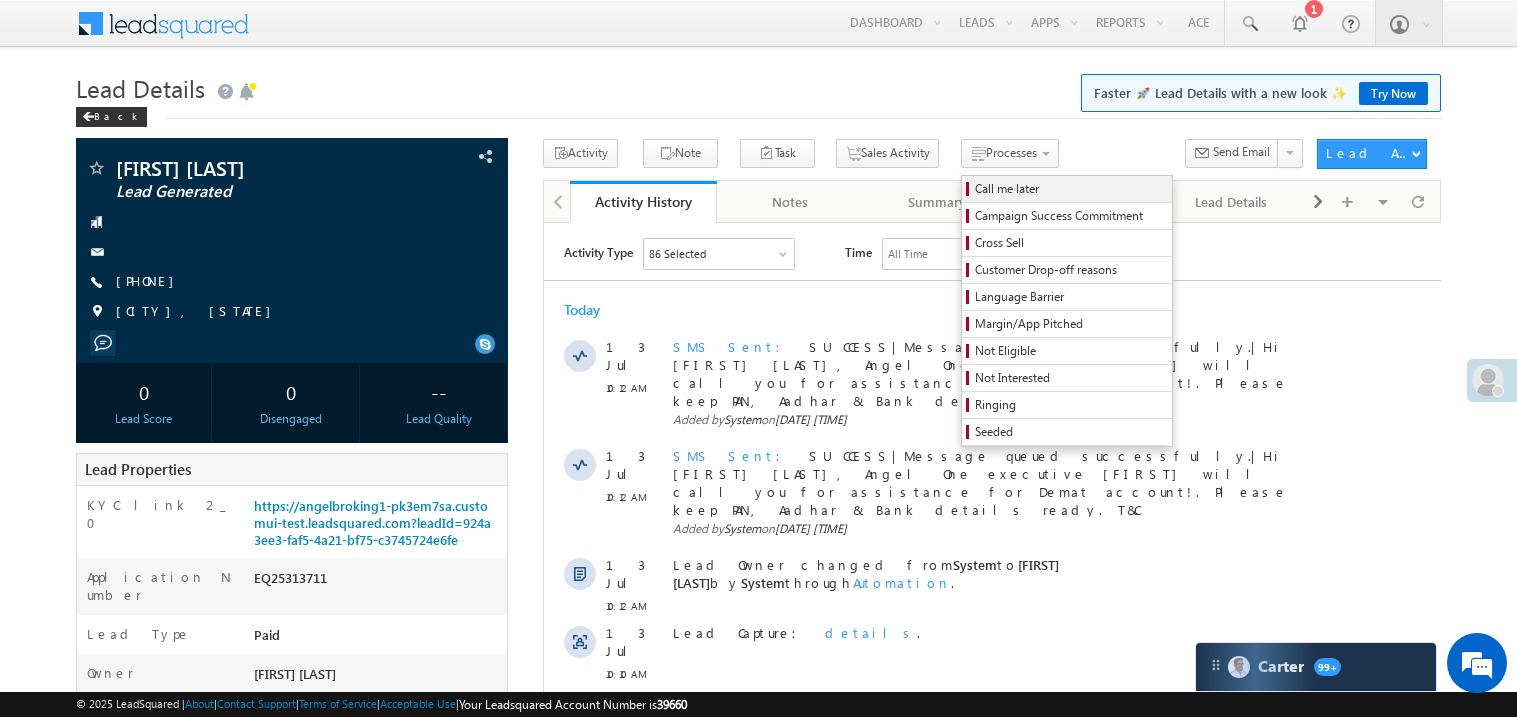 click on "Call me later" at bounding box center (1070, 189) 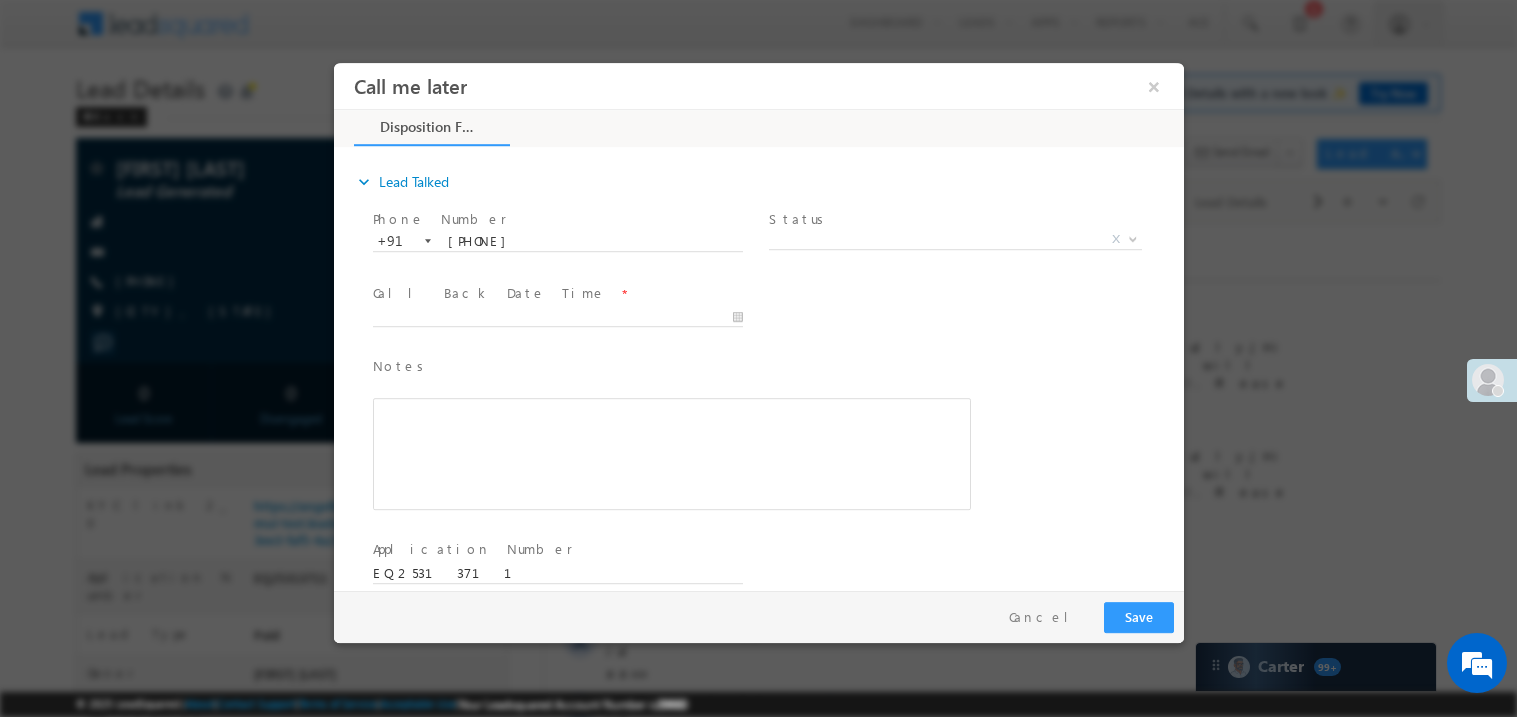 scroll, scrollTop: 0, scrollLeft: 0, axis: both 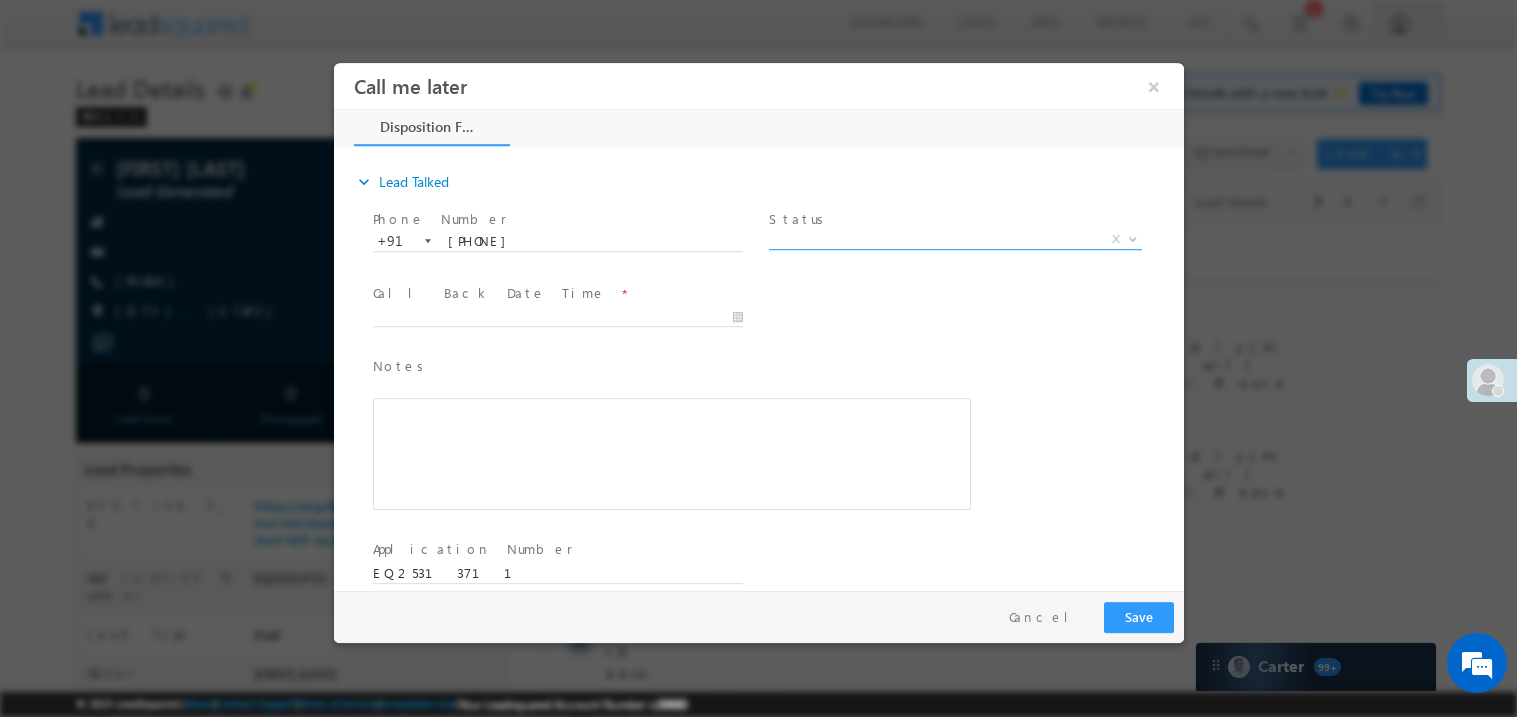click on "X" at bounding box center [954, 239] 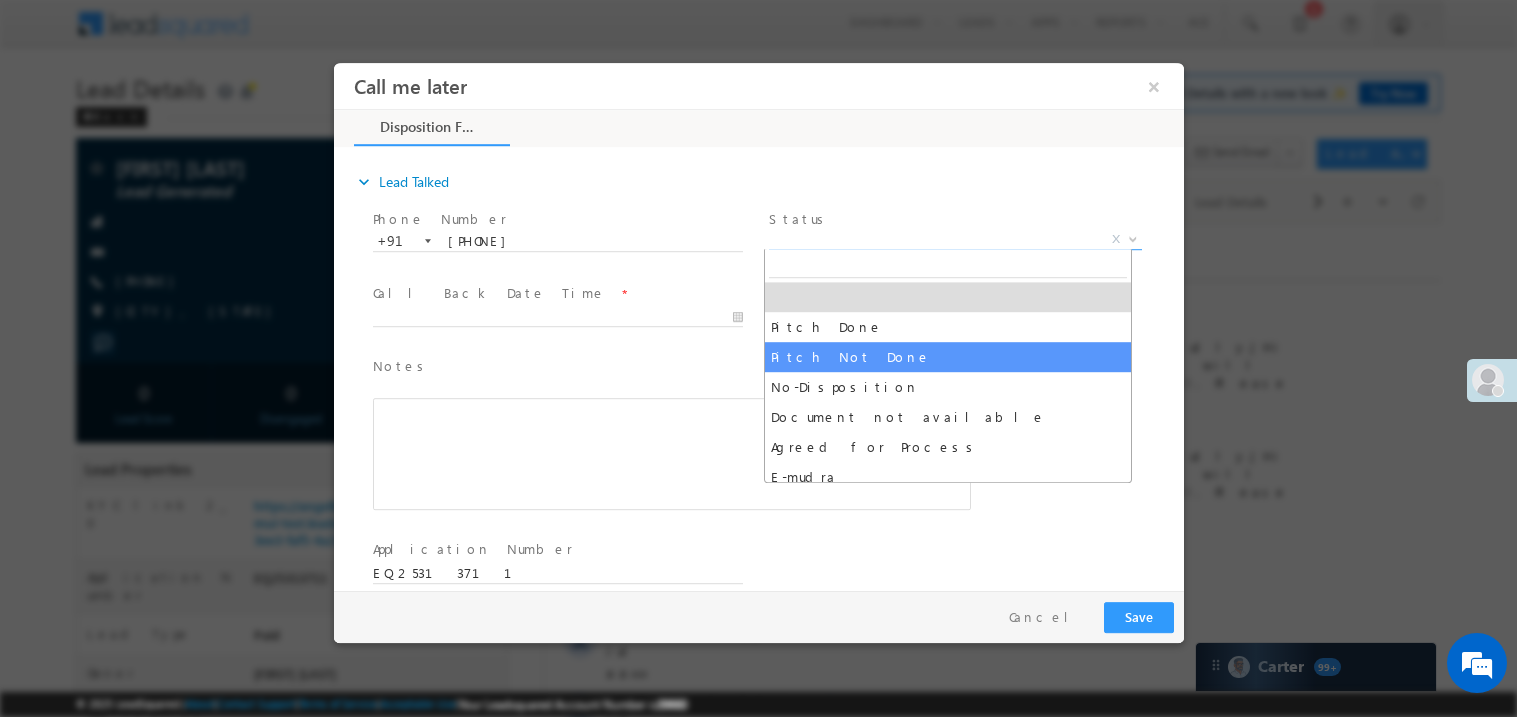 select on "Pitch Not Done" 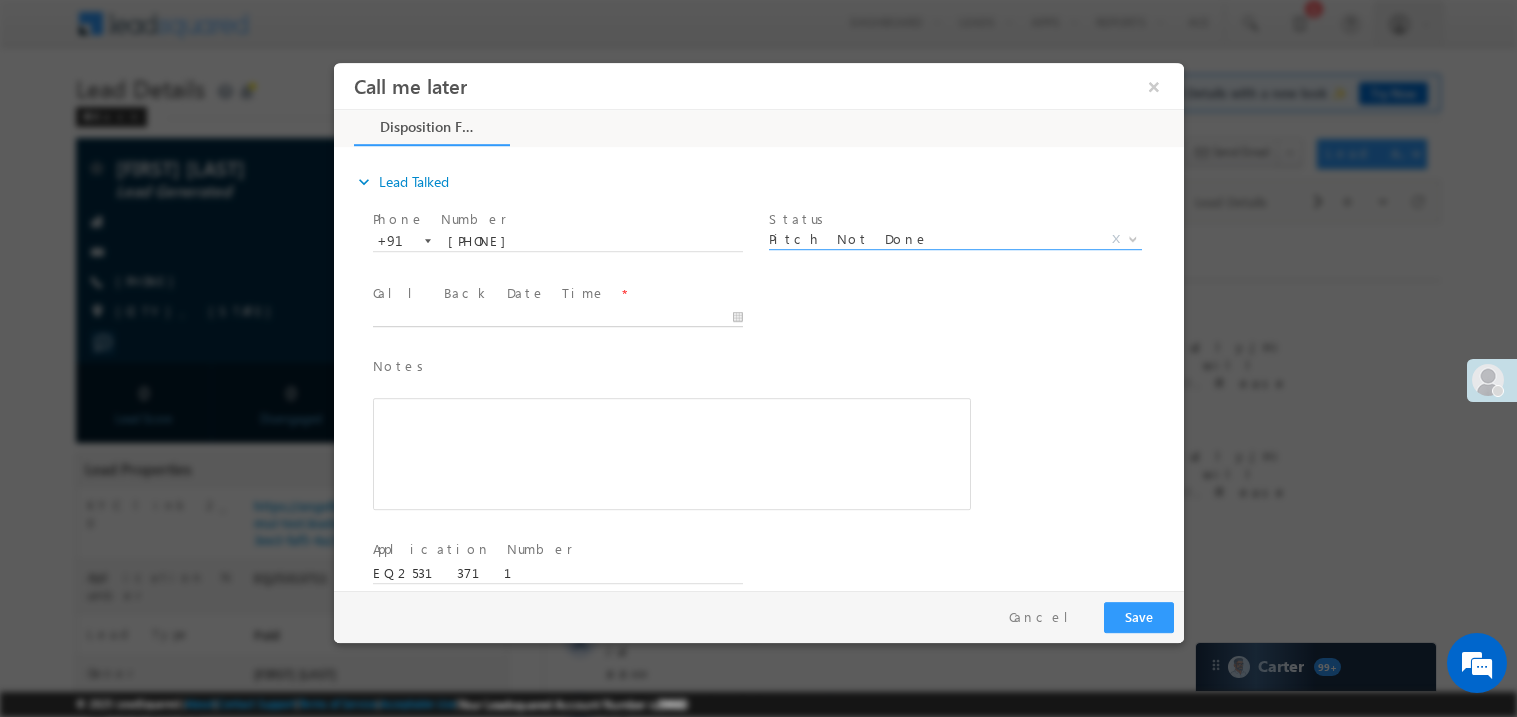 click on "Call me later
×" at bounding box center [758, 325] 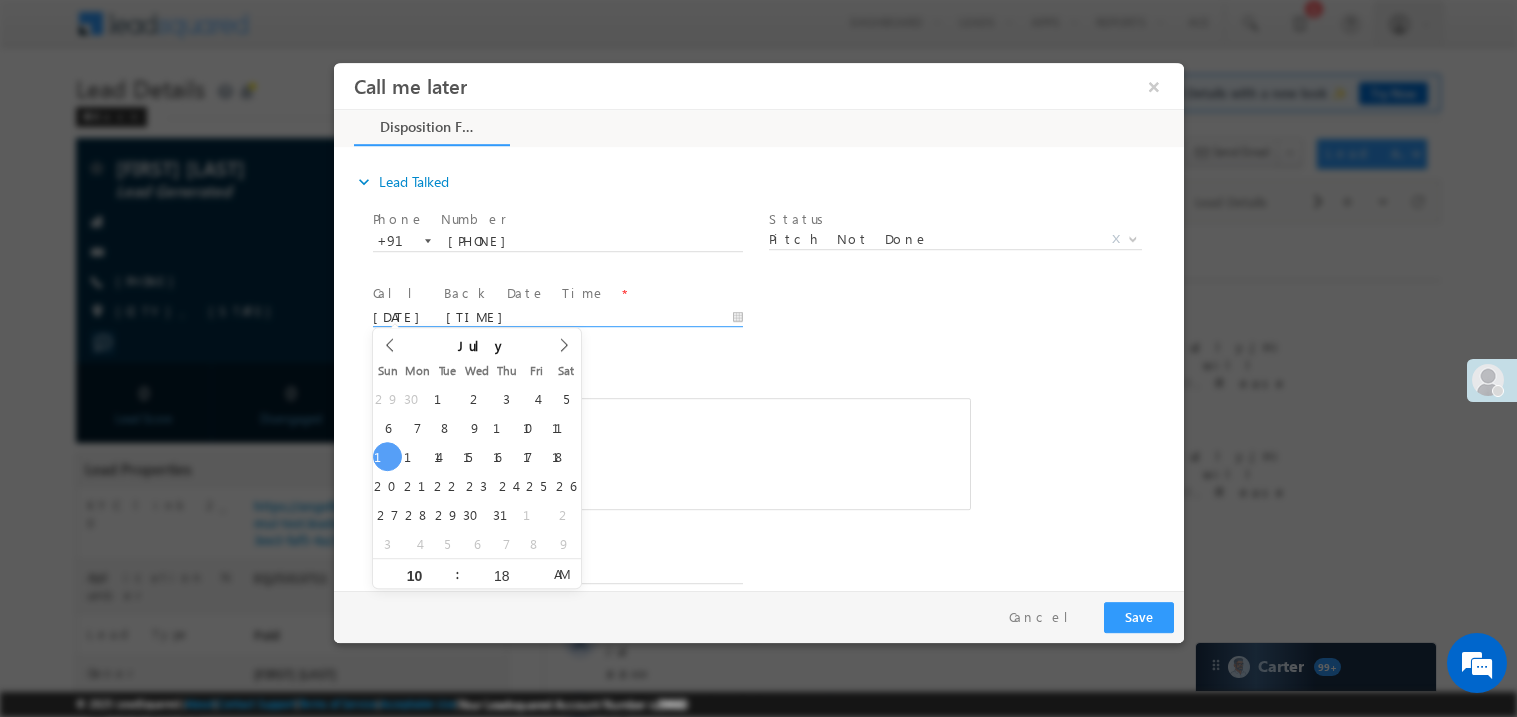 click at bounding box center (671, 453) 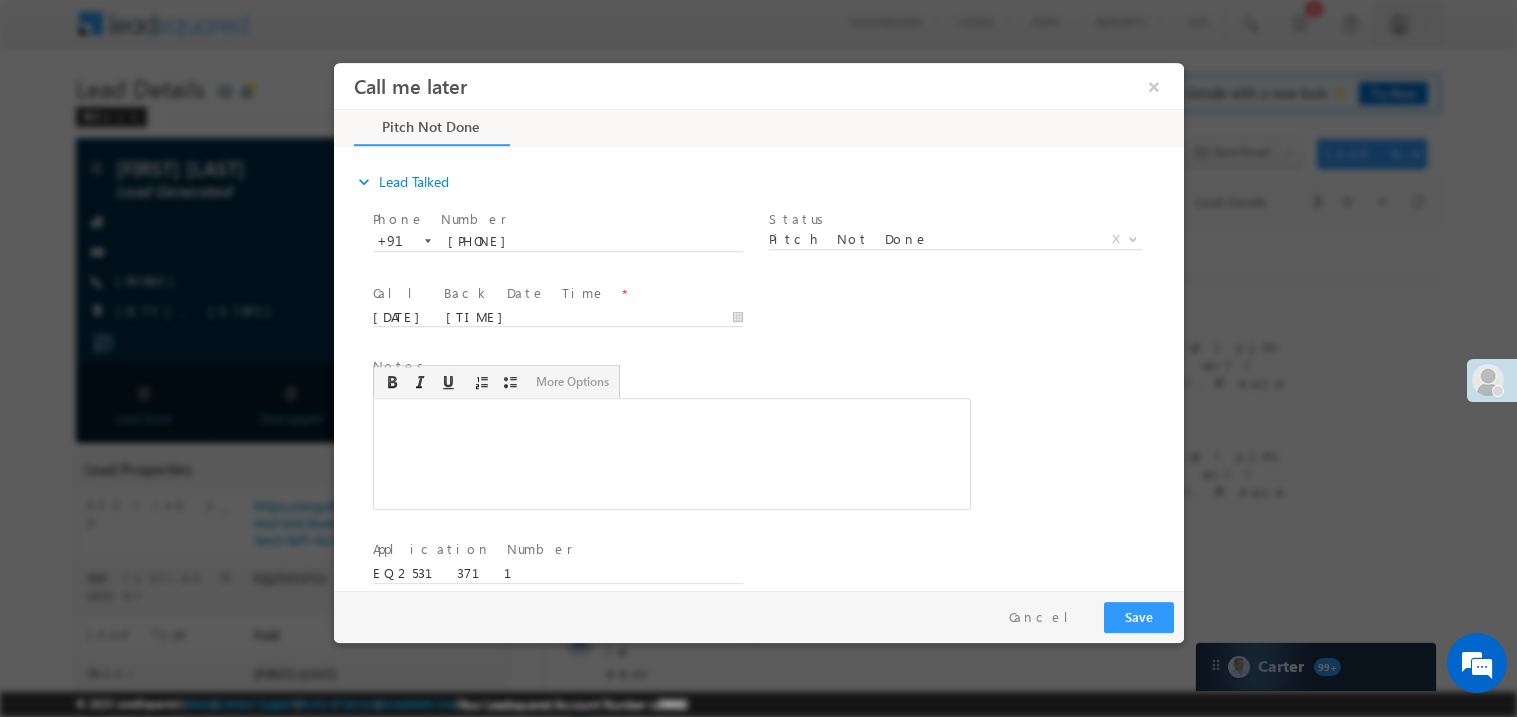 type 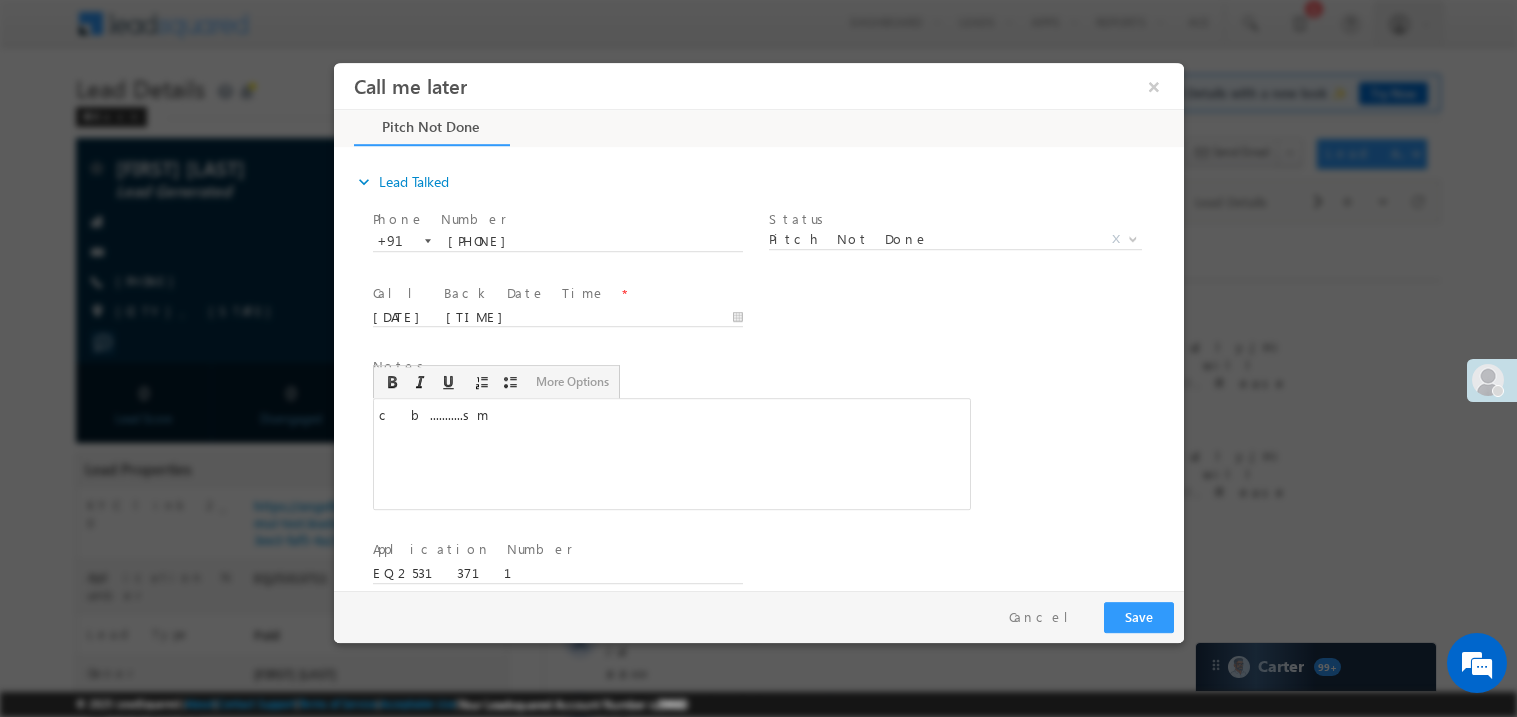 scroll, scrollTop: 0, scrollLeft: 0, axis: both 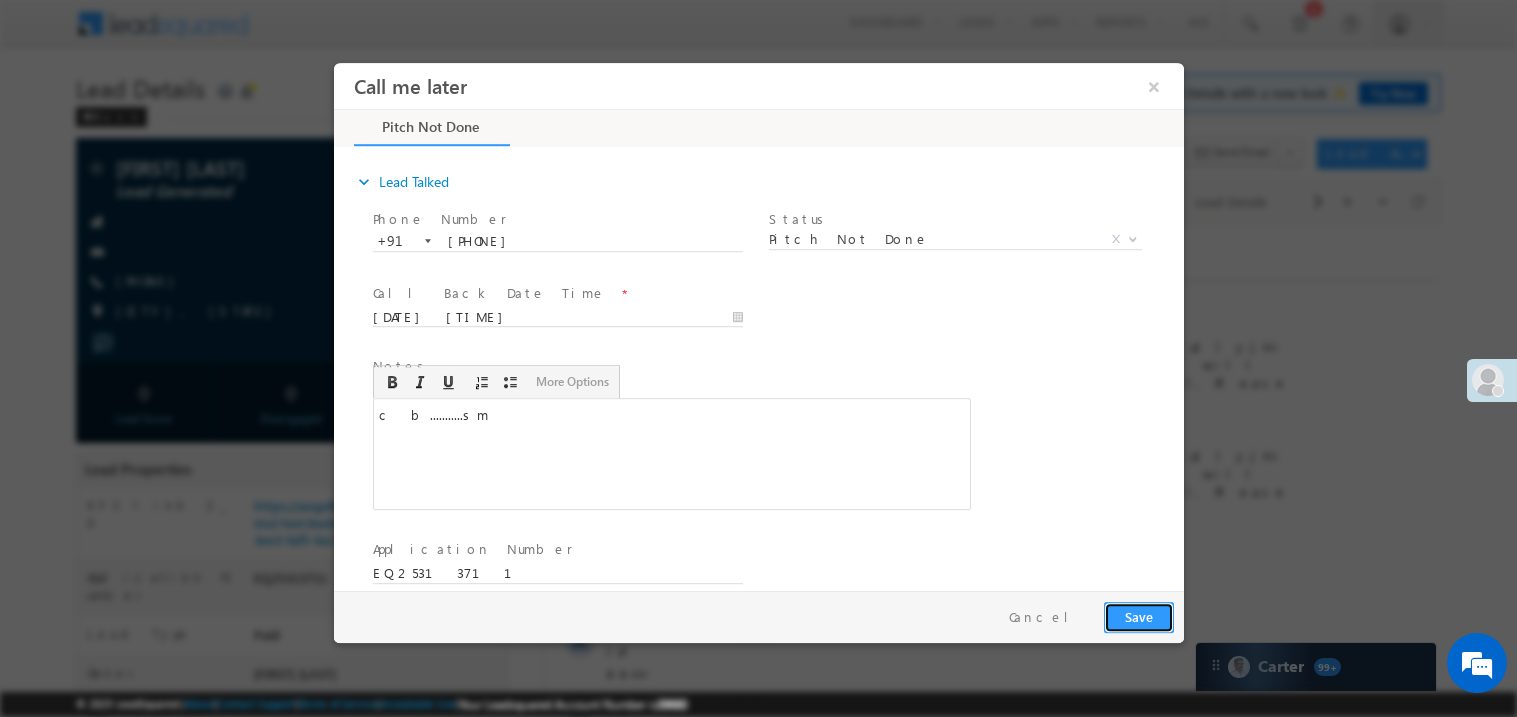 click on "Save" at bounding box center [1138, 616] 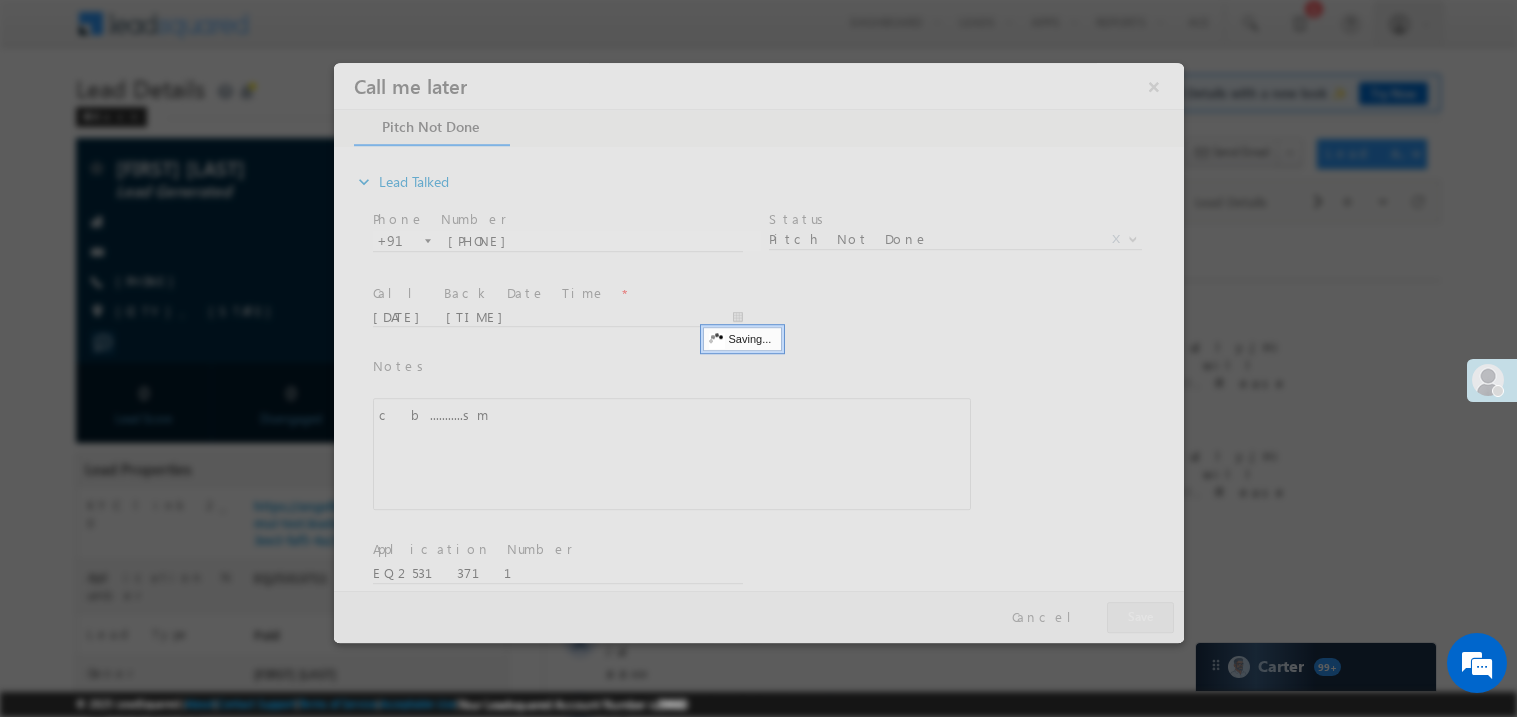 click at bounding box center [758, 352] 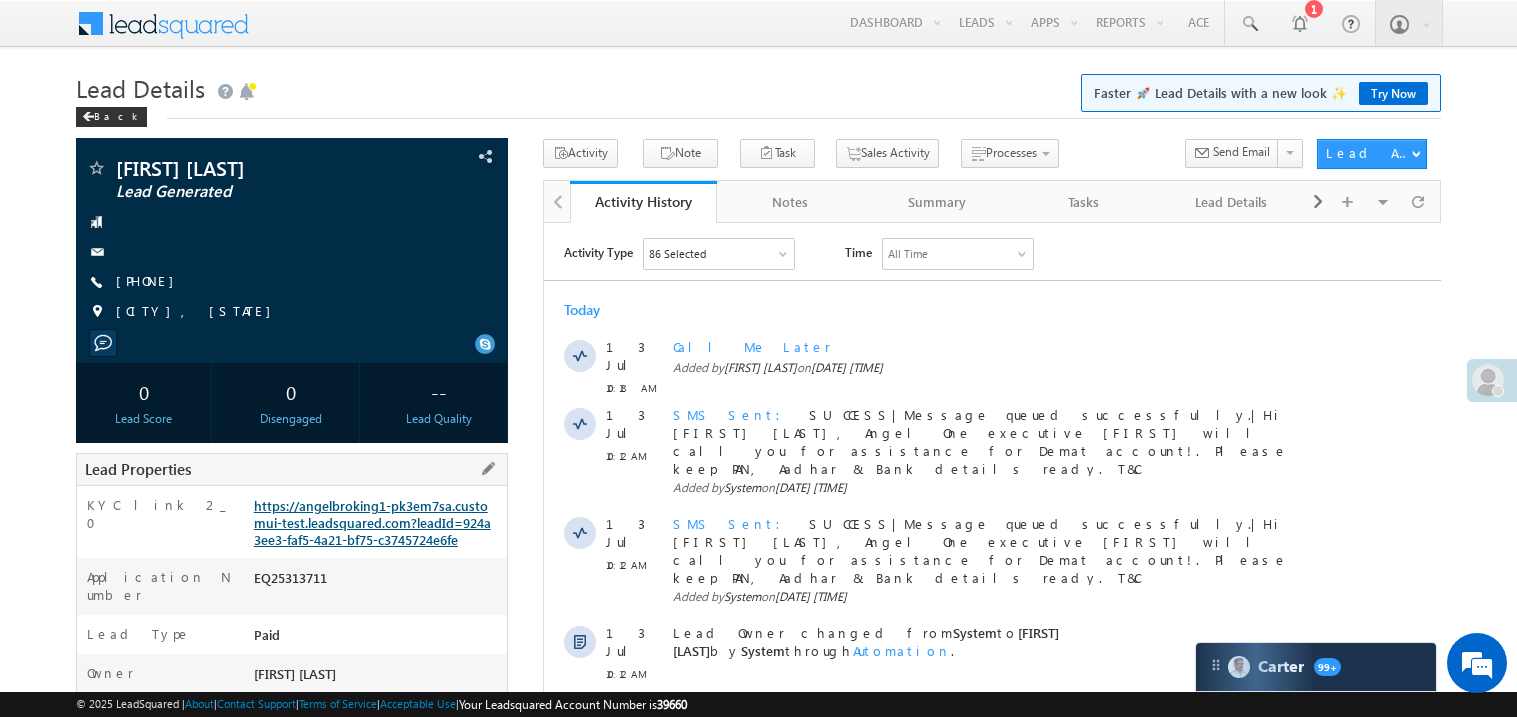 click on "https://angelbroking1-pk3em7sa.customui-test.leadsquared.com?leadId=924a3ee3-faf5-4a21-bf75-c3745724e6fe" at bounding box center (372, 522) 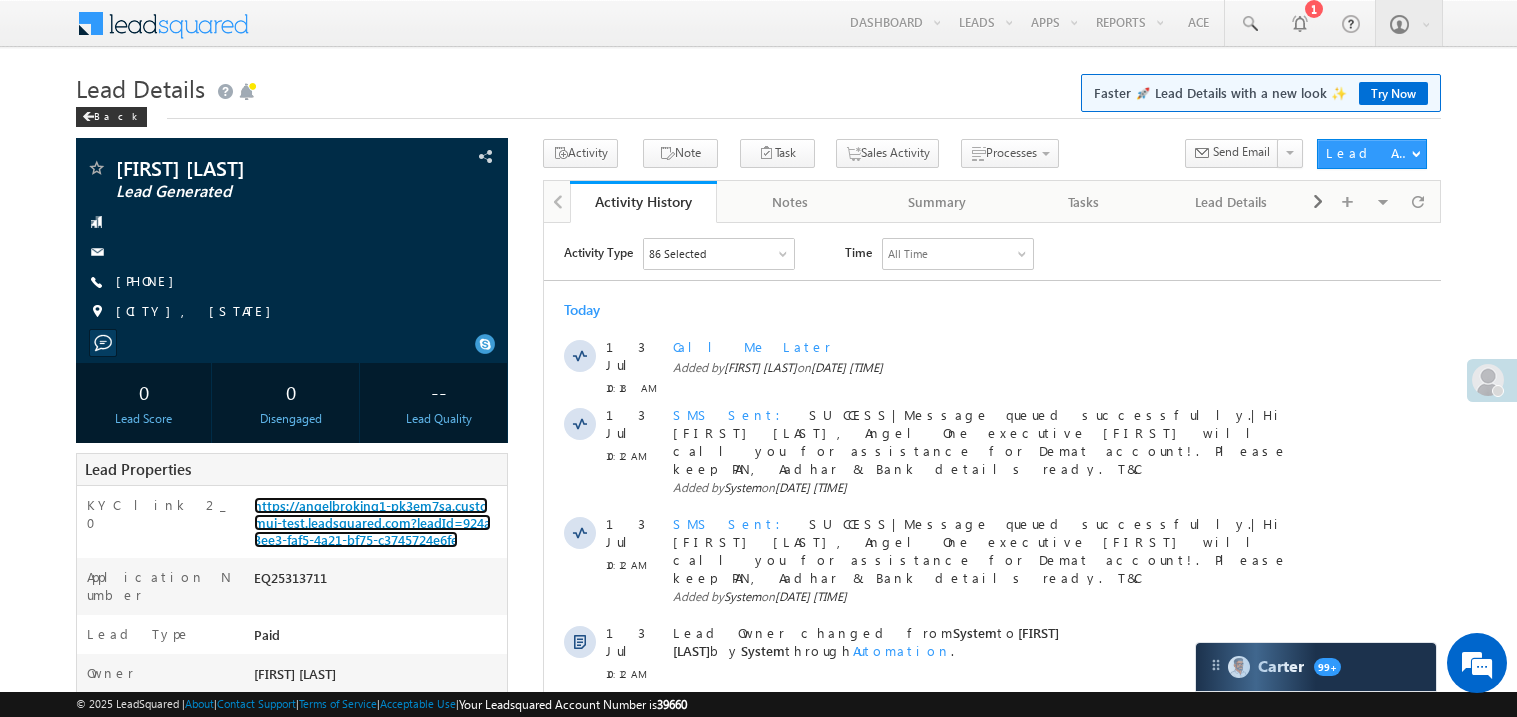scroll, scrollTop: 740, scrollLeft: 0, axis: vertical 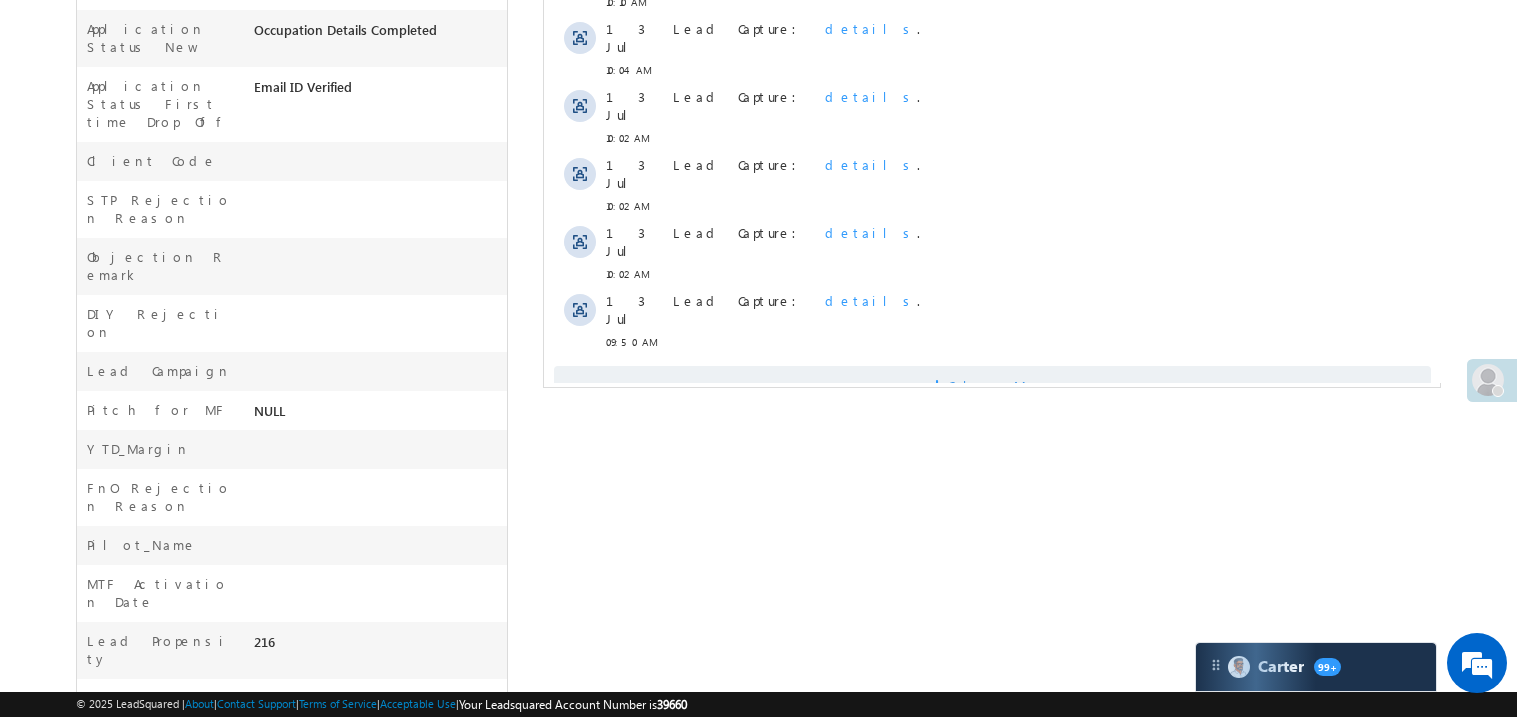 click on "Show More" at bounding box center [991, 386] 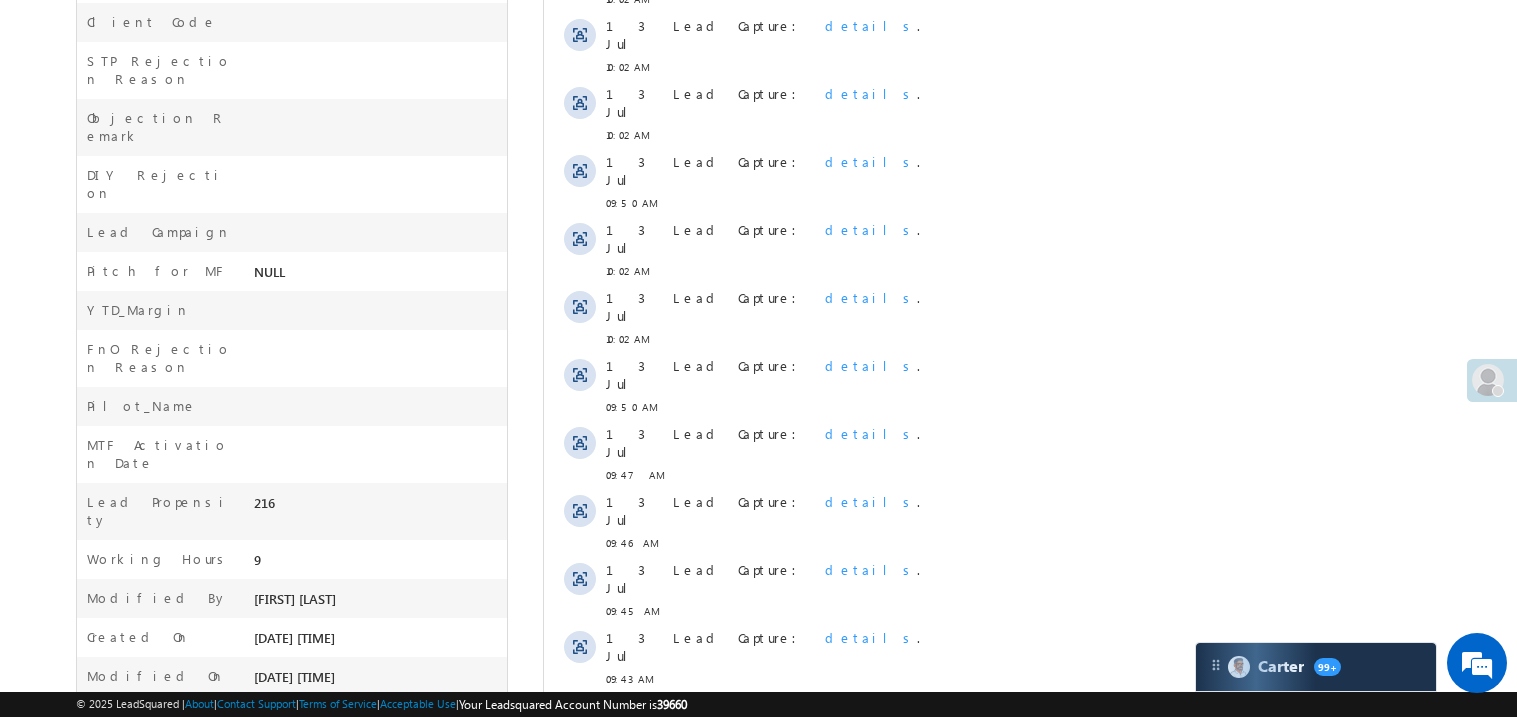 scroll, scrollTop: 917, scrollLeft: 0, axis: vertical 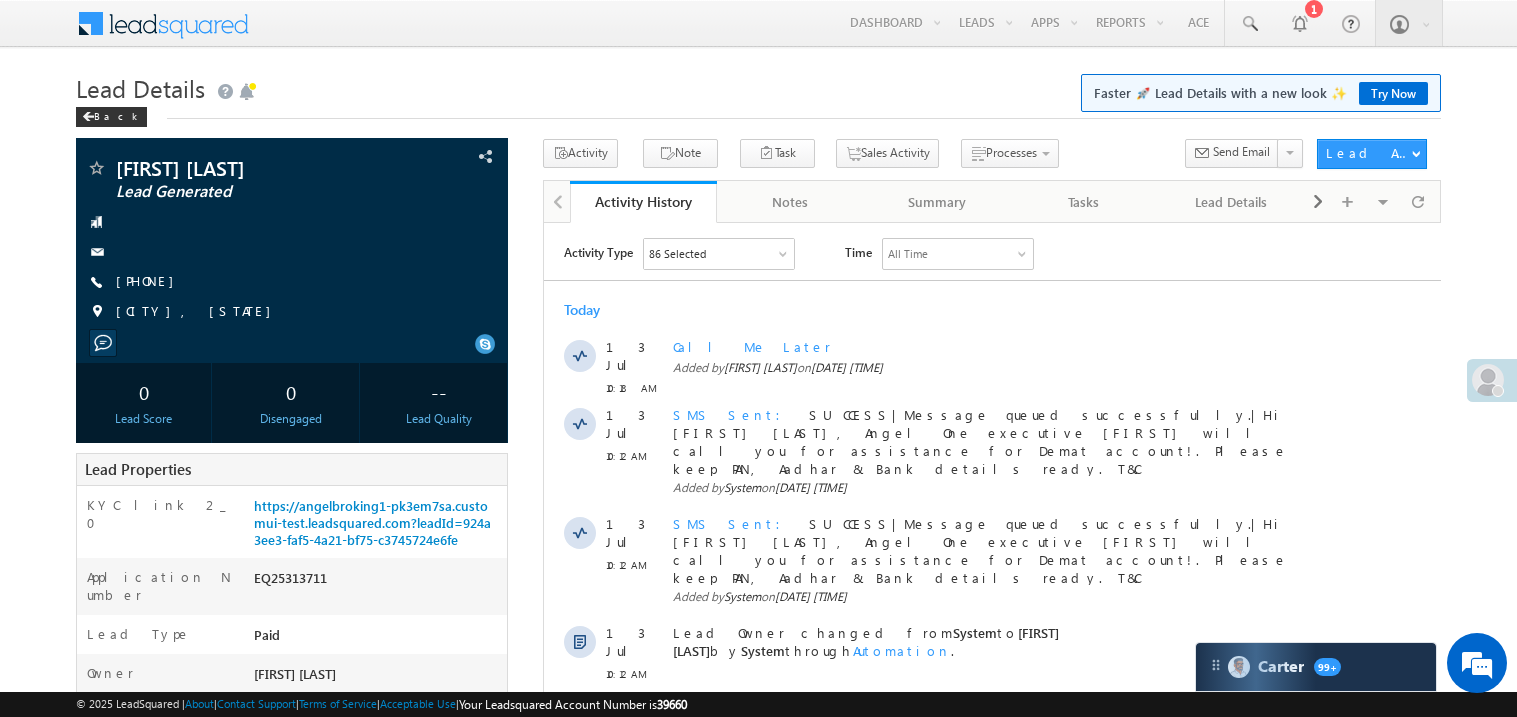 click on "Lead Details Faster 🚀 Lead Details with a new look ✨ Try Now" at bounding box center [758, 86] 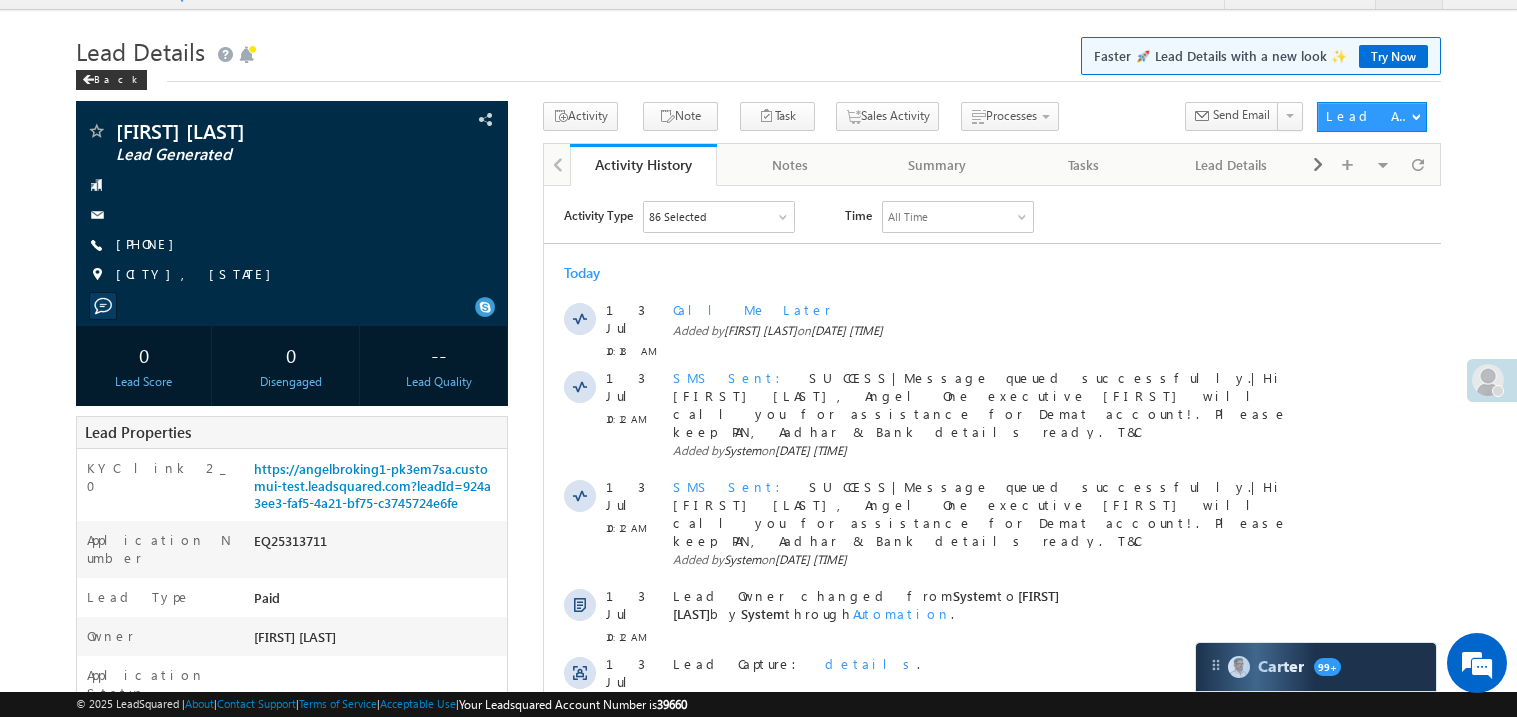 scroll, scrollTop: 0, scrollLeft: 0, axis: both 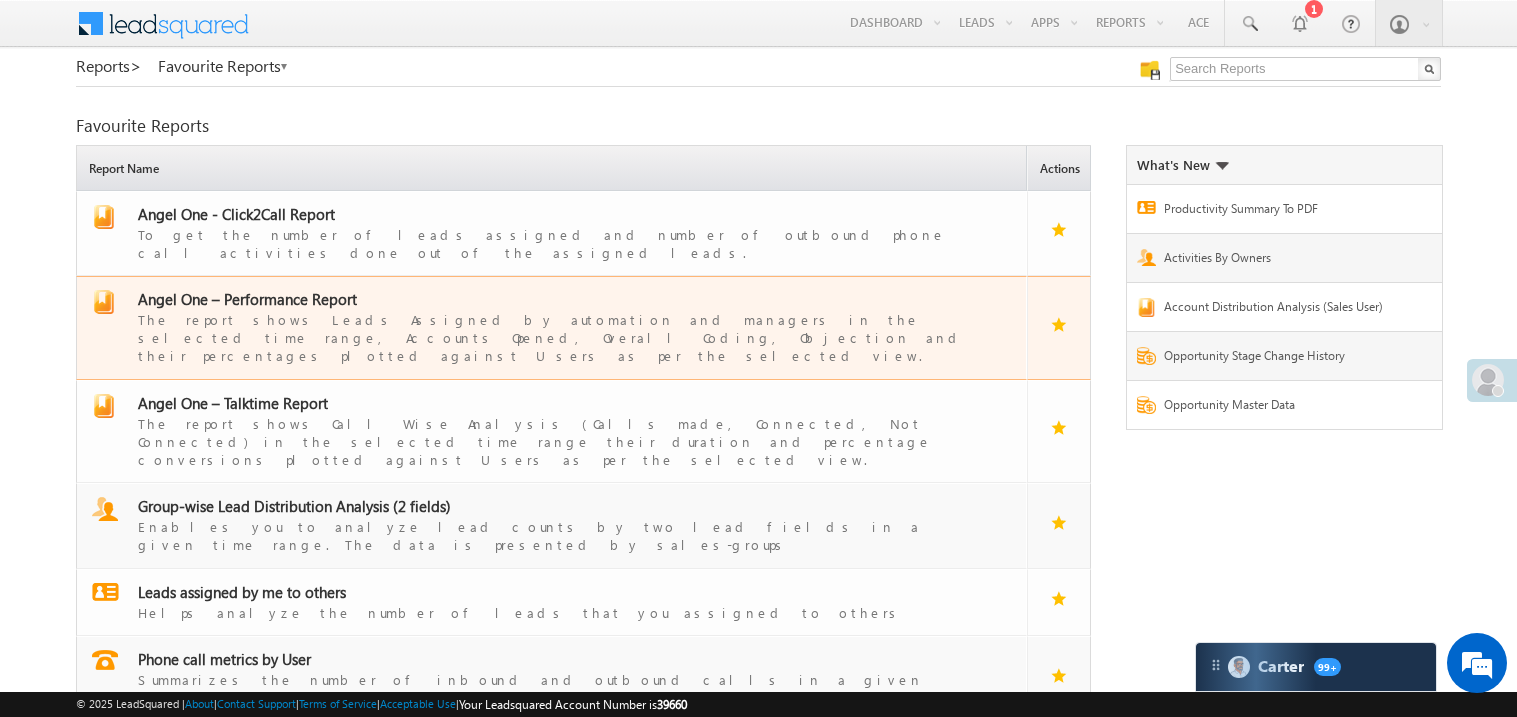 click on "The report shows Leads Assigned by automation and managers in the selected time range, Accounts Opened, Overall Coding, Objection and their percentages plotted against Users as per the selected view." at bounding box center [564, 337] 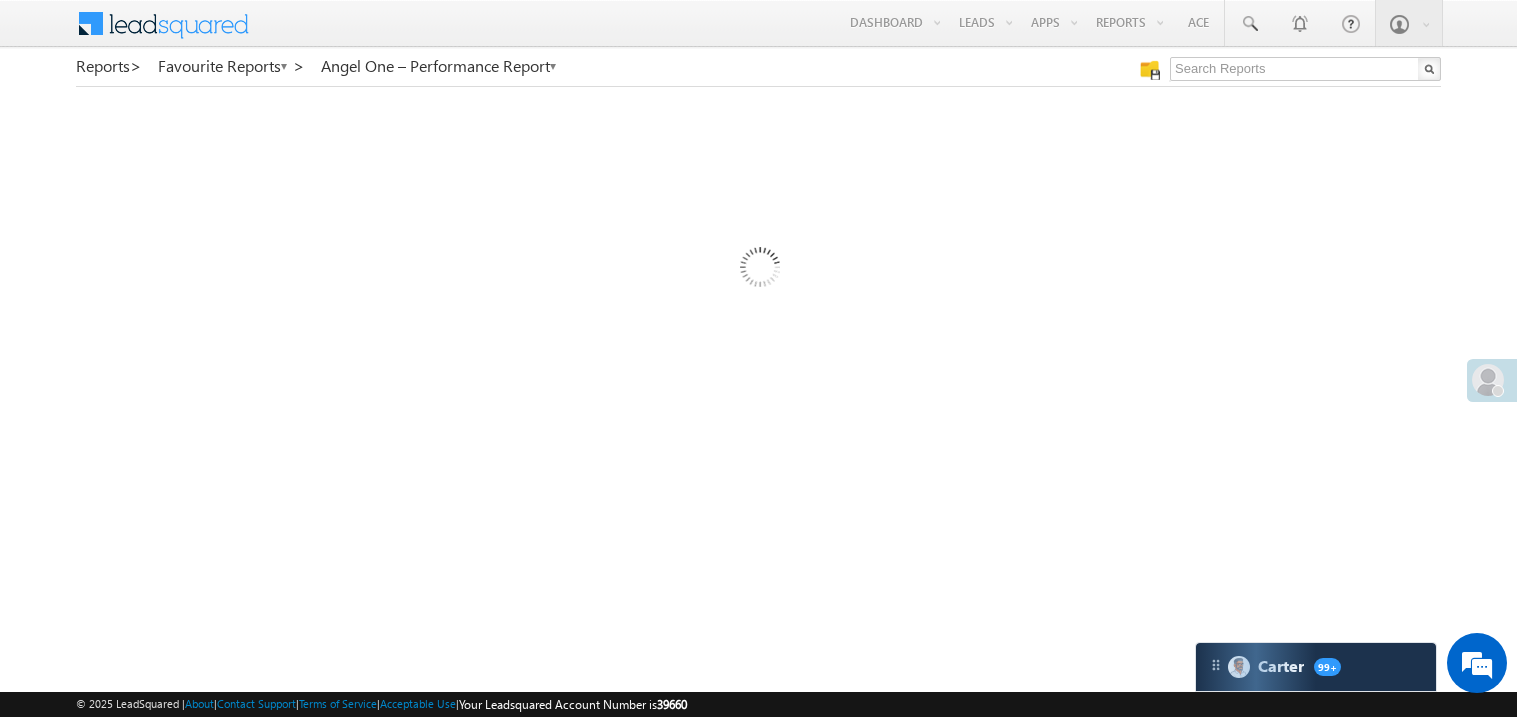 scroll, scrollTop: 0, scrollLeft: 0, axis: both 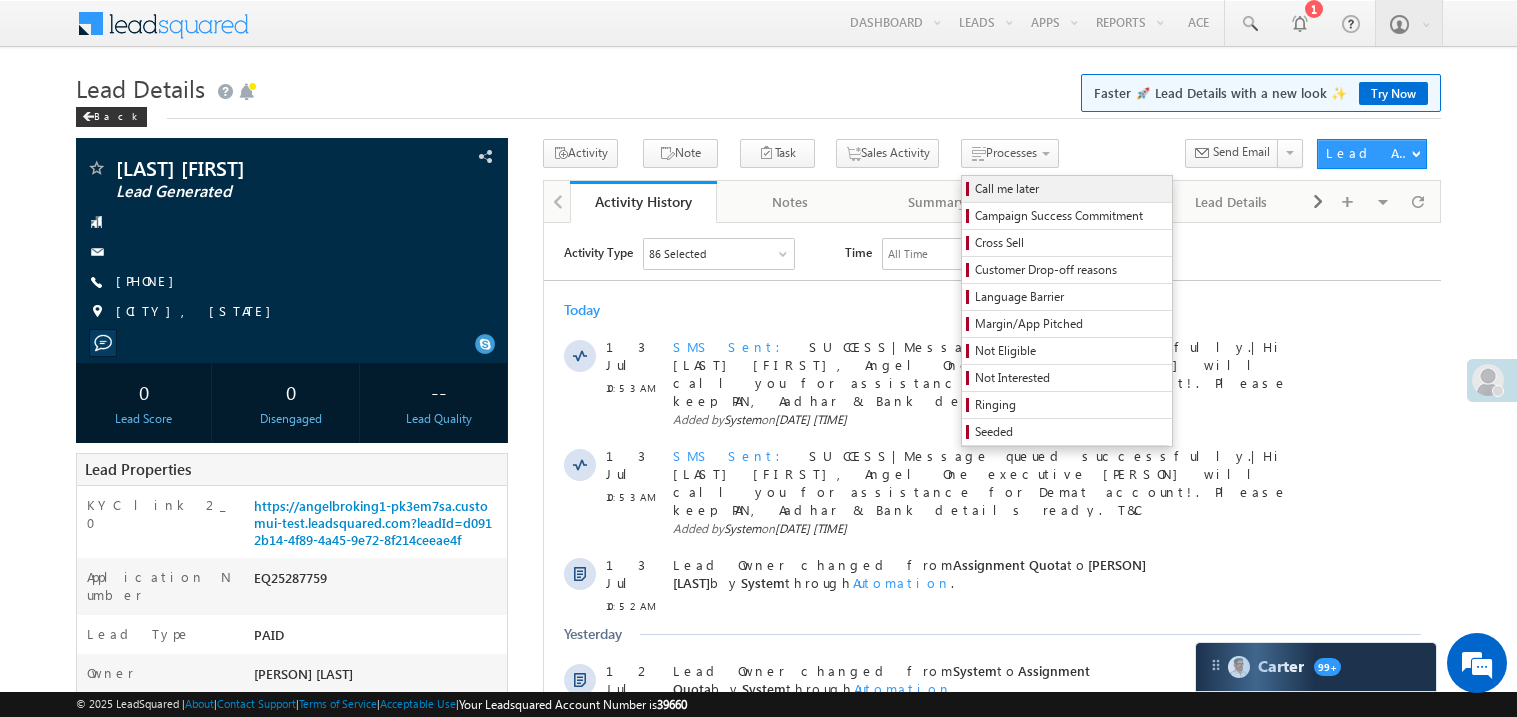 click on "Call me later" at bounding box center (1070, 189) 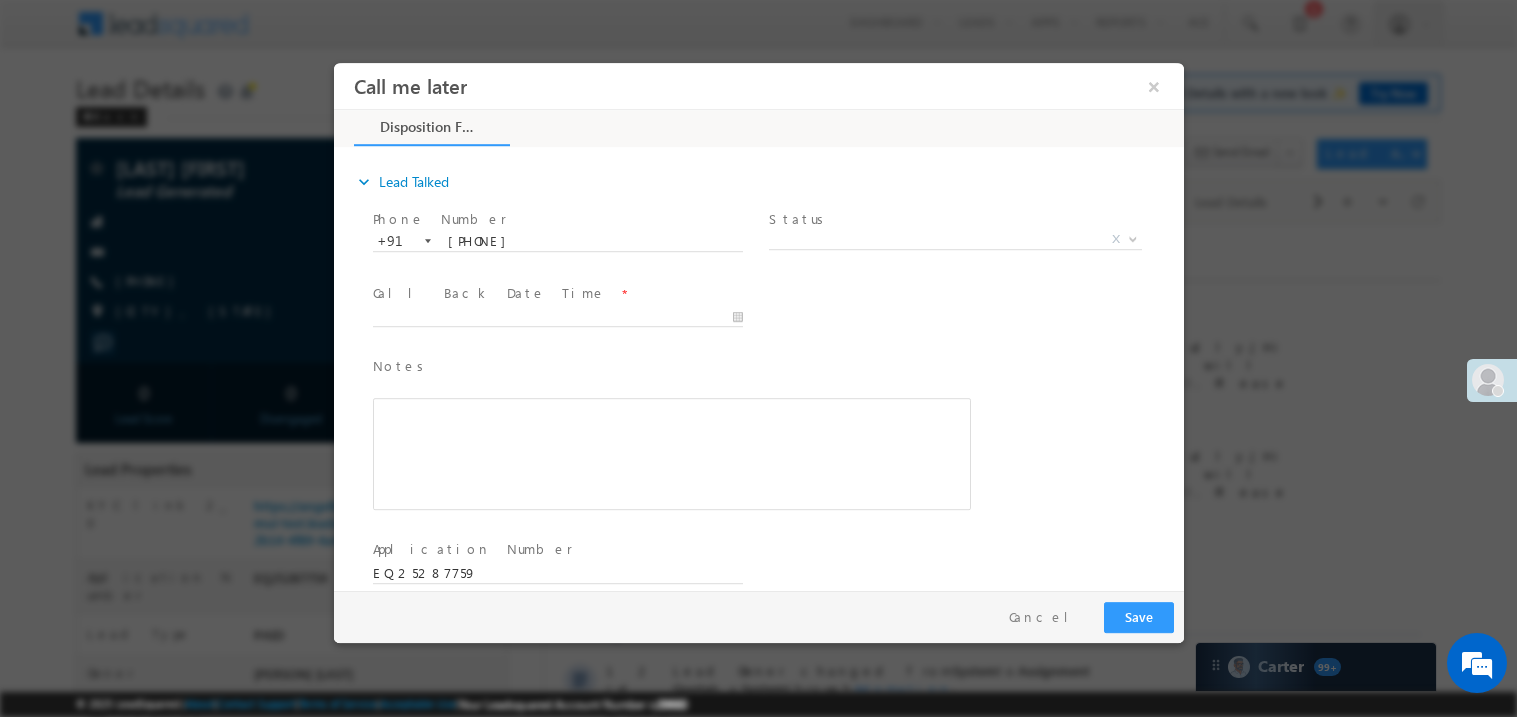 scroll, scrollTop: 0, scrollLeft: 0, axis: both 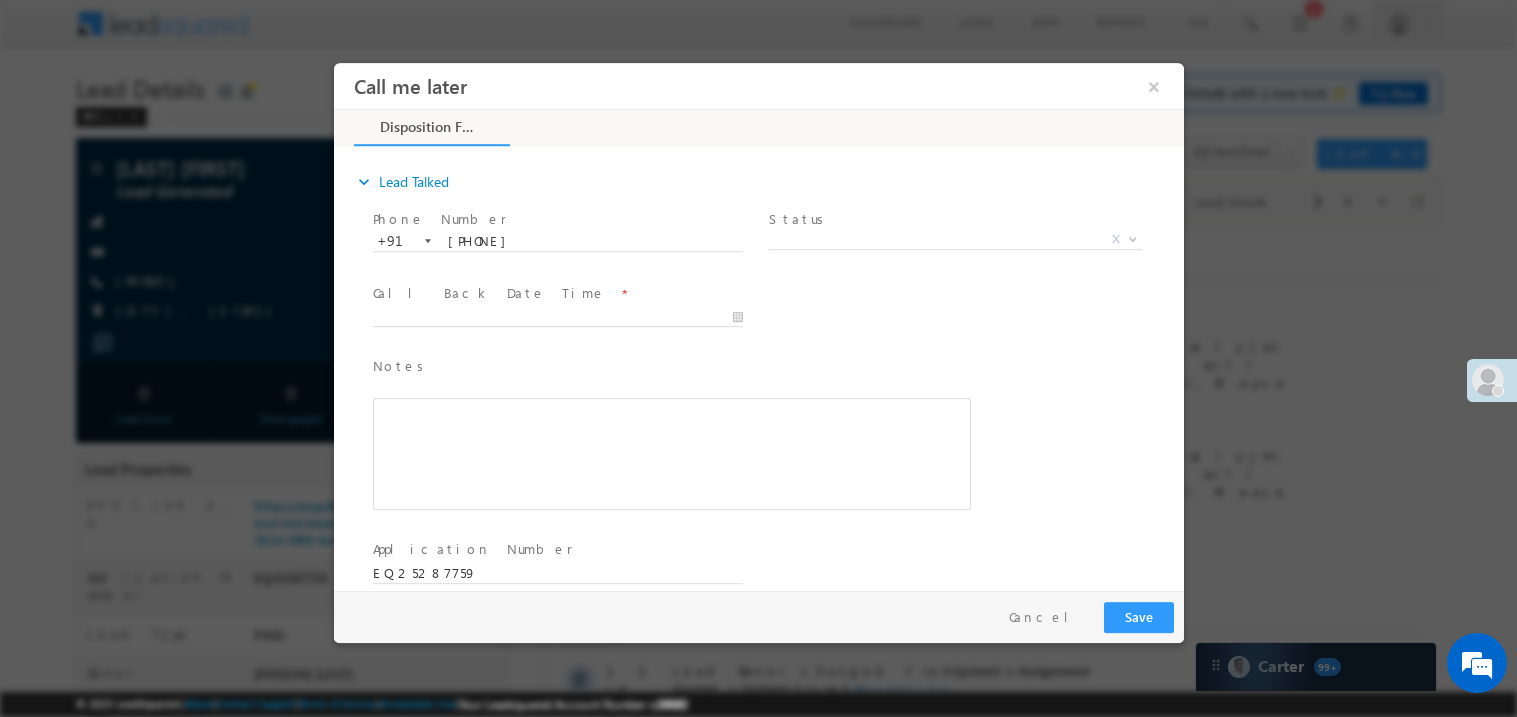 click on "Status" at bounding box center (799, 218) 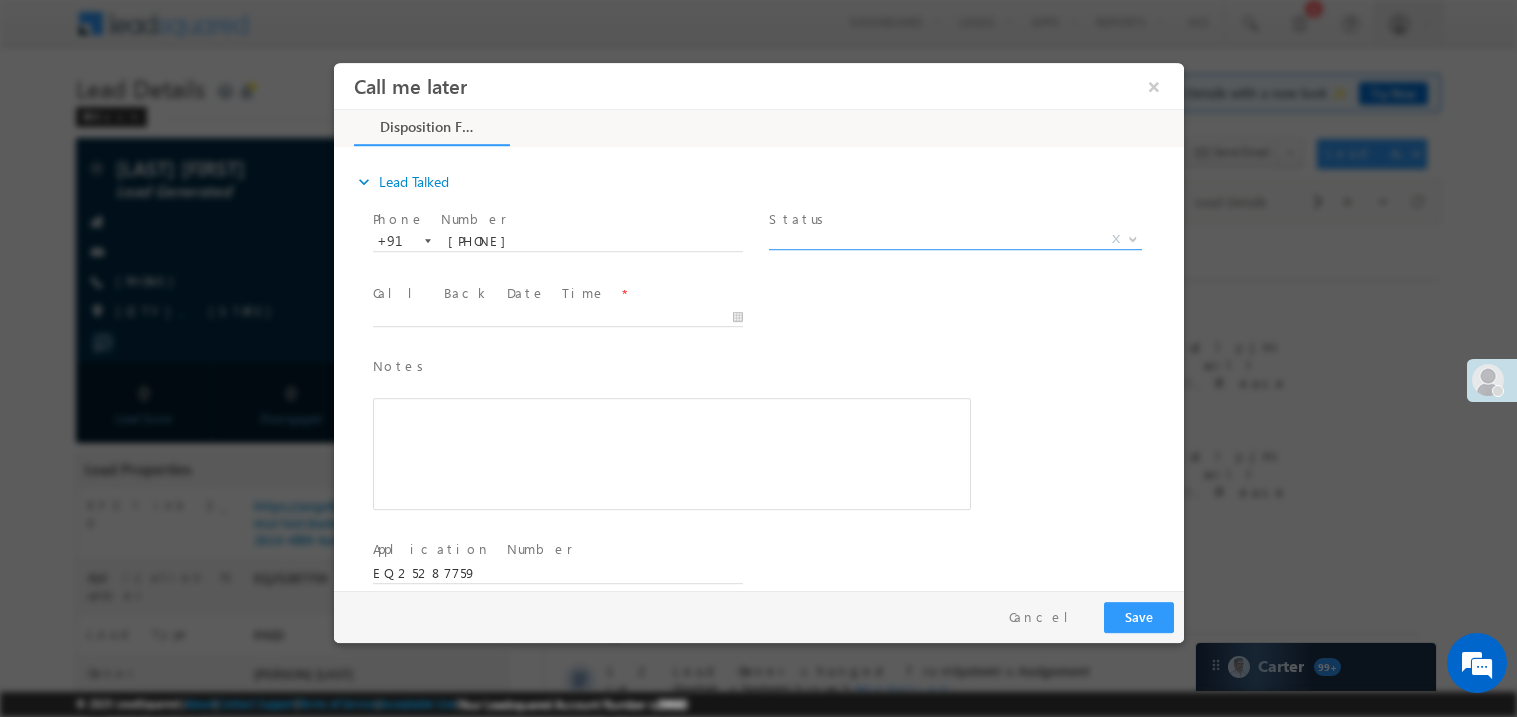 click on "X" at bounding box center [954, 239] 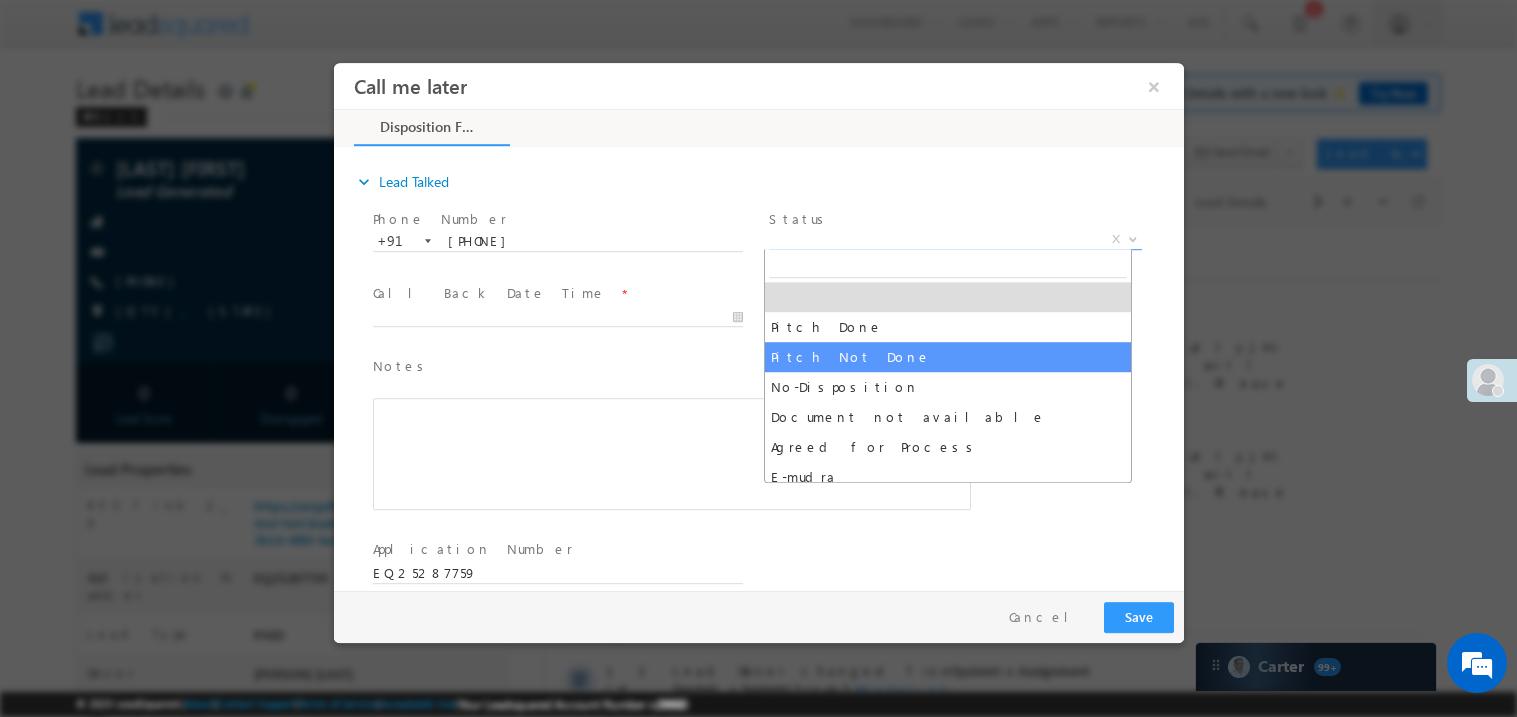 select on "Pitch Not Done" 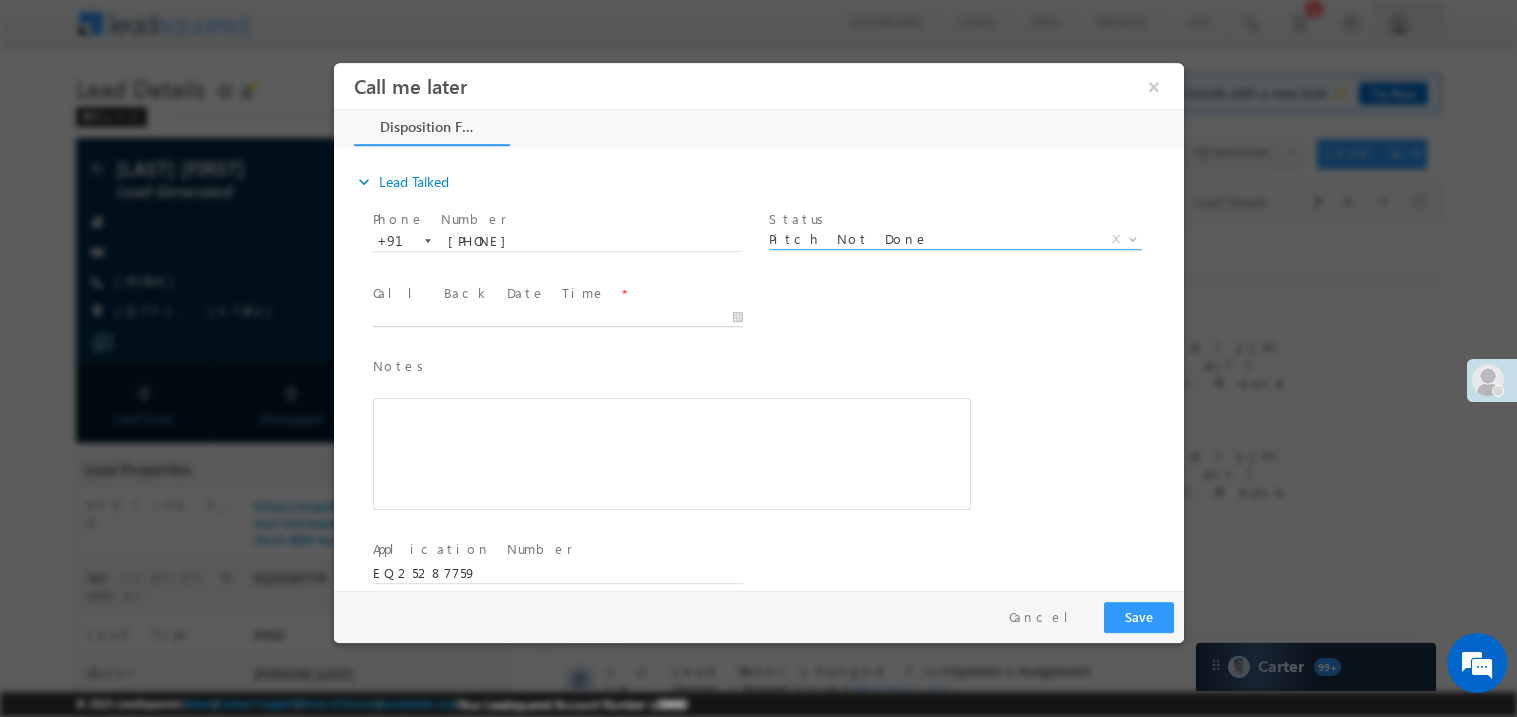click at bounding box center [557, 317] 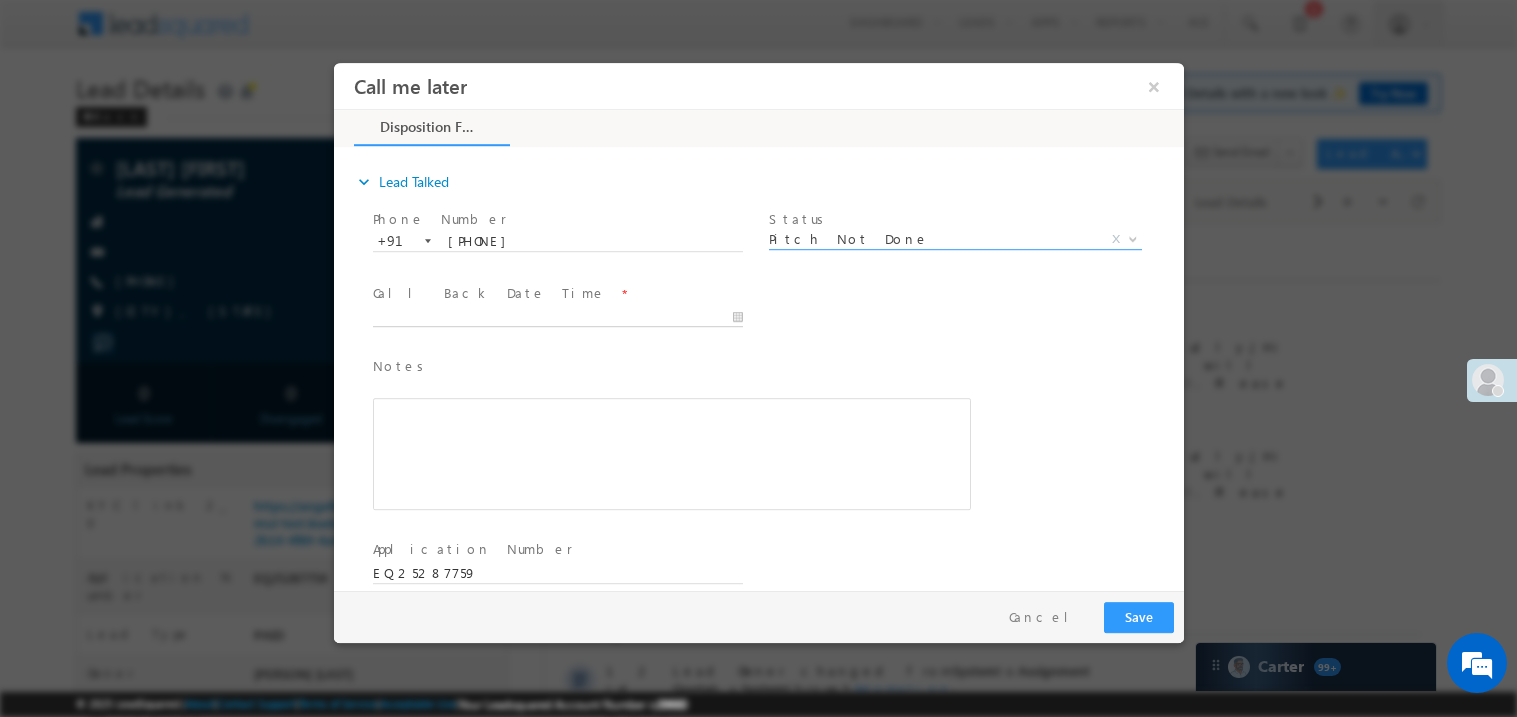 type on "07/13/25 11:01 AM" 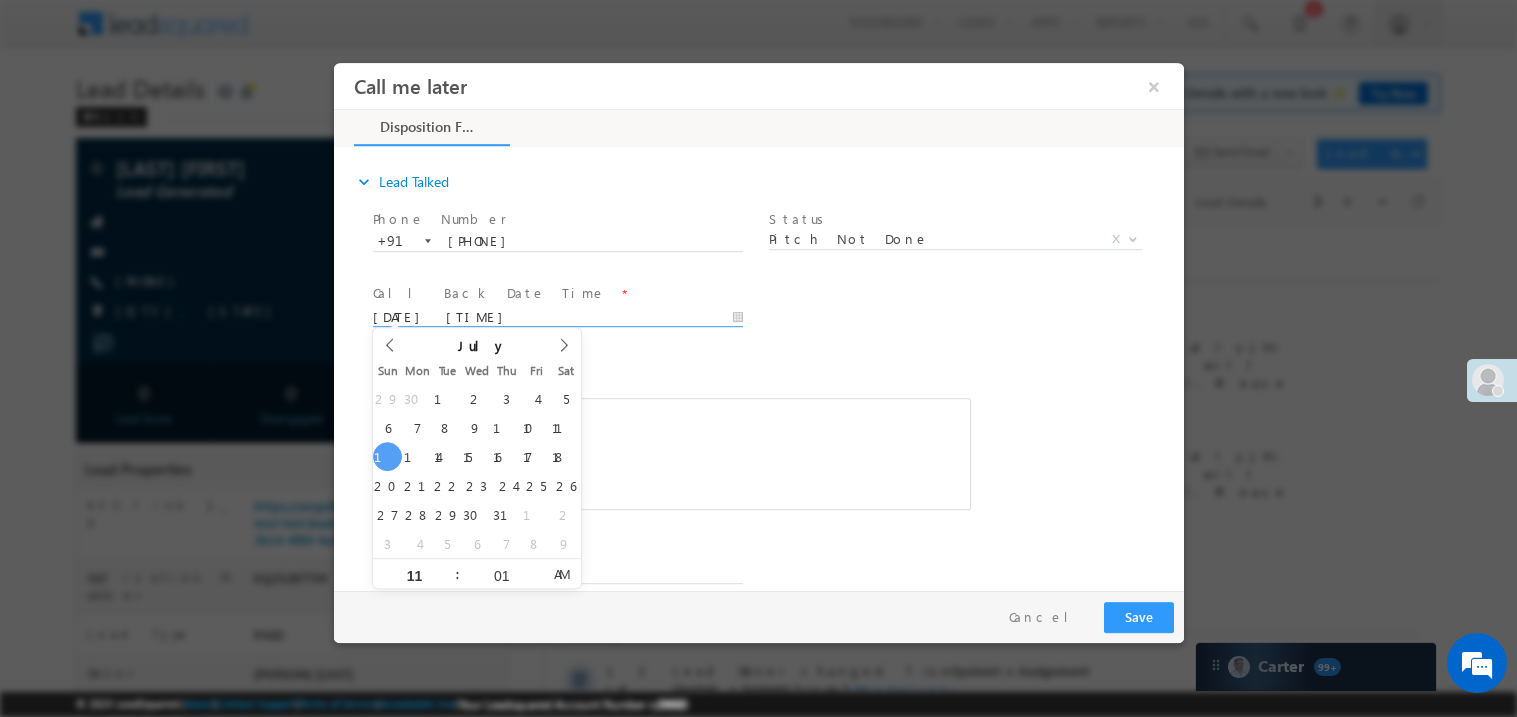 click at bounding box center [671, 453] 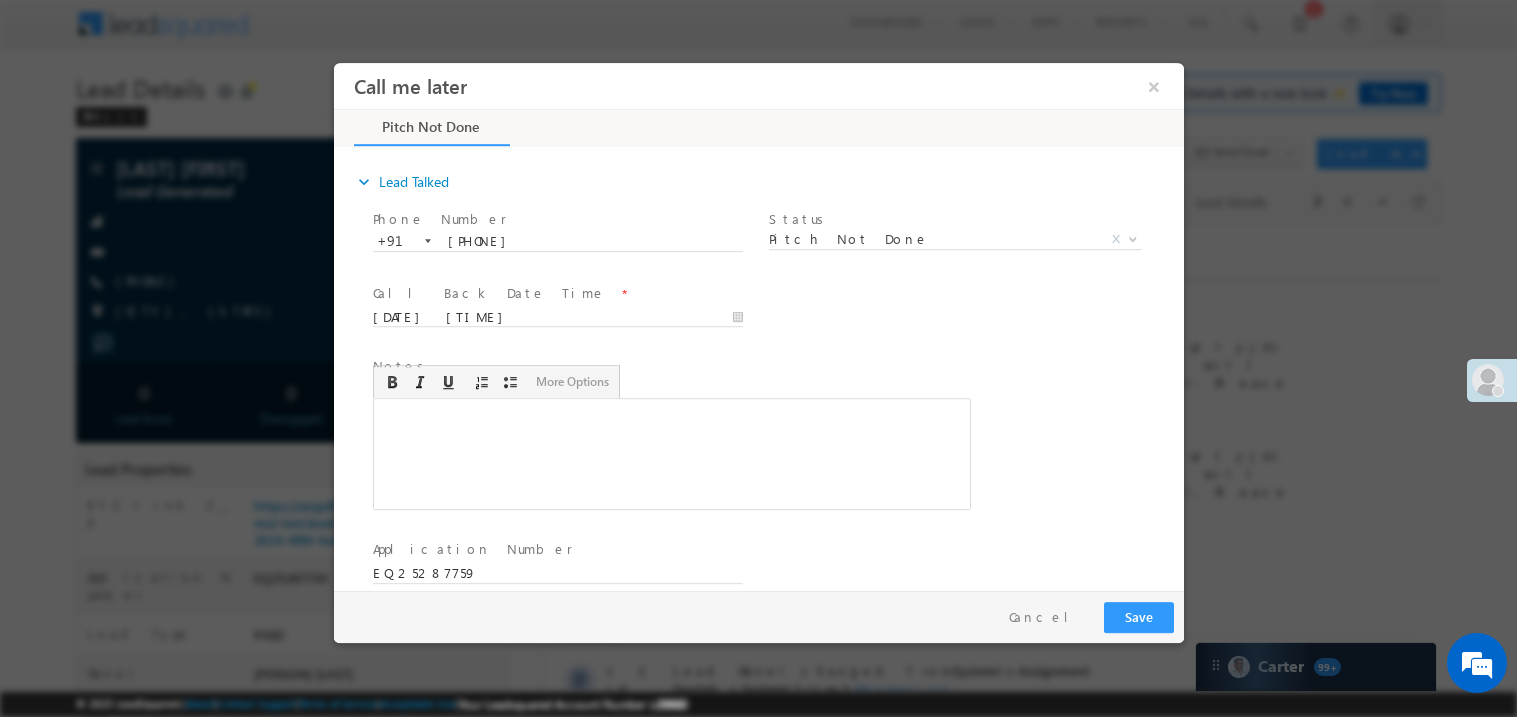 click at bounding box center (671, 453) 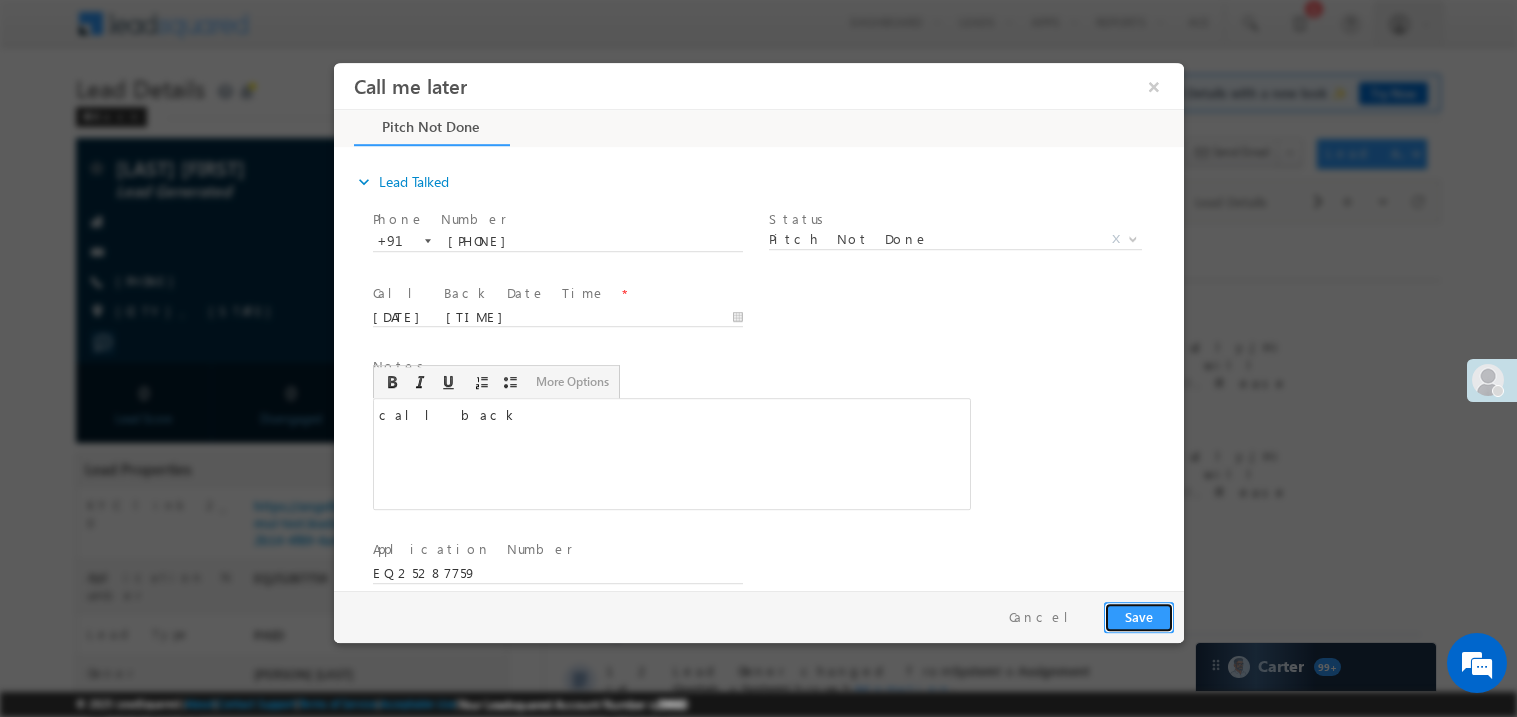 click on "Save" at bounding box center (1138, 616) 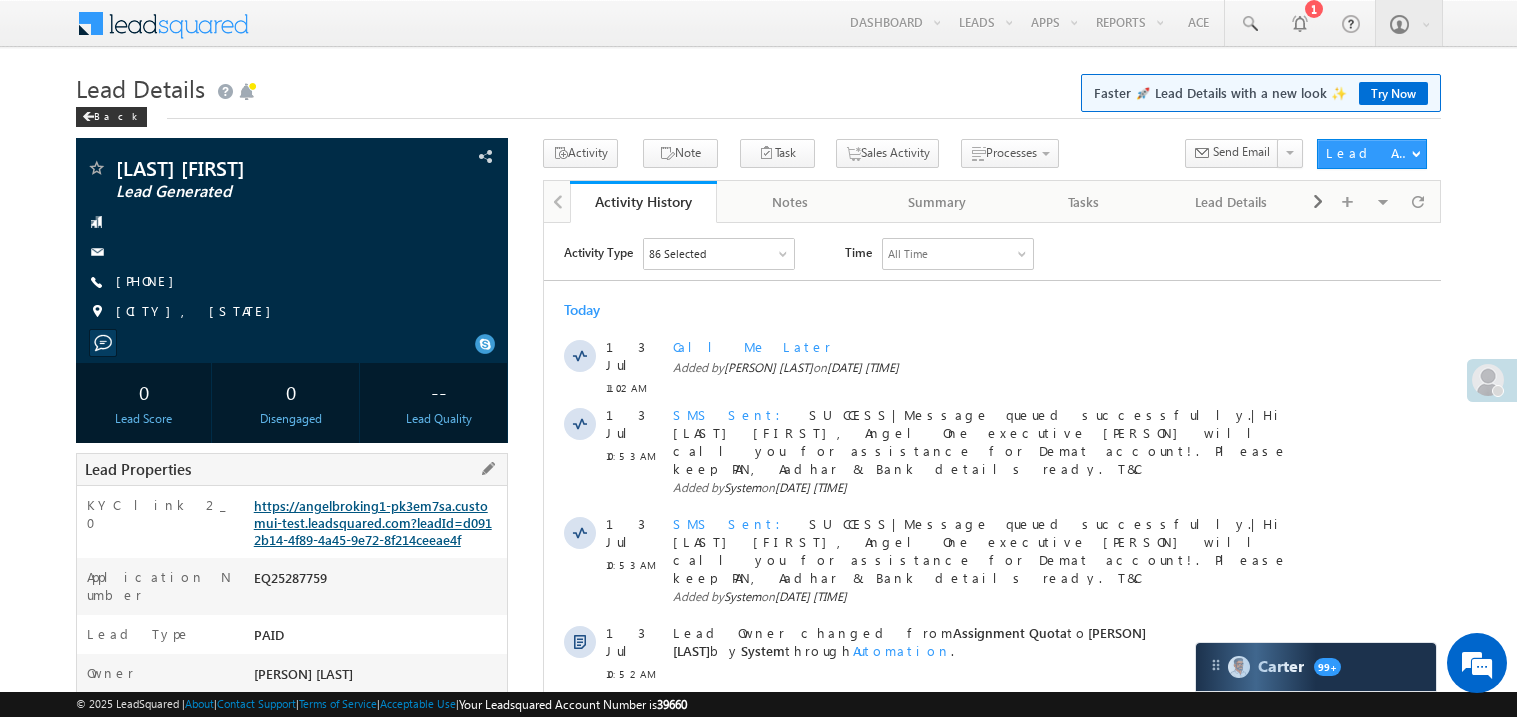 click on "https://angelbroking1-pk3em7sa.customui-test.leadsquared.com?leadId=d0912b14-4f89-4a45-9e72-8f214ceeae4f" at bounding box center [373, 522] 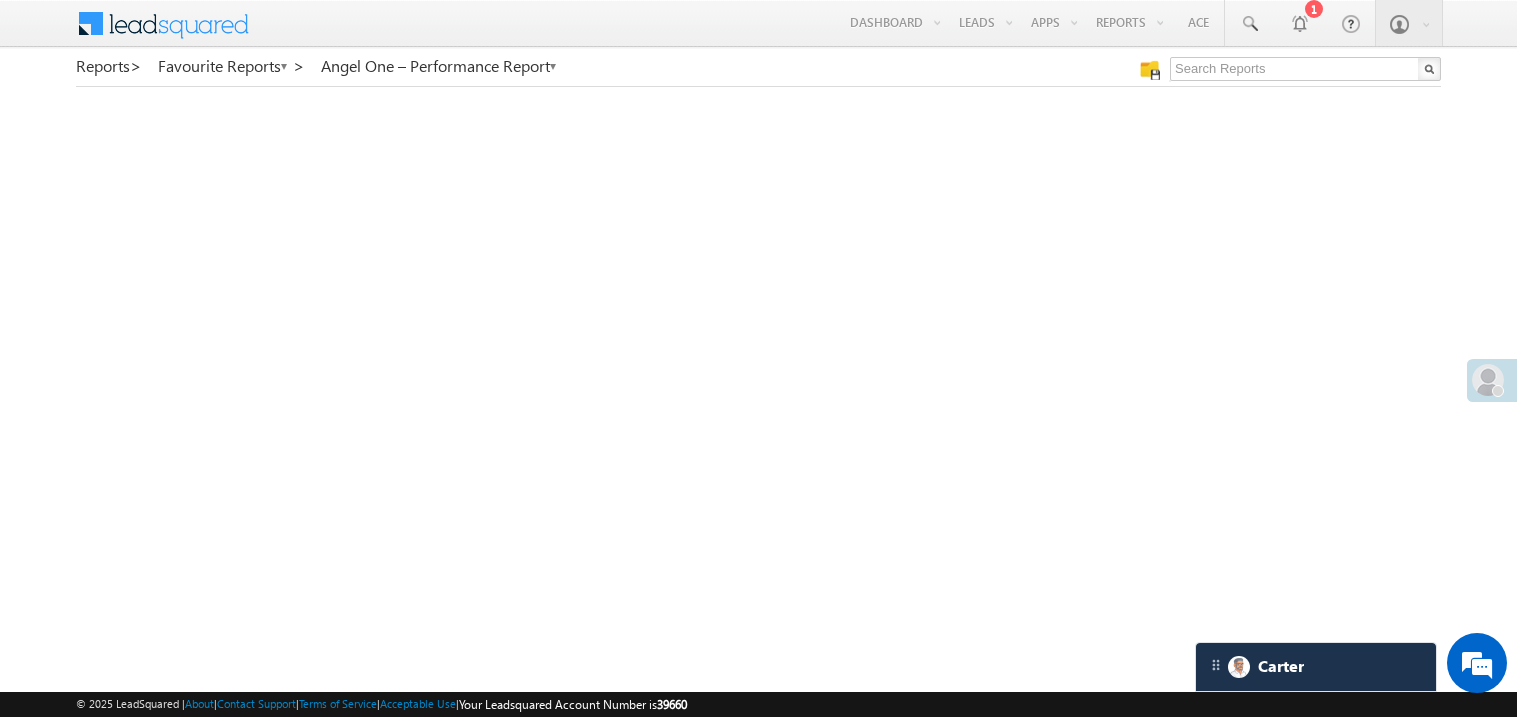 scroll, scrollTop: 0, scrollLeft: 0, axis: both 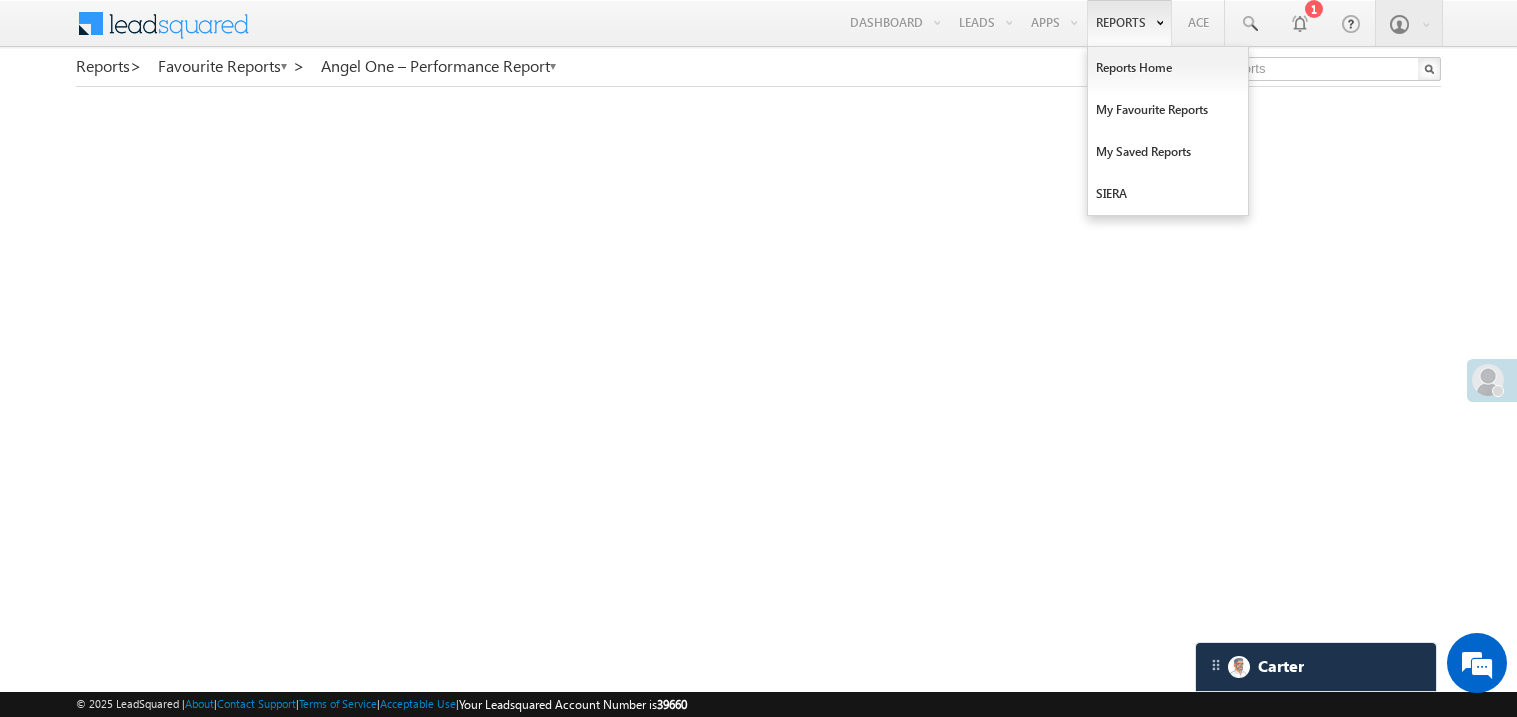 click on "Reports" at bounding box center [1129, 23] 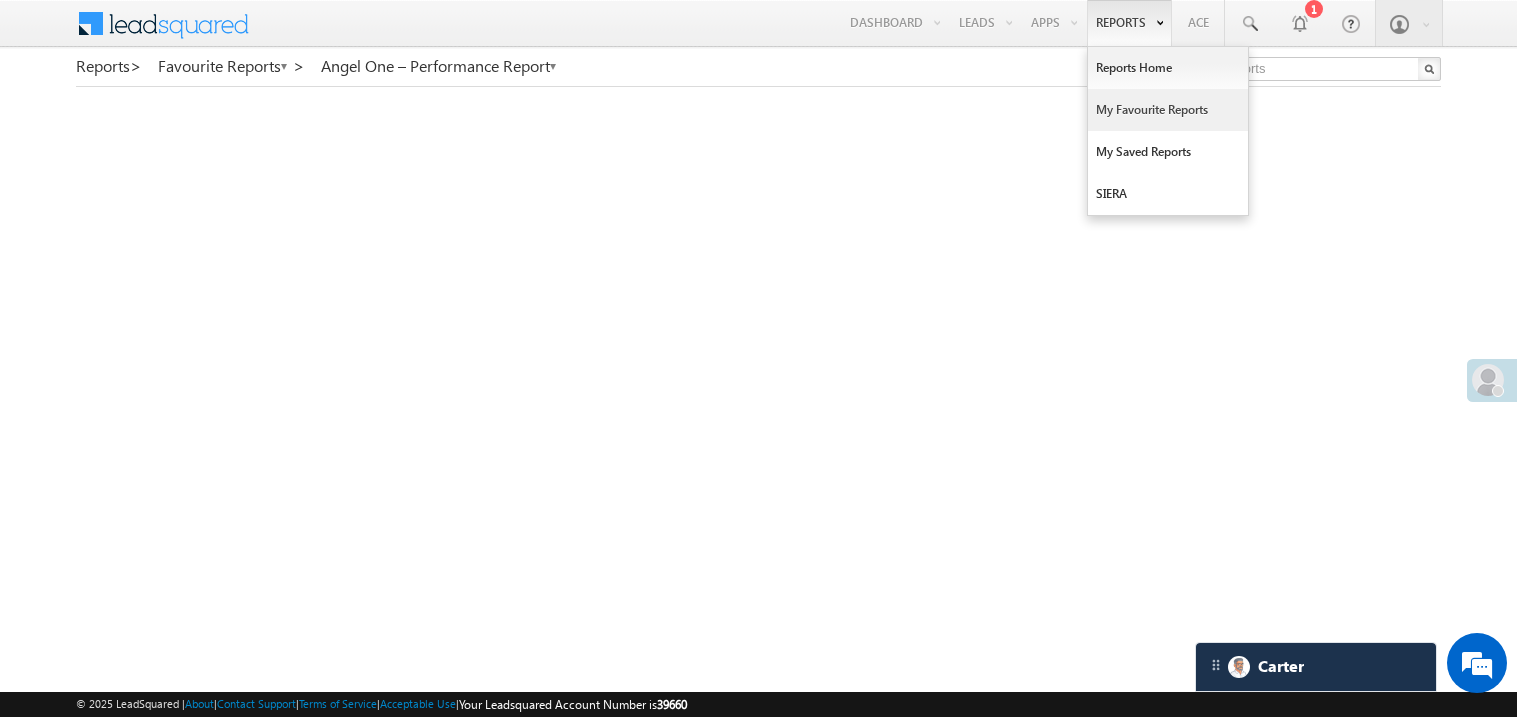 click on "My Favourite Reports" at bounding box center [1168, 110] 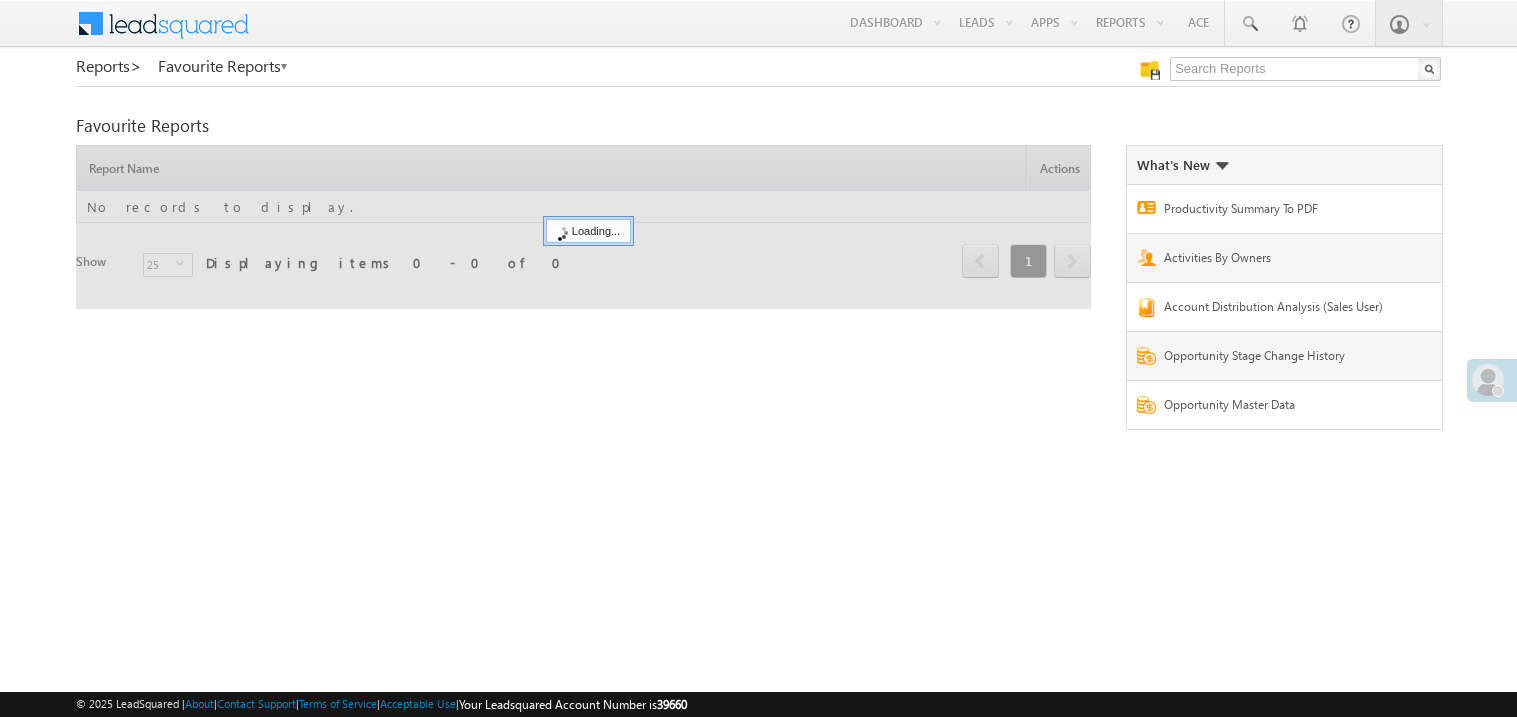 scroll, scrollTop: 0, scrollLeft: 0, axis: both 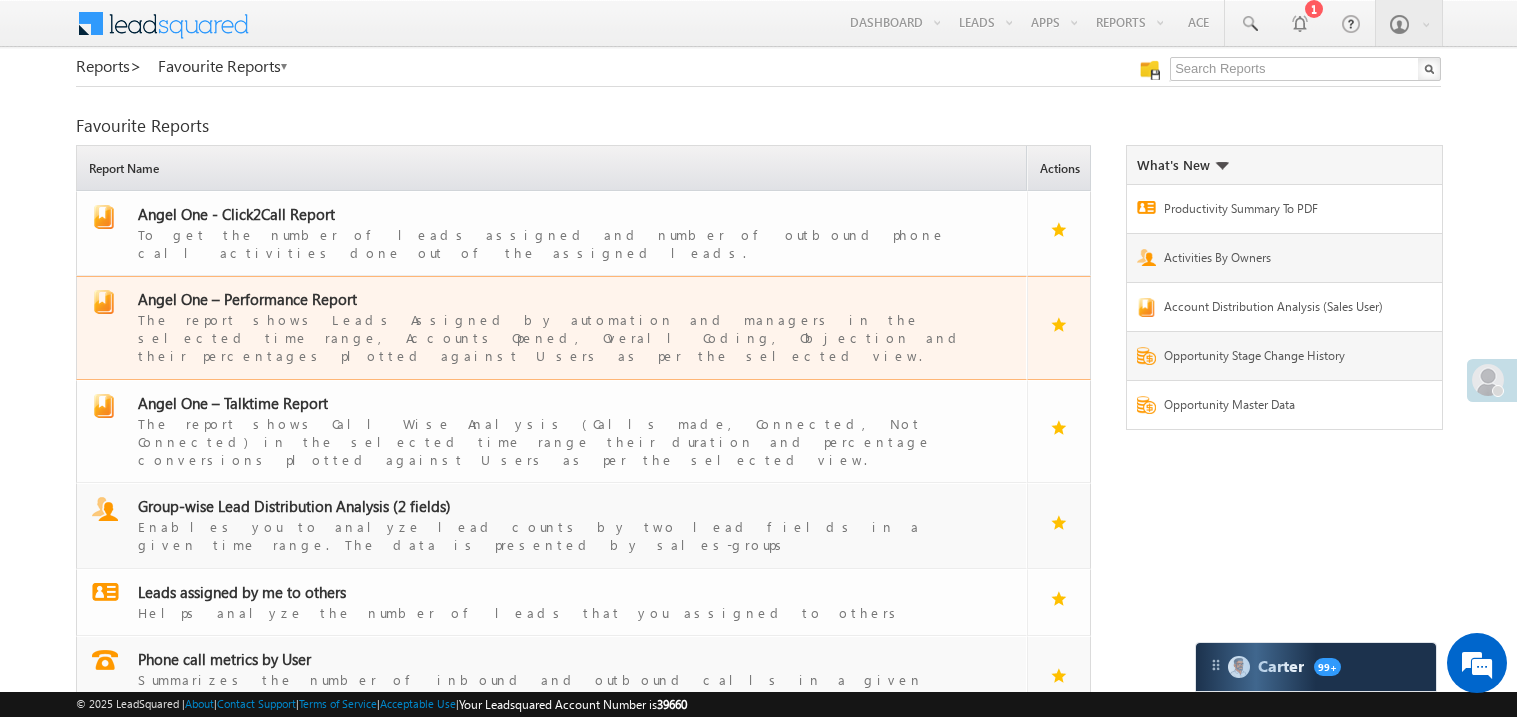 click on "The report shows Leads Assigned by automation and managers in the selected time range, Accounts Opened, Overall Coding, Objection and their percentages plotted against Users as per the selected view." at bounding box center (564, 337) 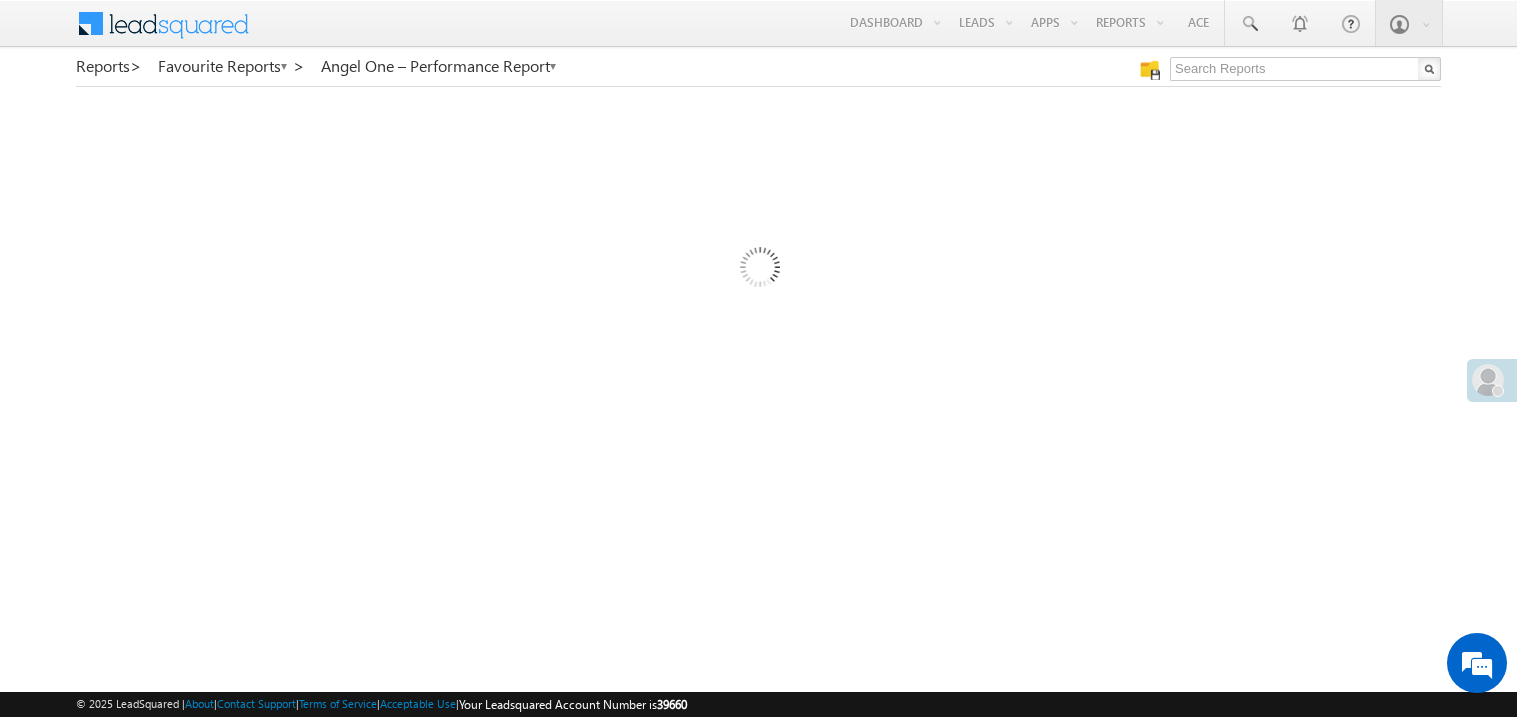 scroll, scrollTop: 0, scrollLeft: 0, axis: both 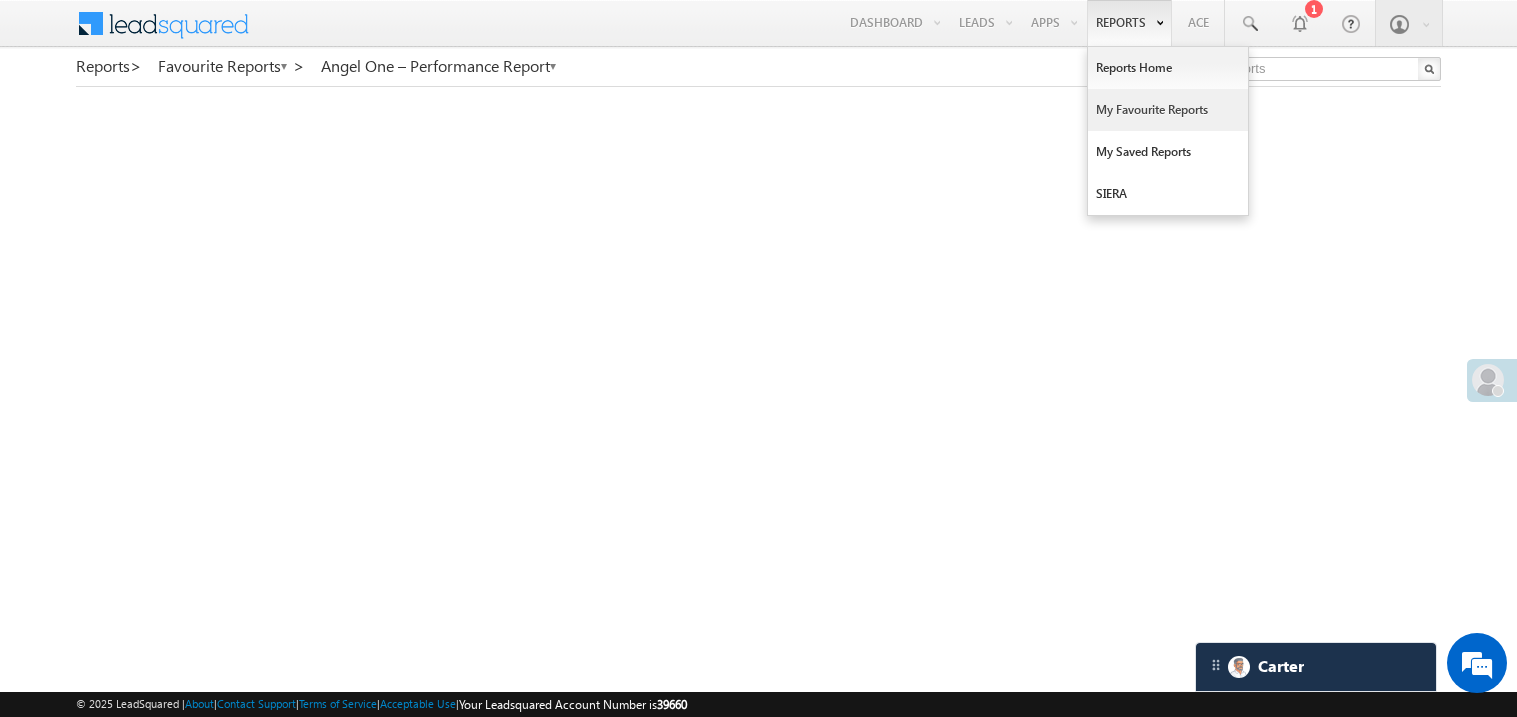 click on "My Favourite Reports" at bounding box center (1168, 110) 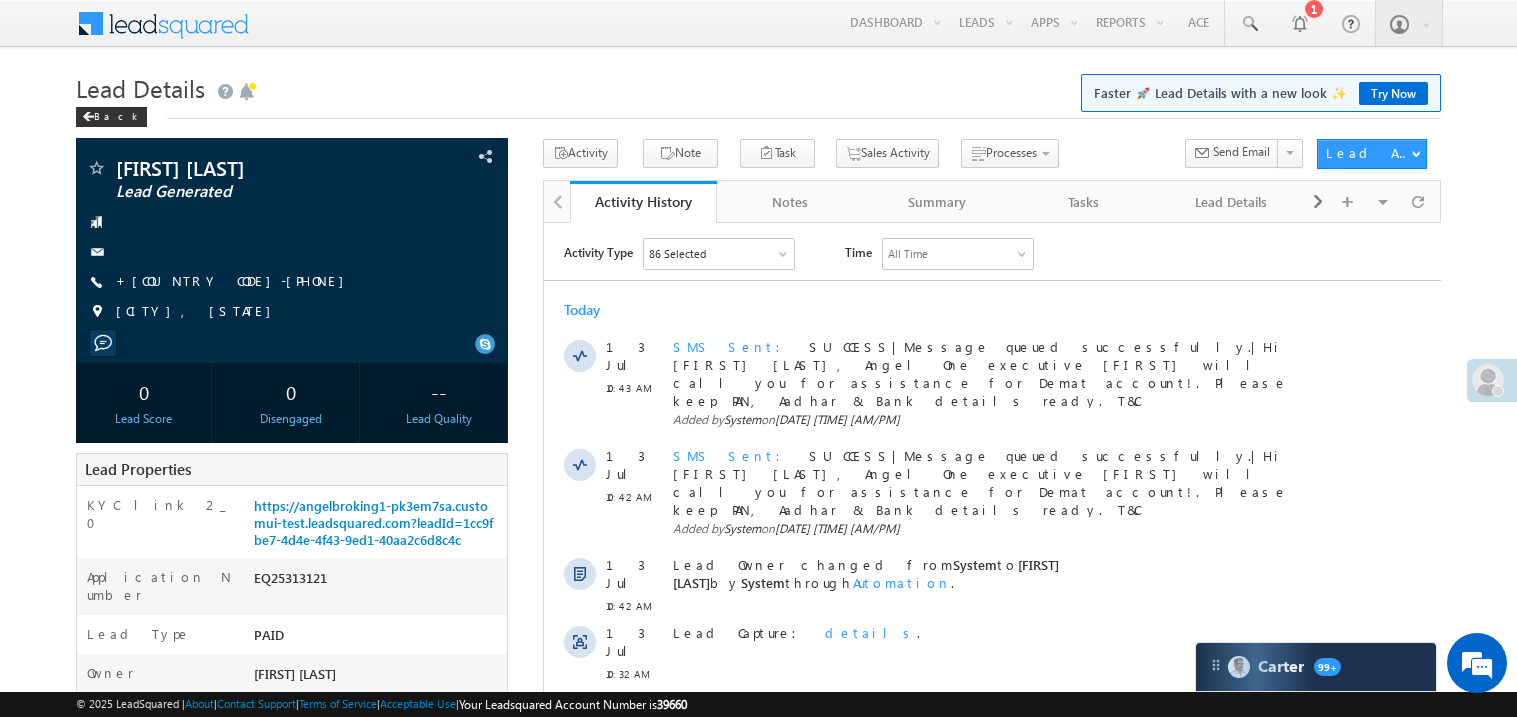 scroll, scrollTop: 0, scrollLeft: 0, axis: both 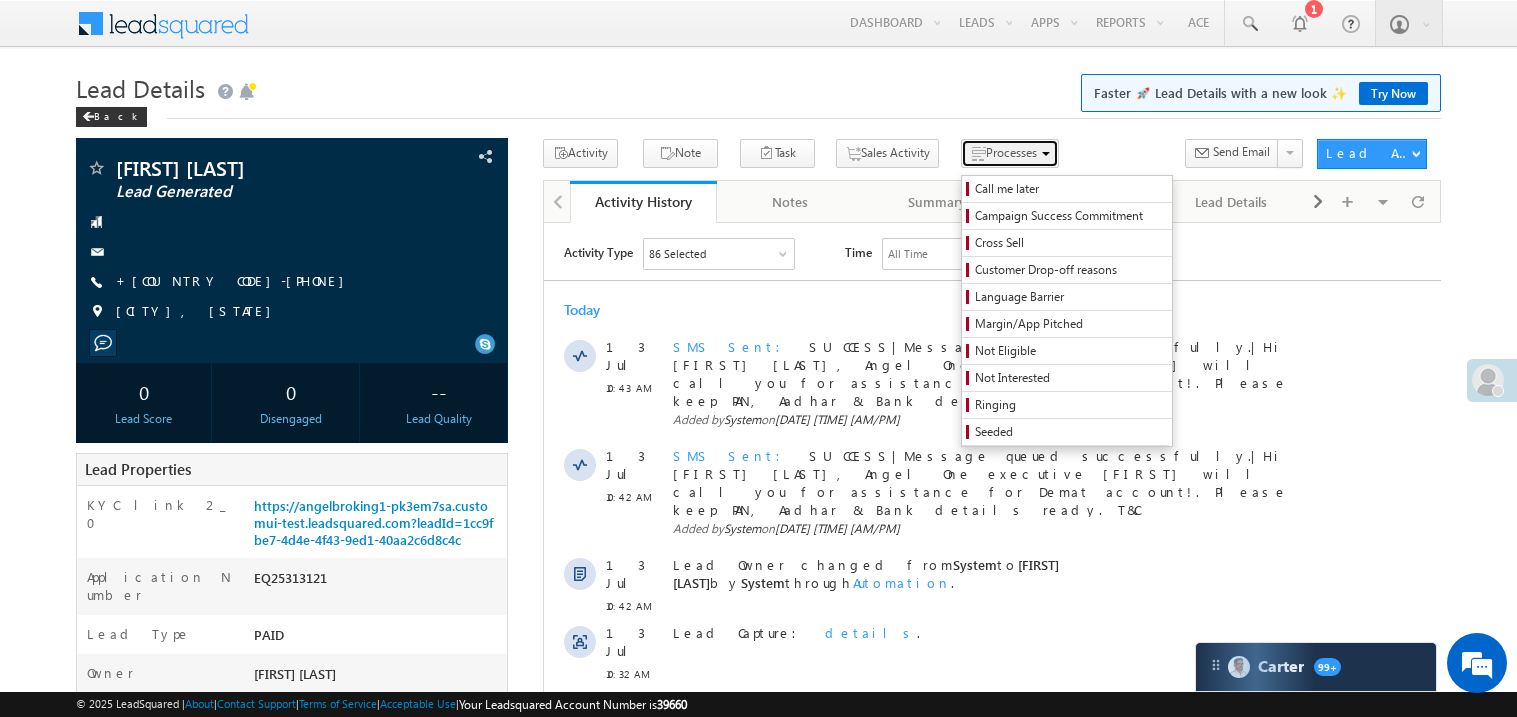 click on "Processes" at bounding box center [1010, 153] 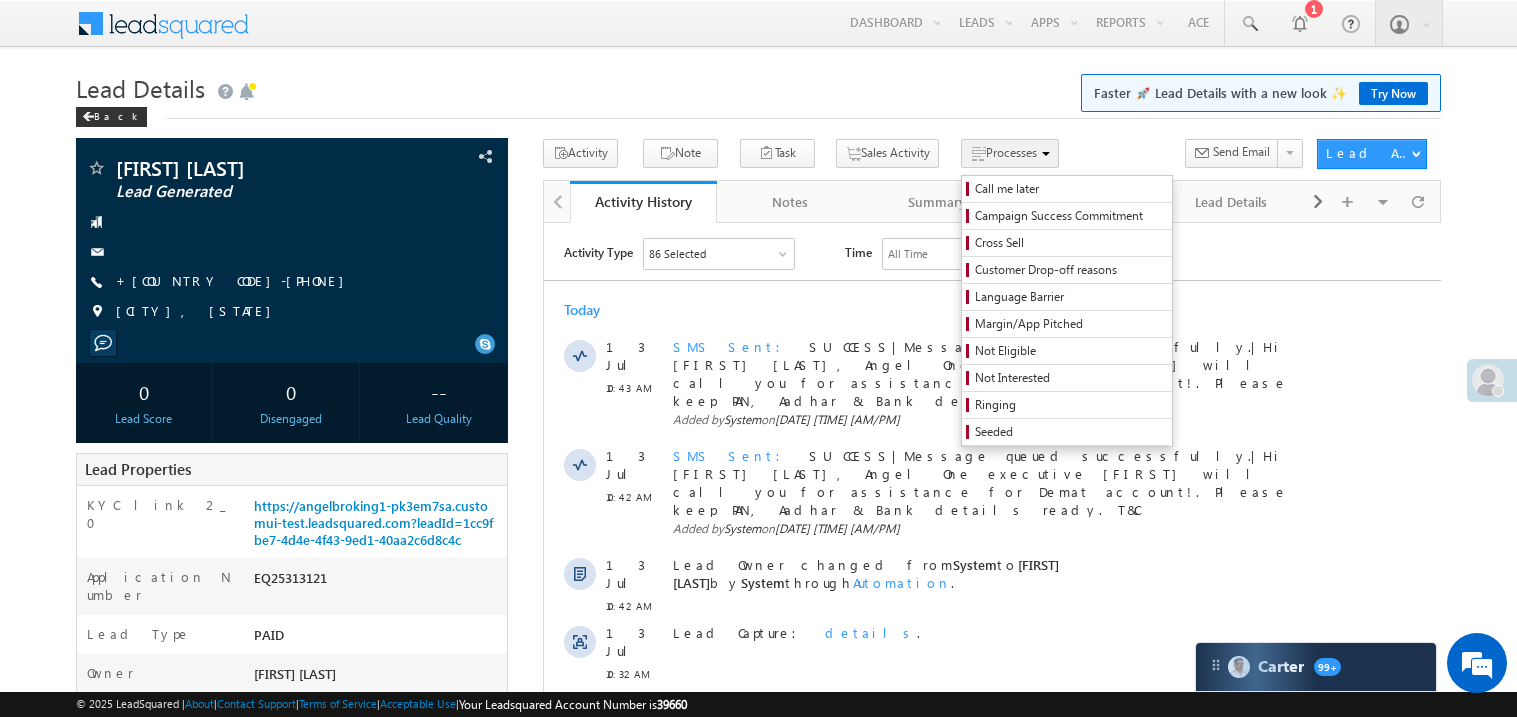 click on "Processes" at bounding box center (1011, 152) 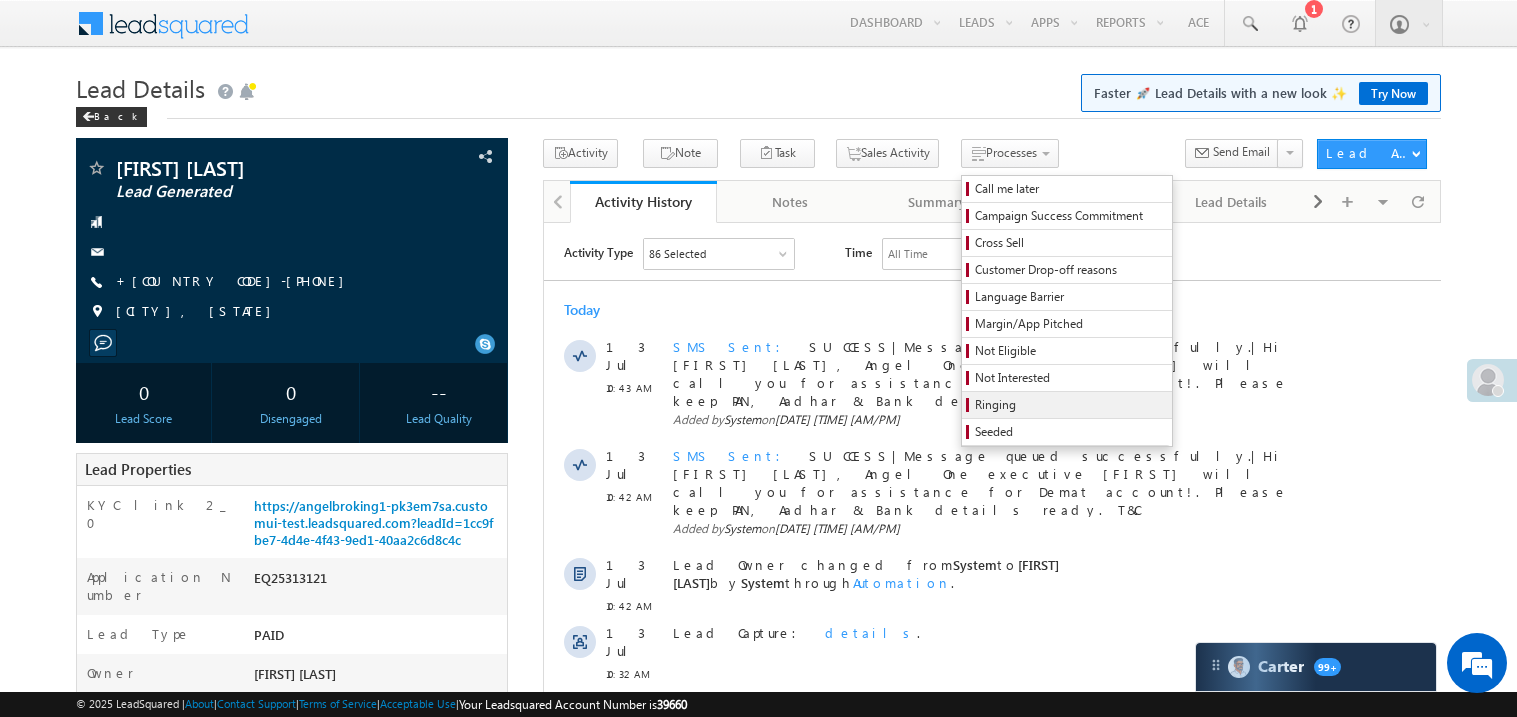 click on "Ringing" at bounding box center (1070, 405) 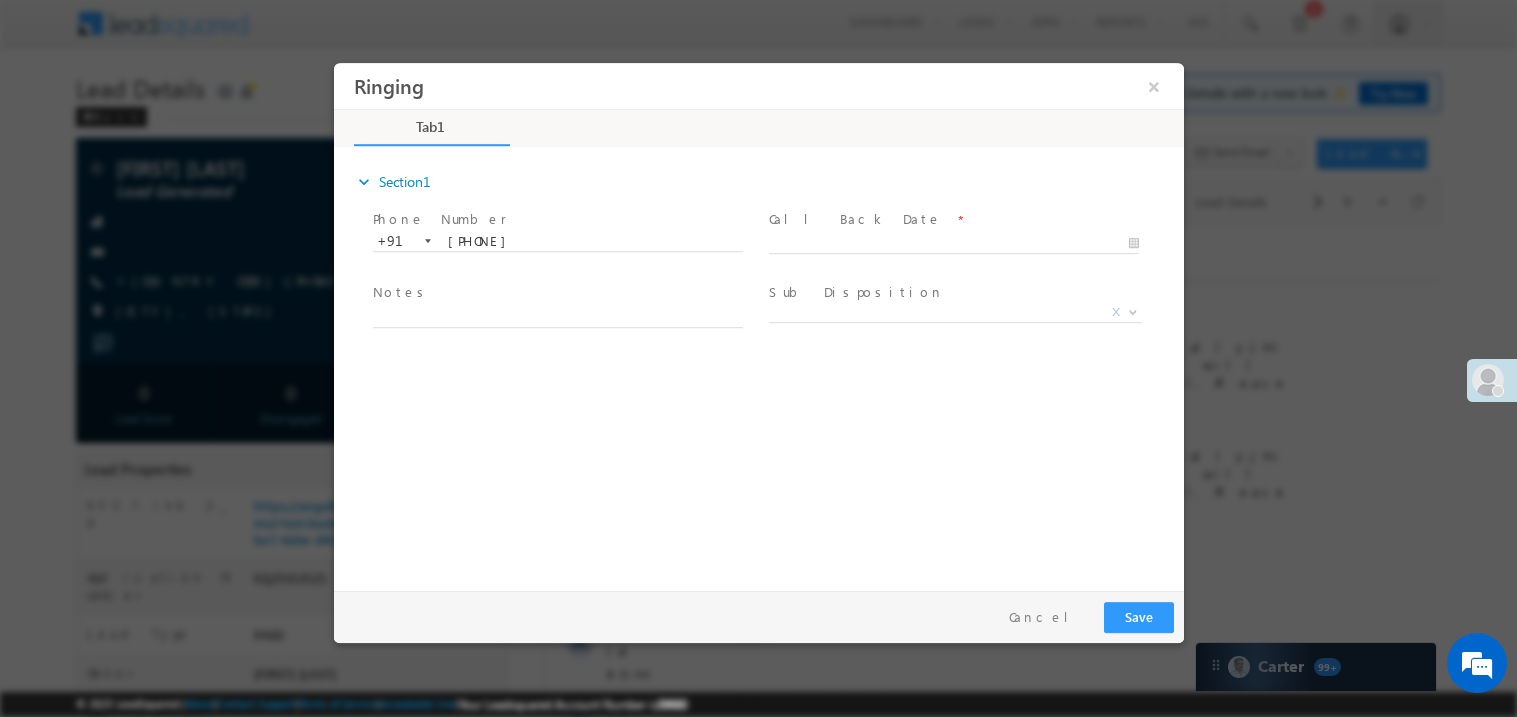 scroll, scrollTop: 0, scrollLeft: 0, axis: both 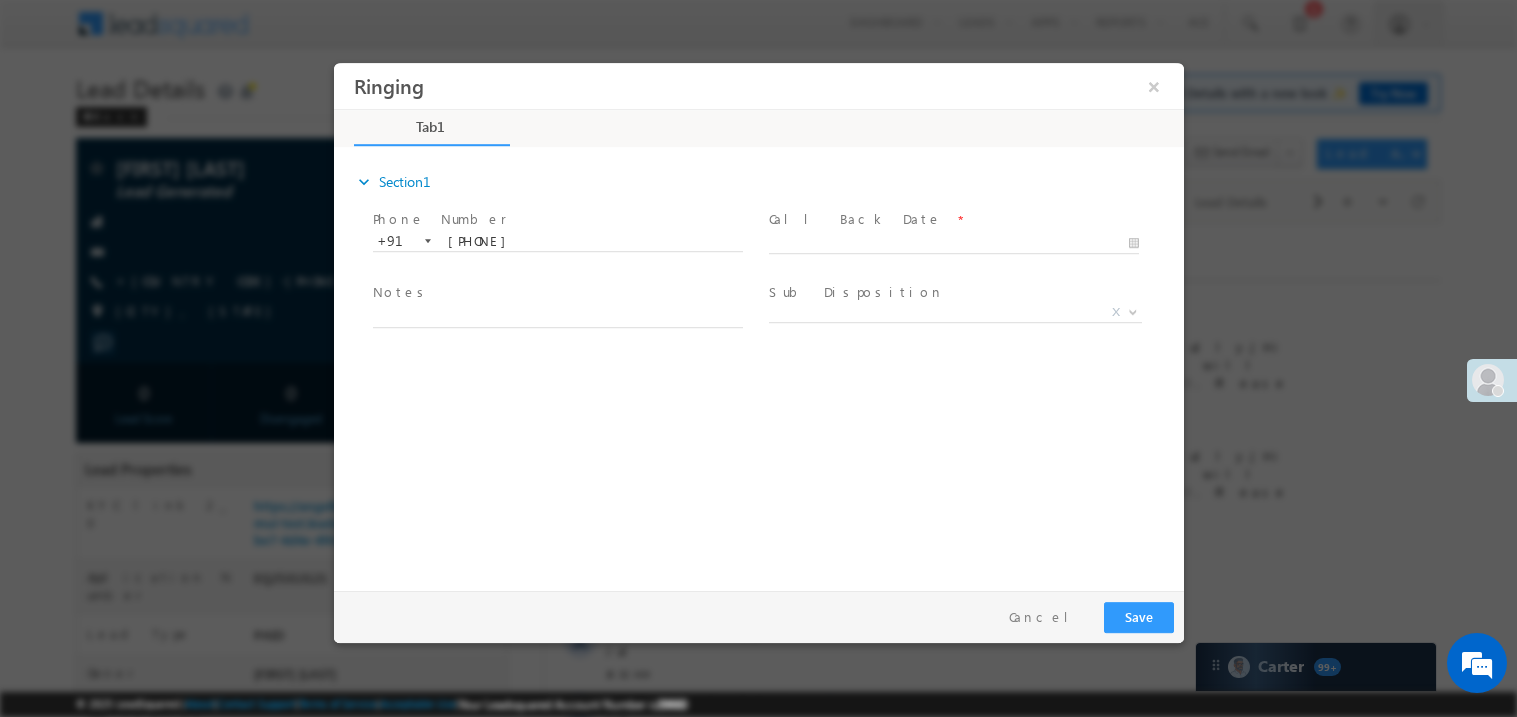 click on "Call Back Date
*" at bounding box center [952, 219] 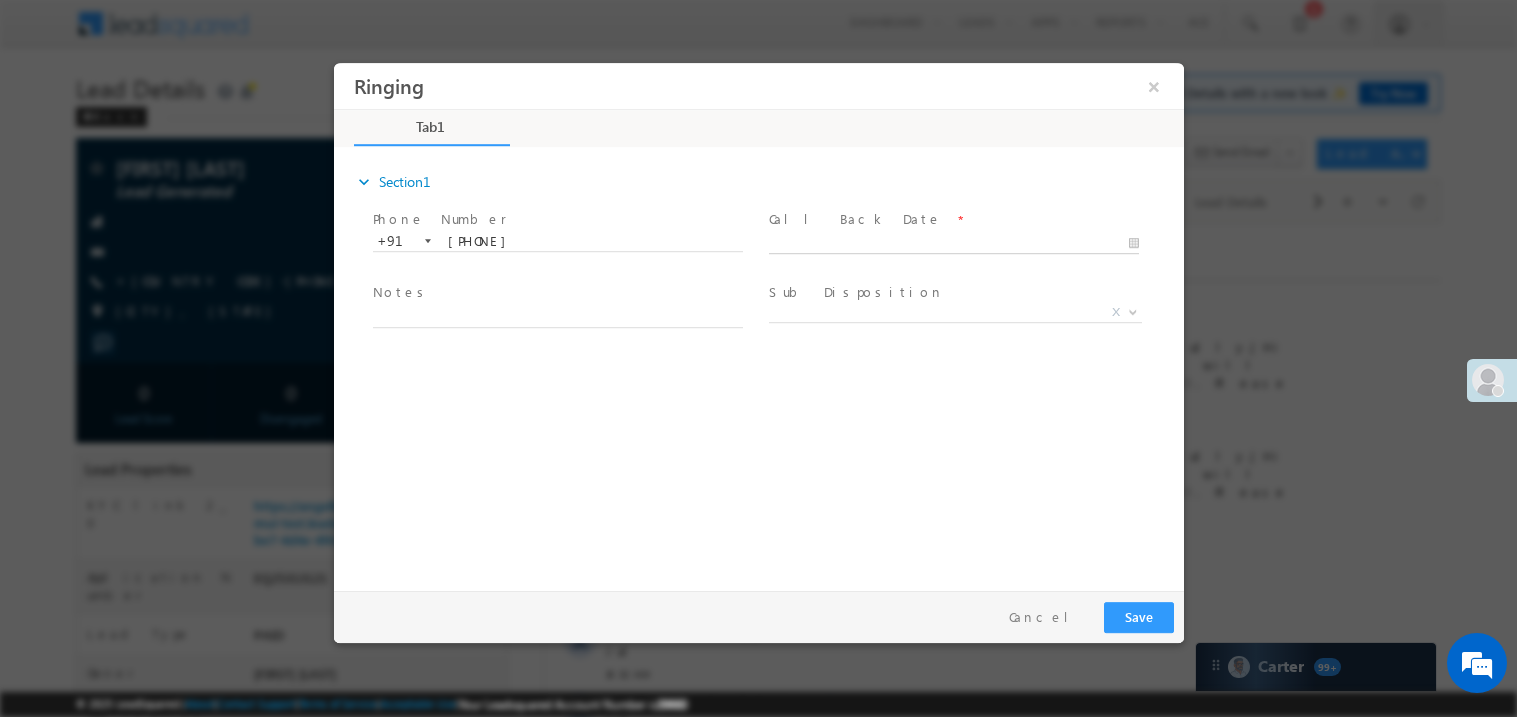 click on "Ringing
×" at bounding box center (758, 321) 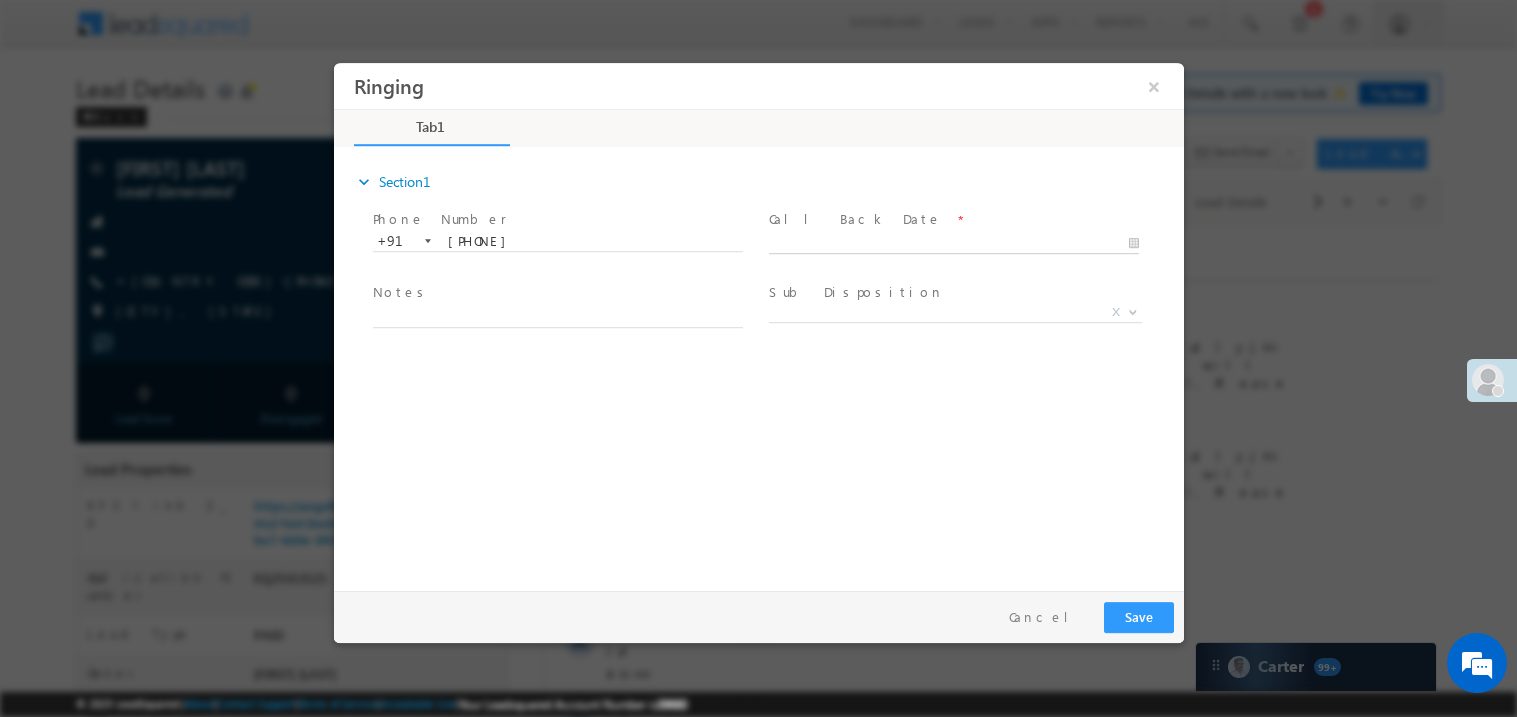 type on "07/13/25 11:34 AM" 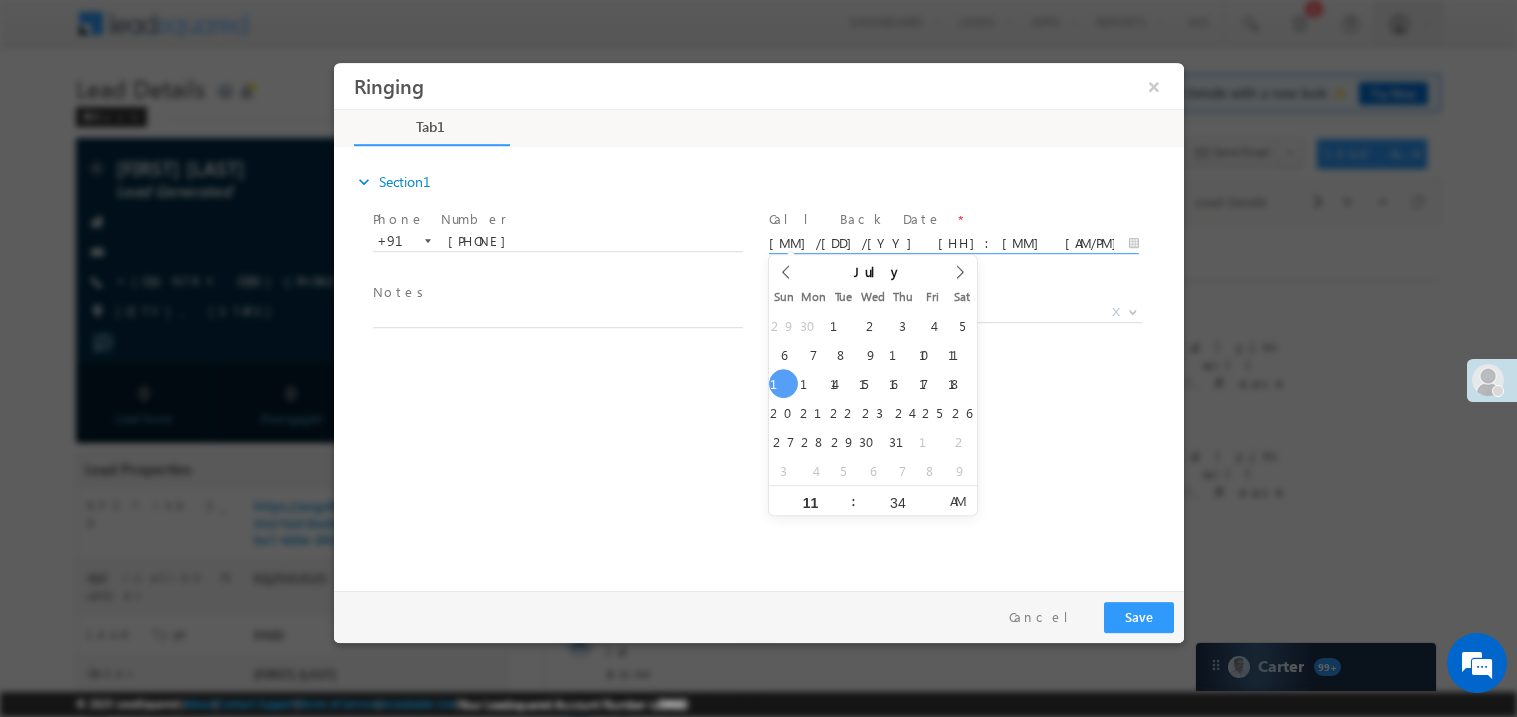 scroll, scrollTop: 0, scrollLeft: 0, axis: both 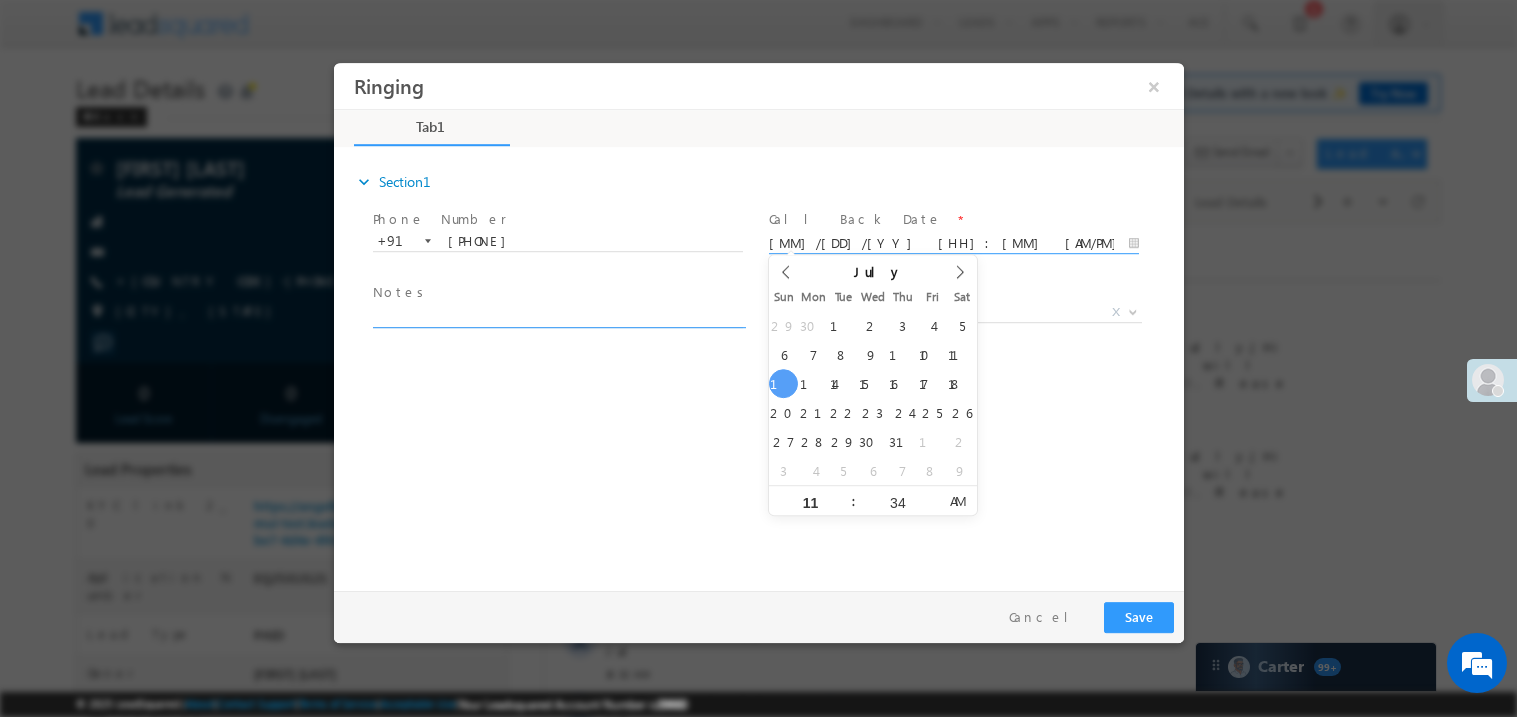 click at bounding box center (557, 315) 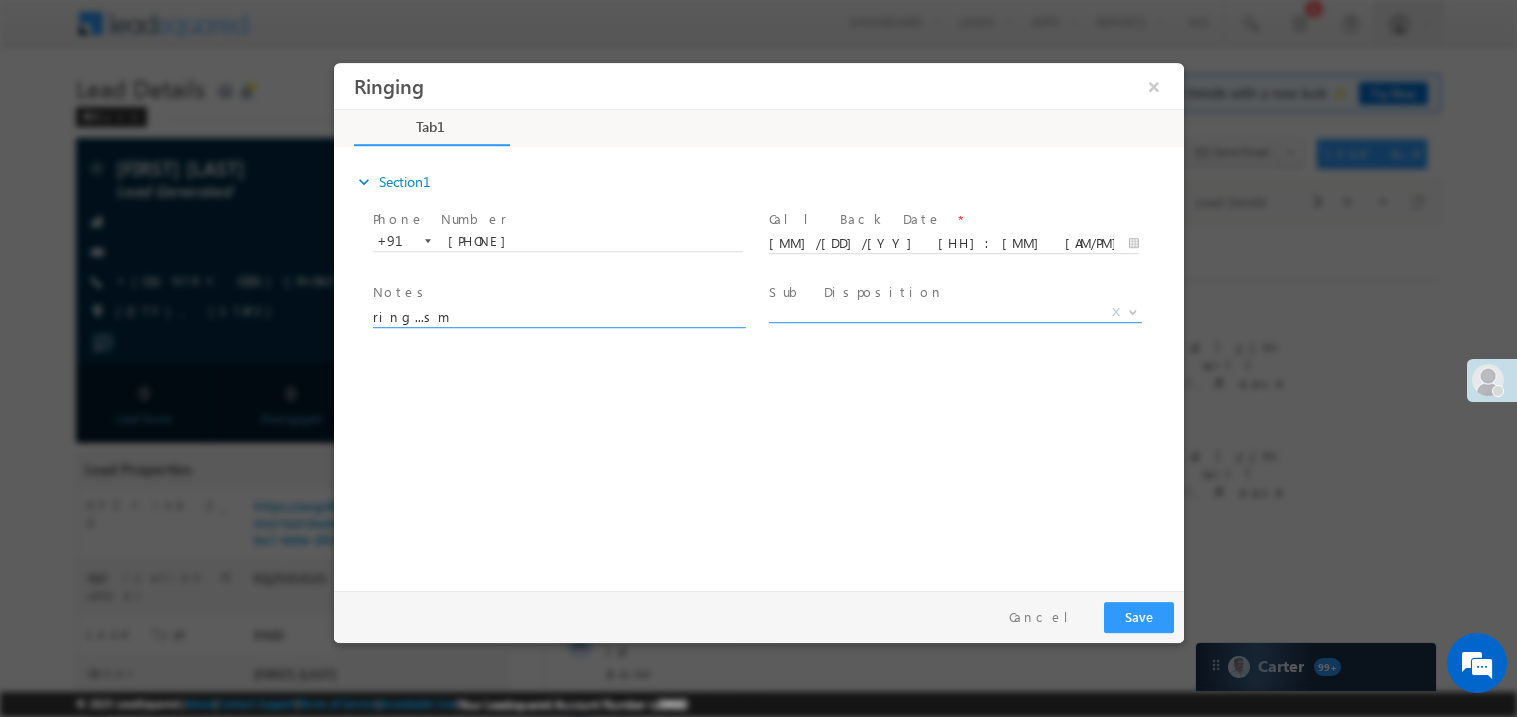 type on "ring...sm" 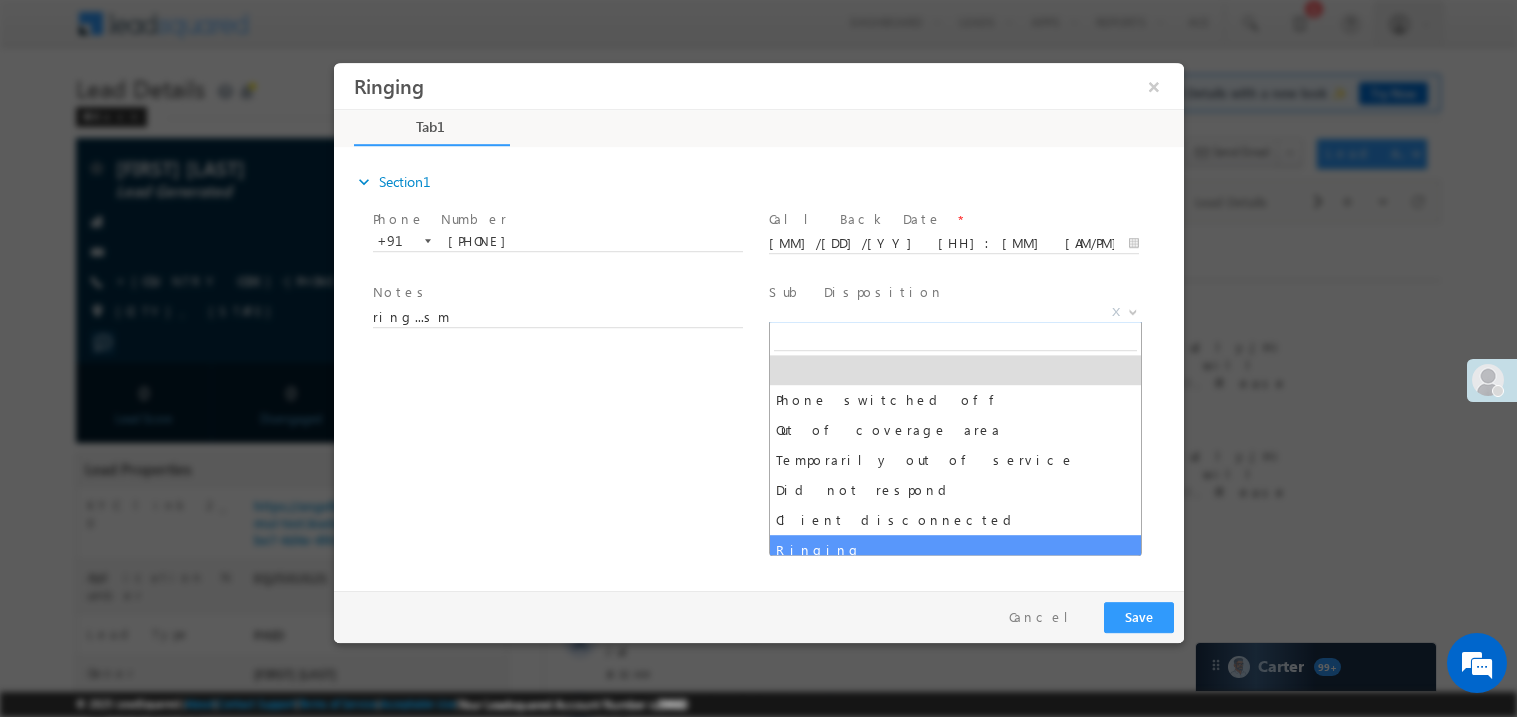 select on "Ringing" 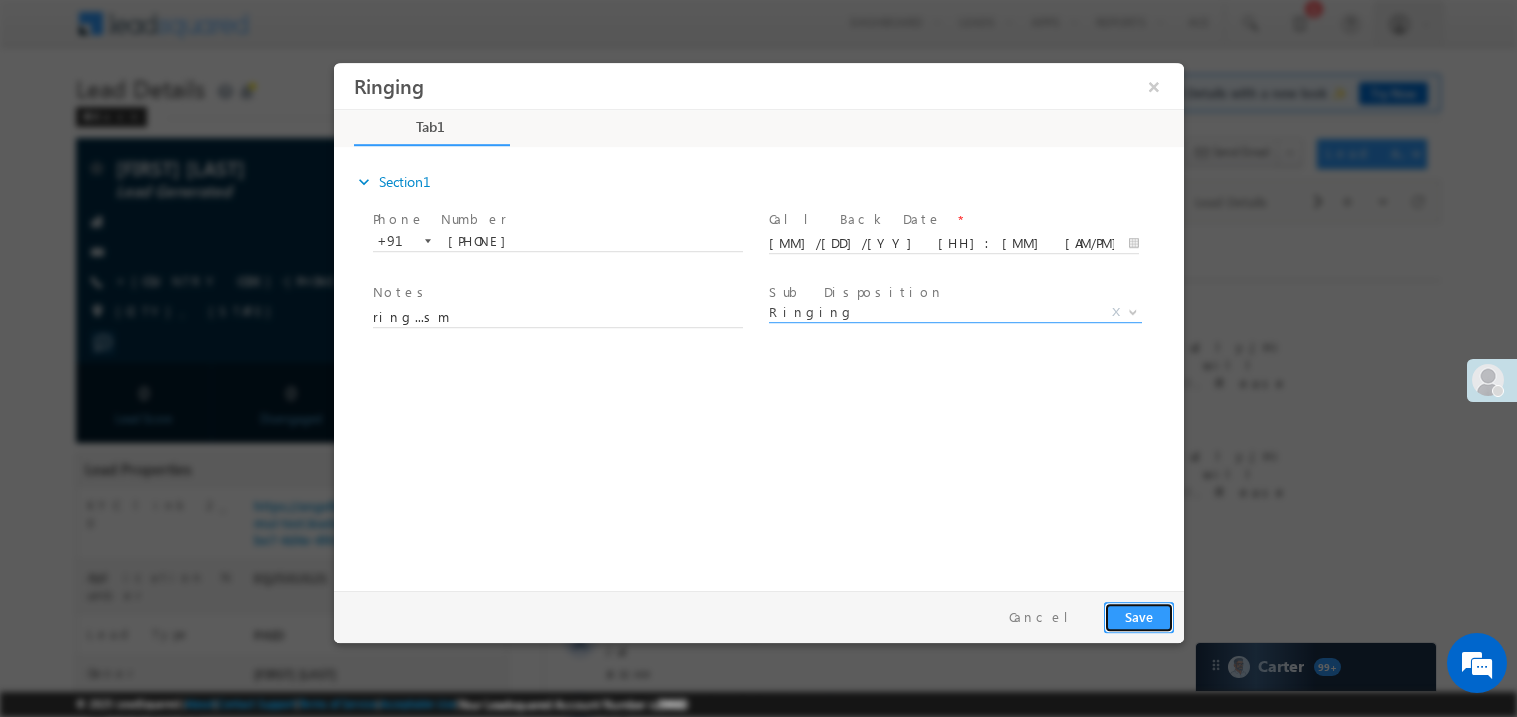 click on "Save" at bounding box center (1138, 616) 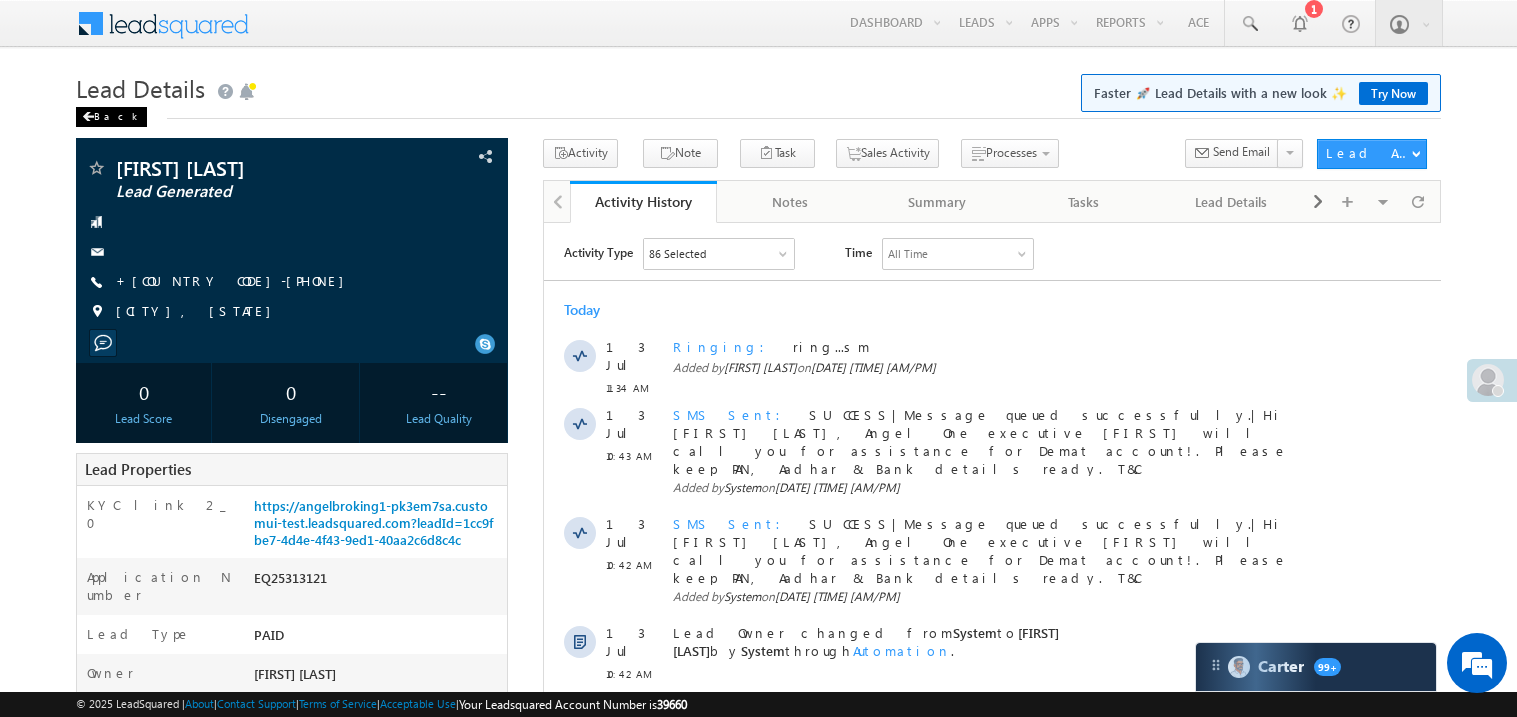 click on "Back" at bounding box center (111, 117) 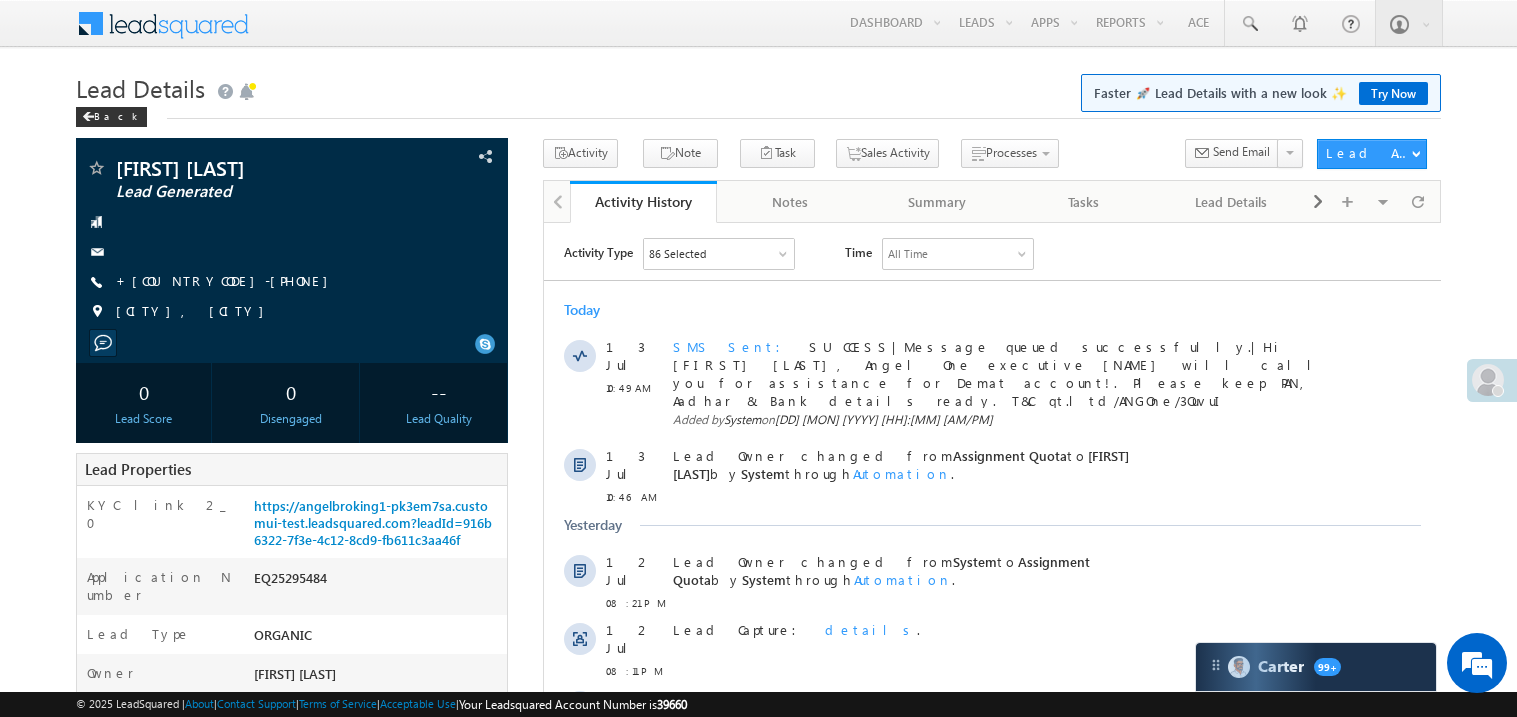 scroll, scrollTop: 0, scrollLeft: 0, axis: both 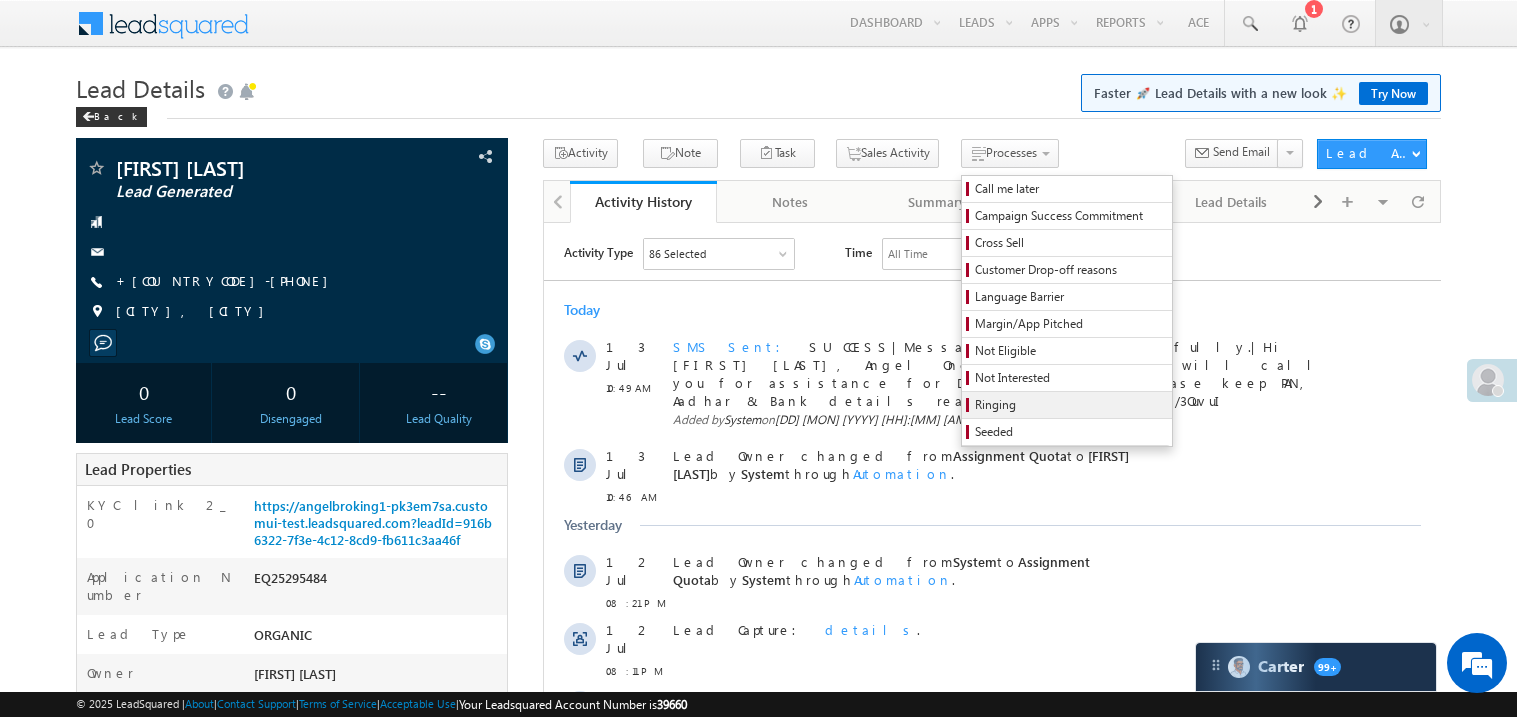 click on "Ringing" at bounding box center [1070, 405] 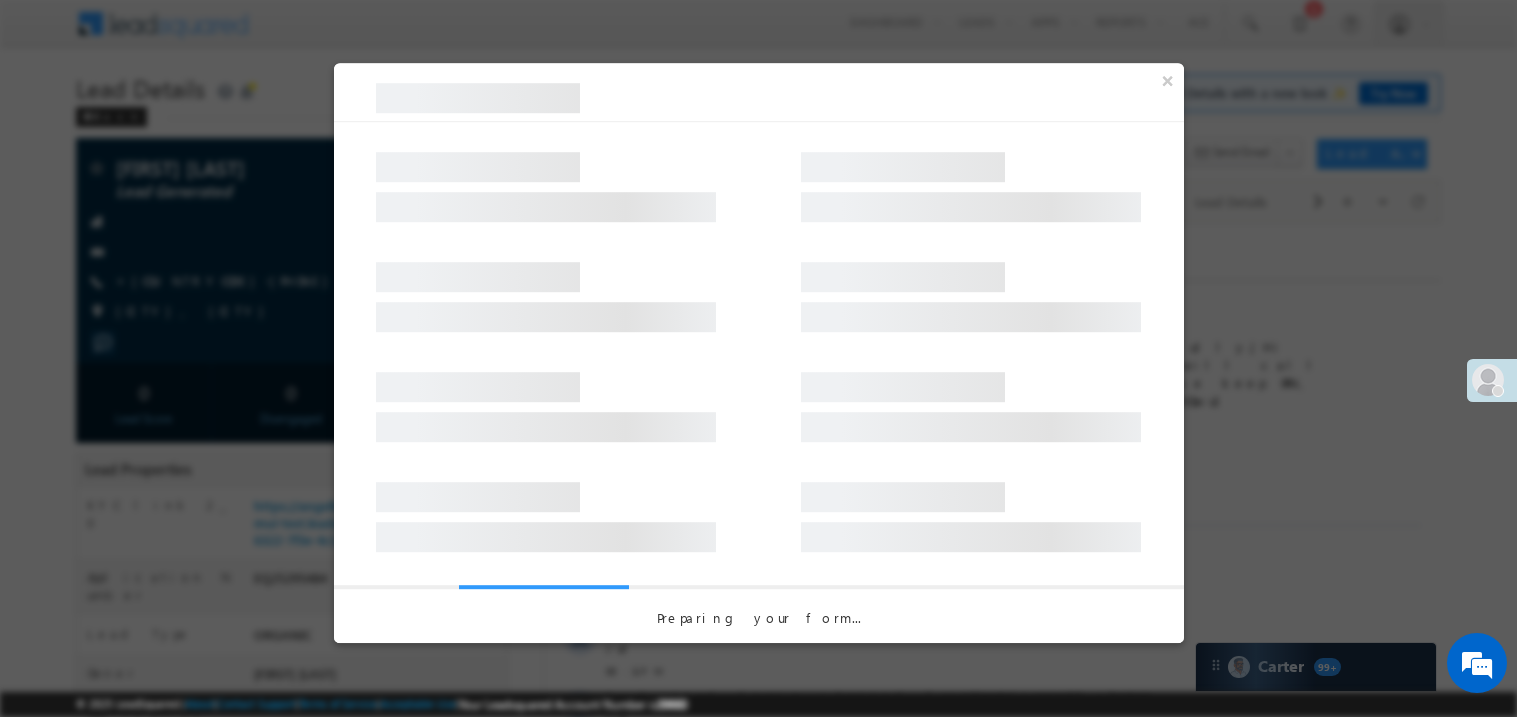 scroll, scrollTop: 0, scrollLeft: 0, axis: both 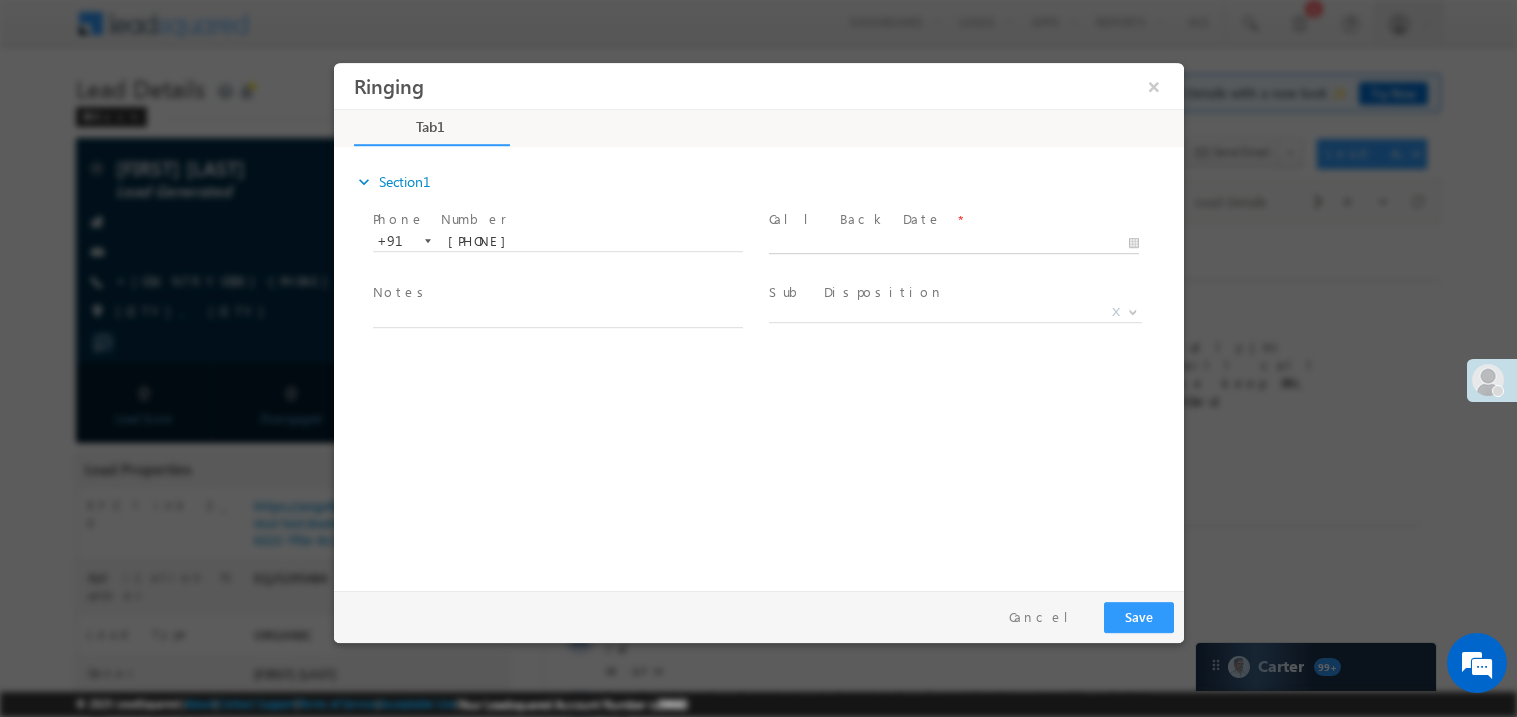 click on "Ringing
×" at bounding box center [758, 321] 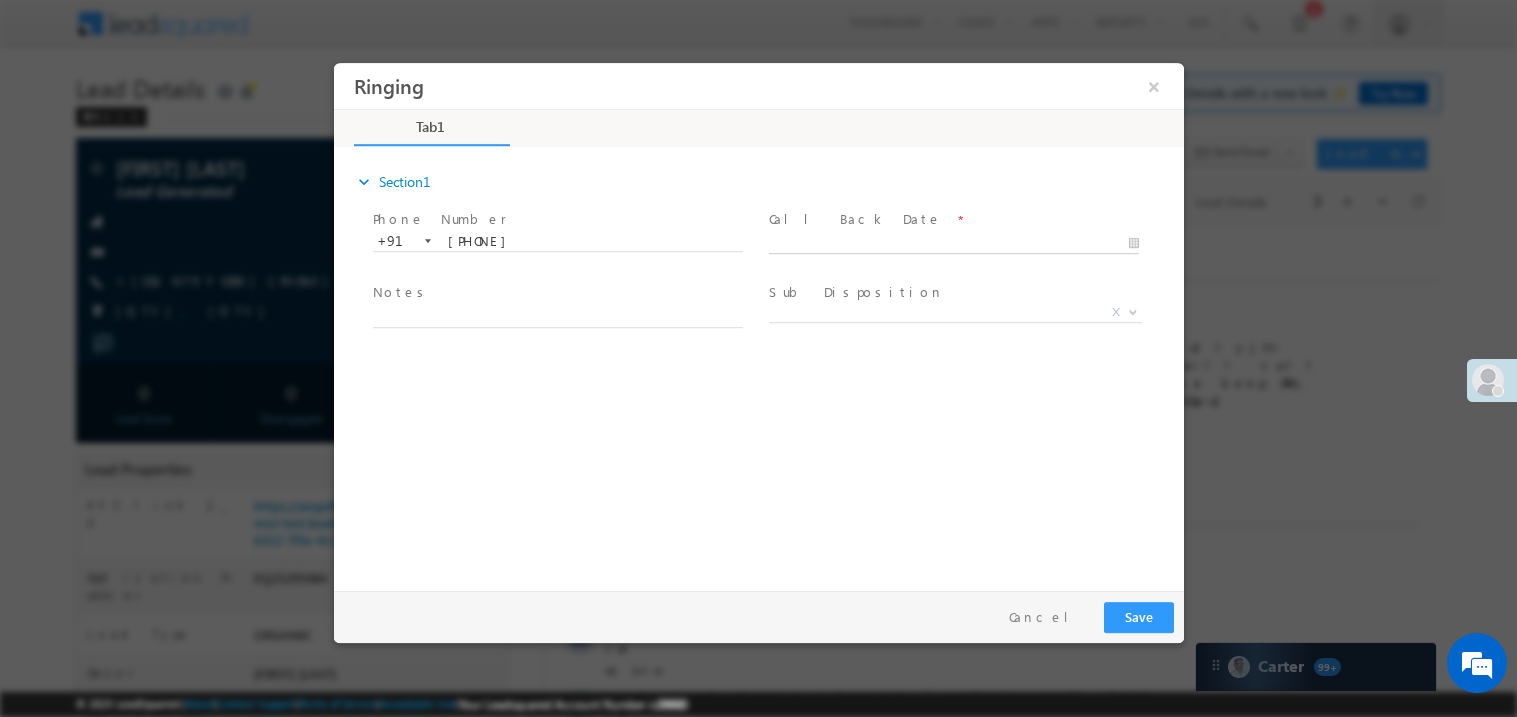 type on "[MM]/[DD]/[YY] [HH]:[MM] [AM/PM]" 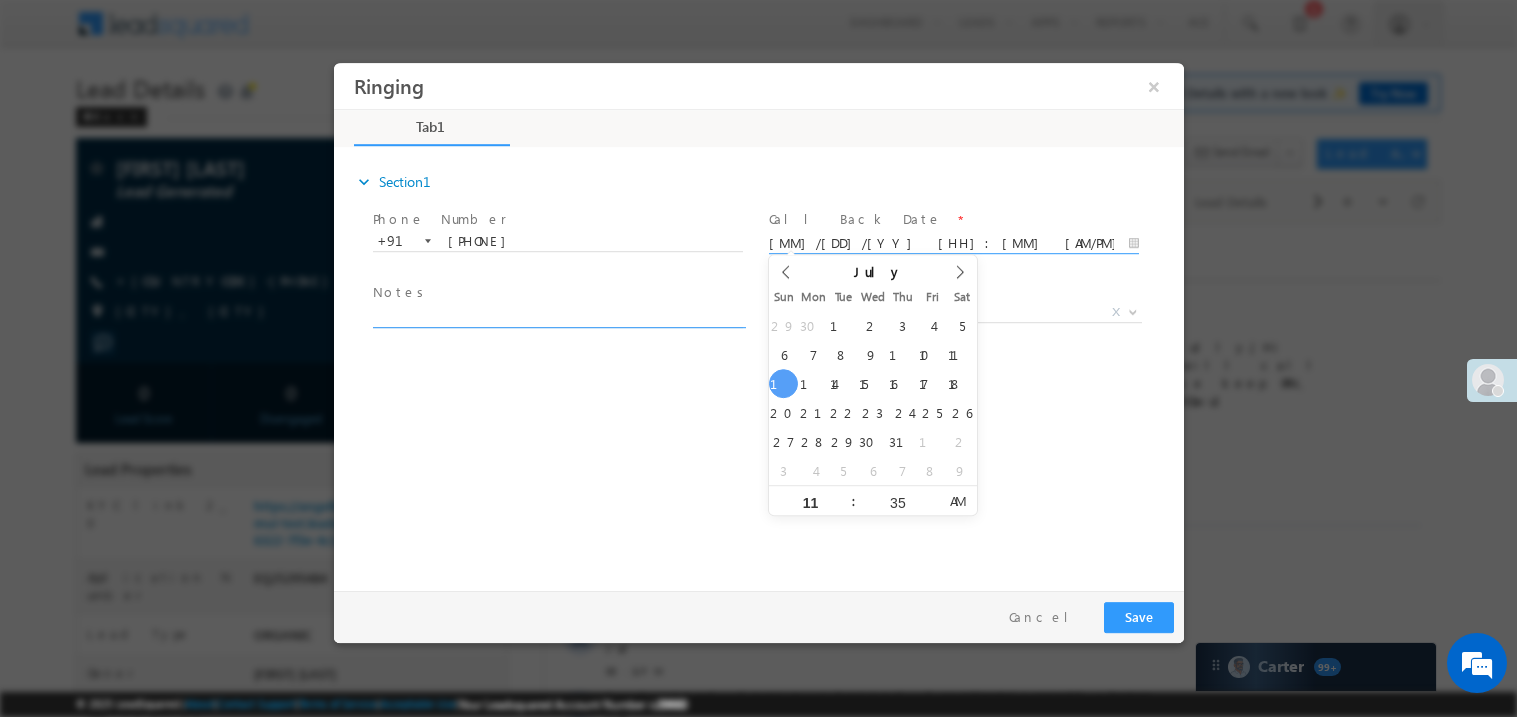click at bounding box center [557, 315] 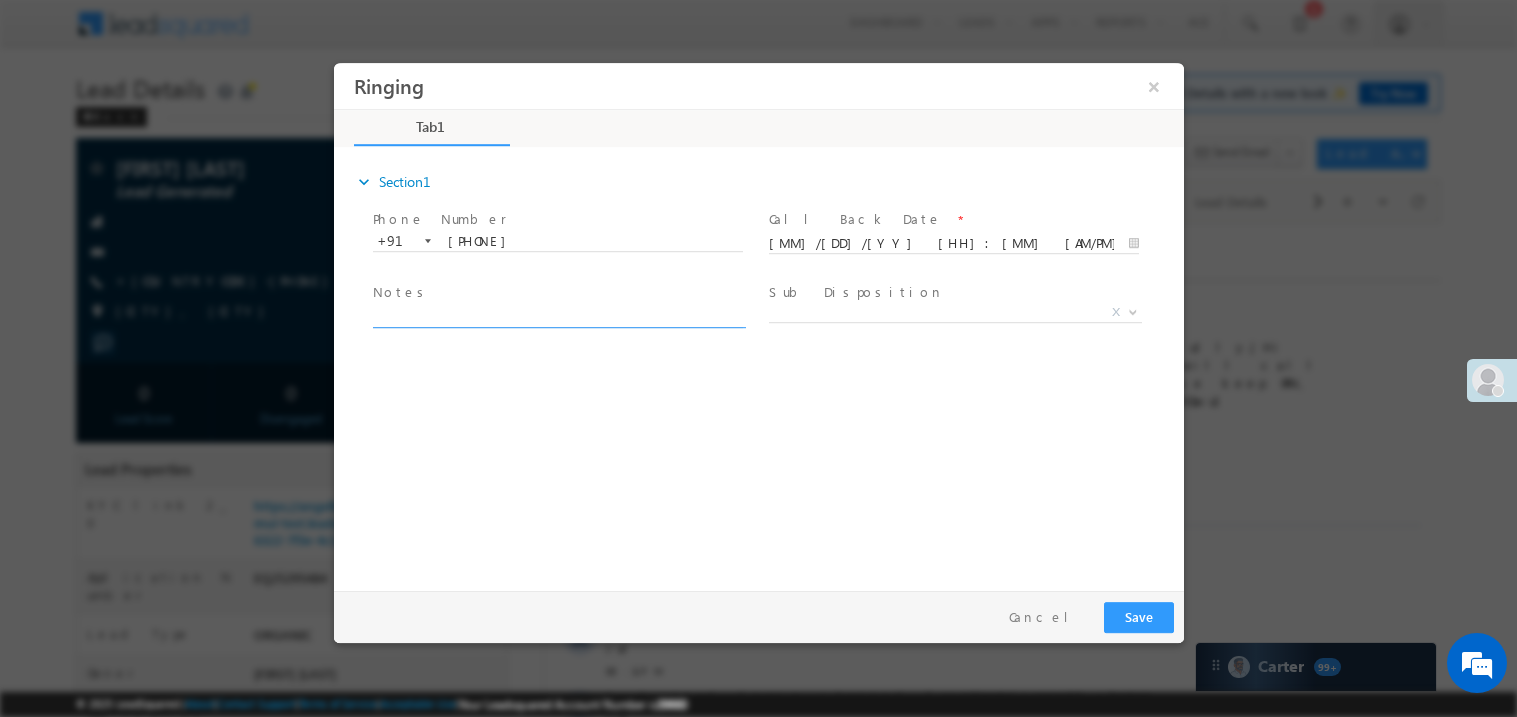 type on "i" 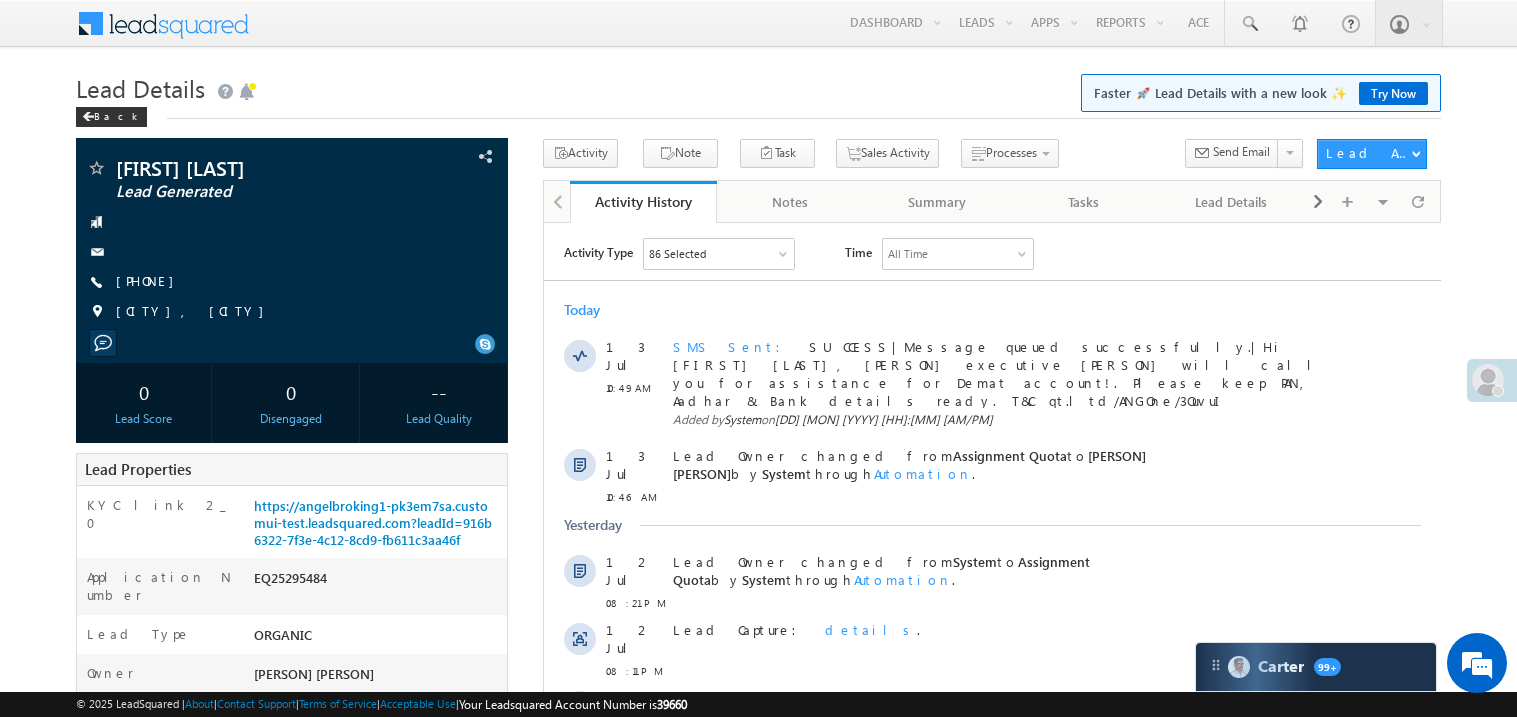 scroll, scrollTop: 0, scrollLeft: 0, axis: both 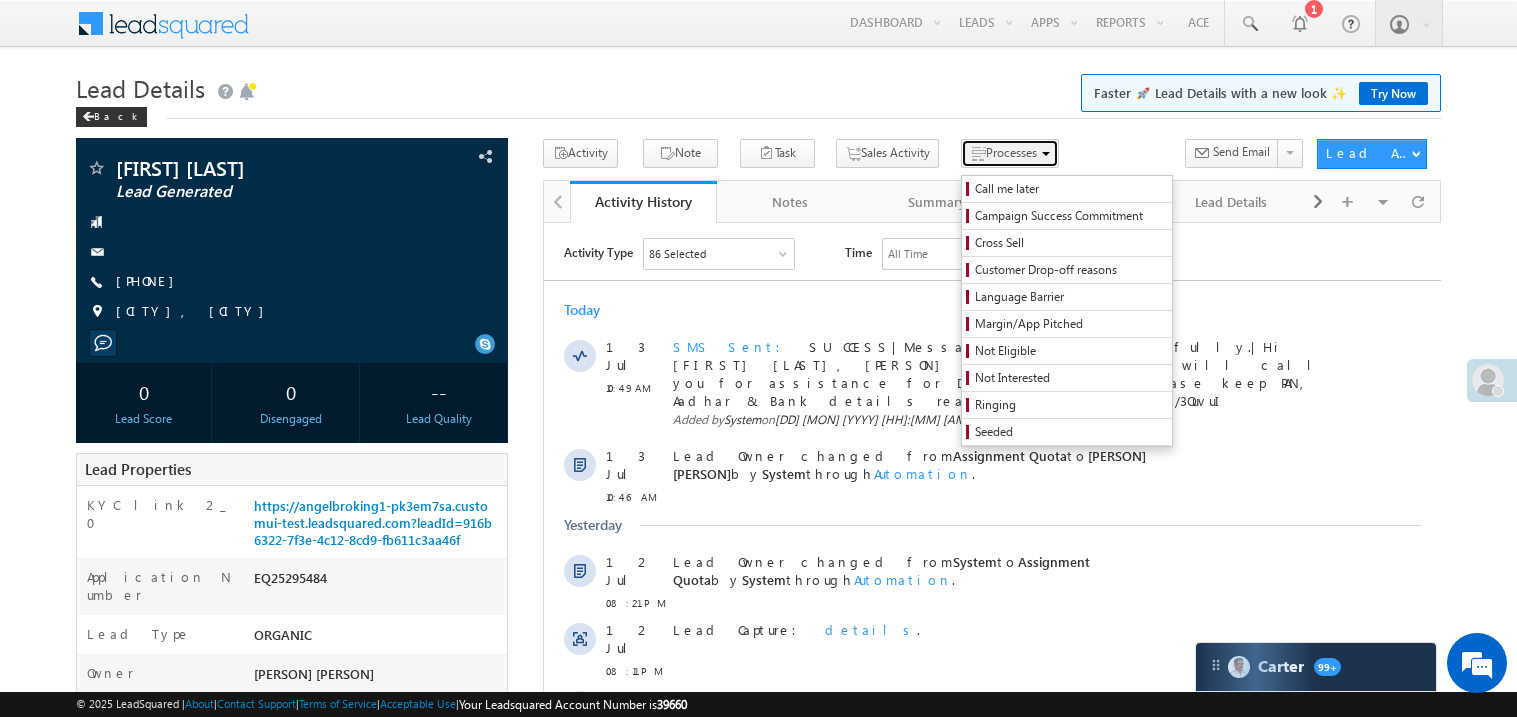 click on "Processes" at bounding box center (1011, 152) 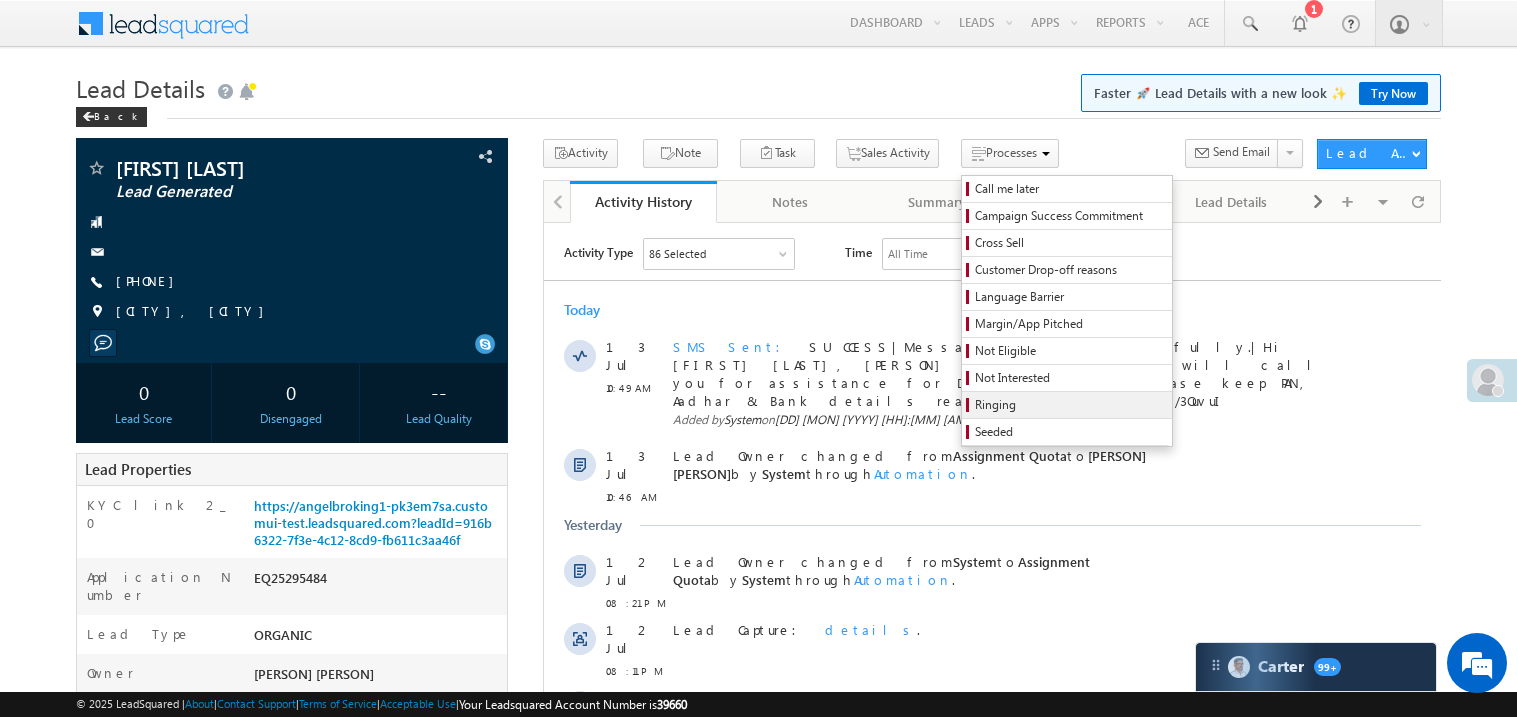 click on "Ringing" at bounding box center (1070, 405) 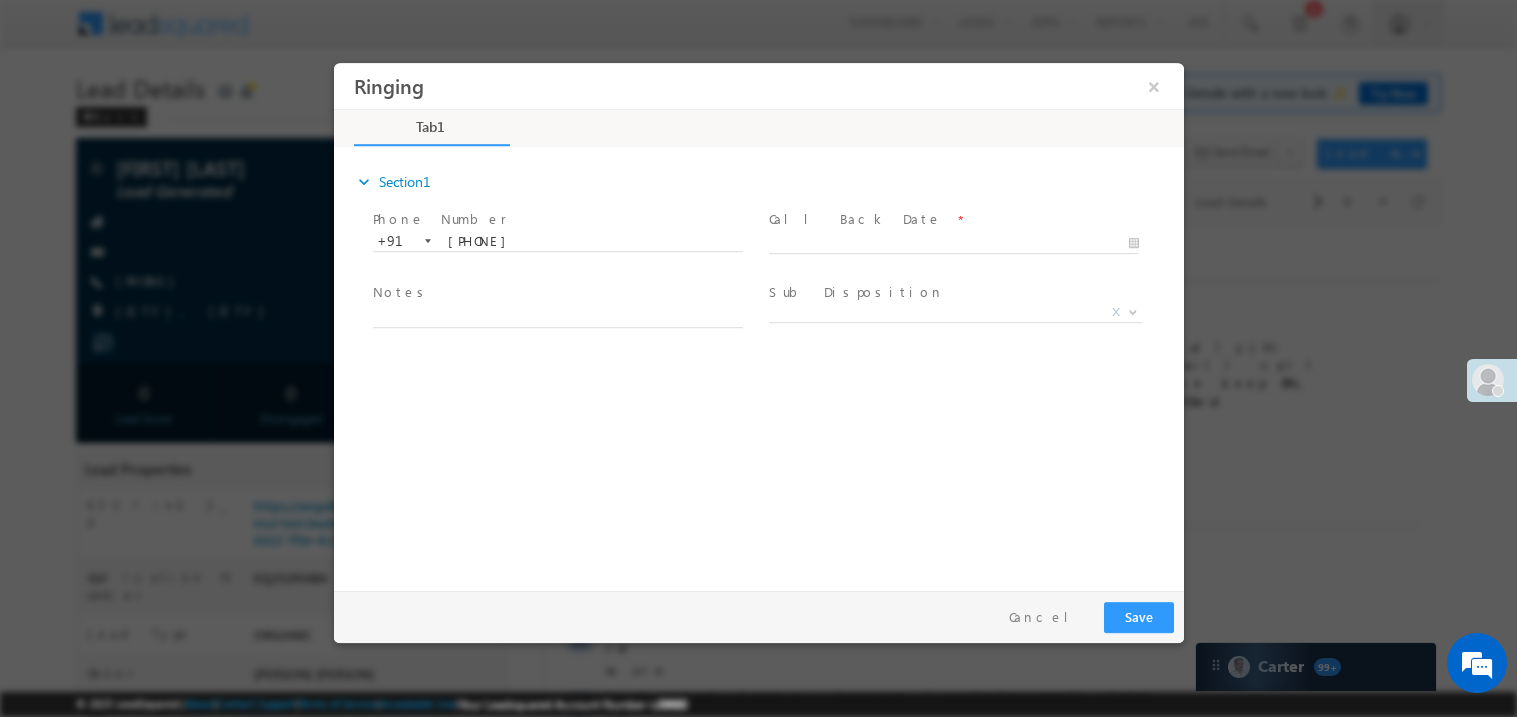 scroll, scrollTop: 0, scrollLeft: 0, axis: both 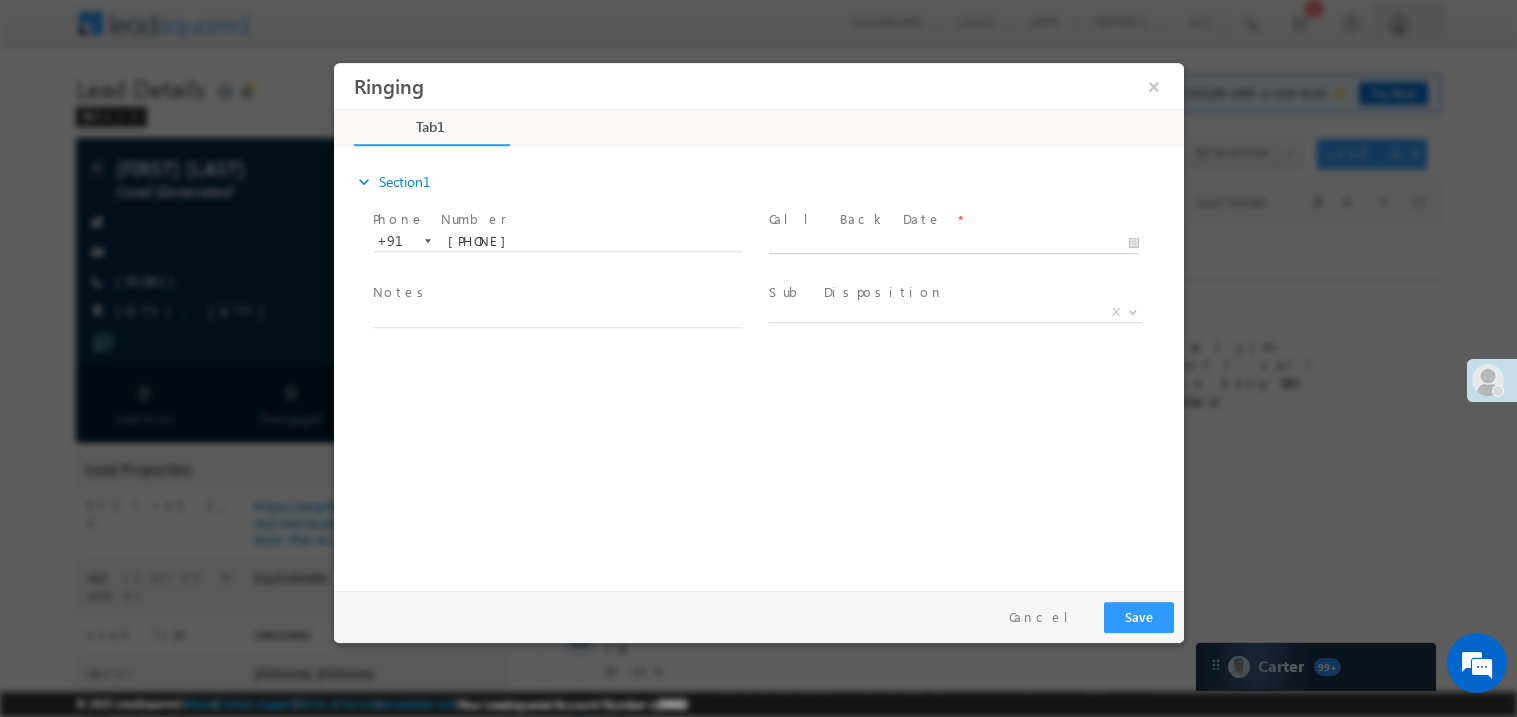 click on "Ringing
×" at bounding box center (758, 321) 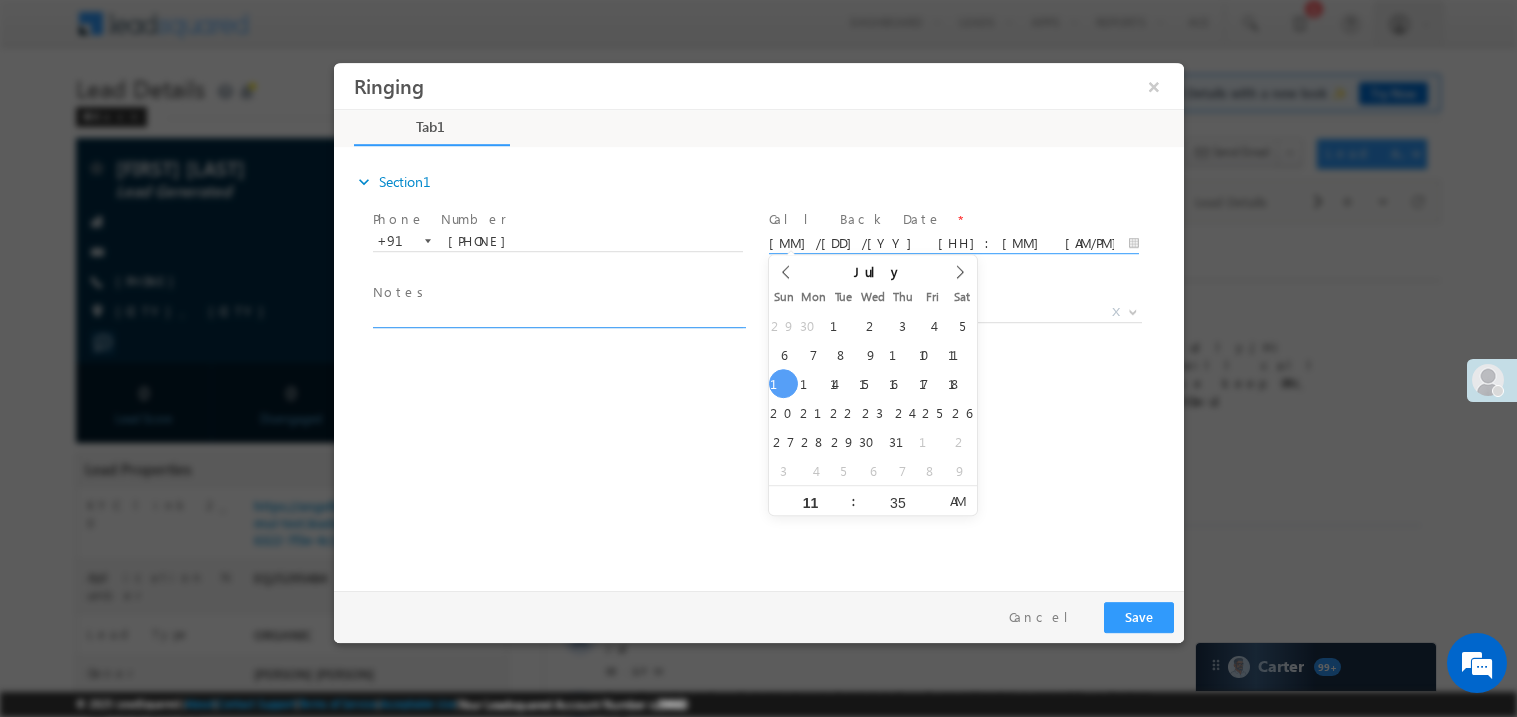 click at bounding box center [557, 315] 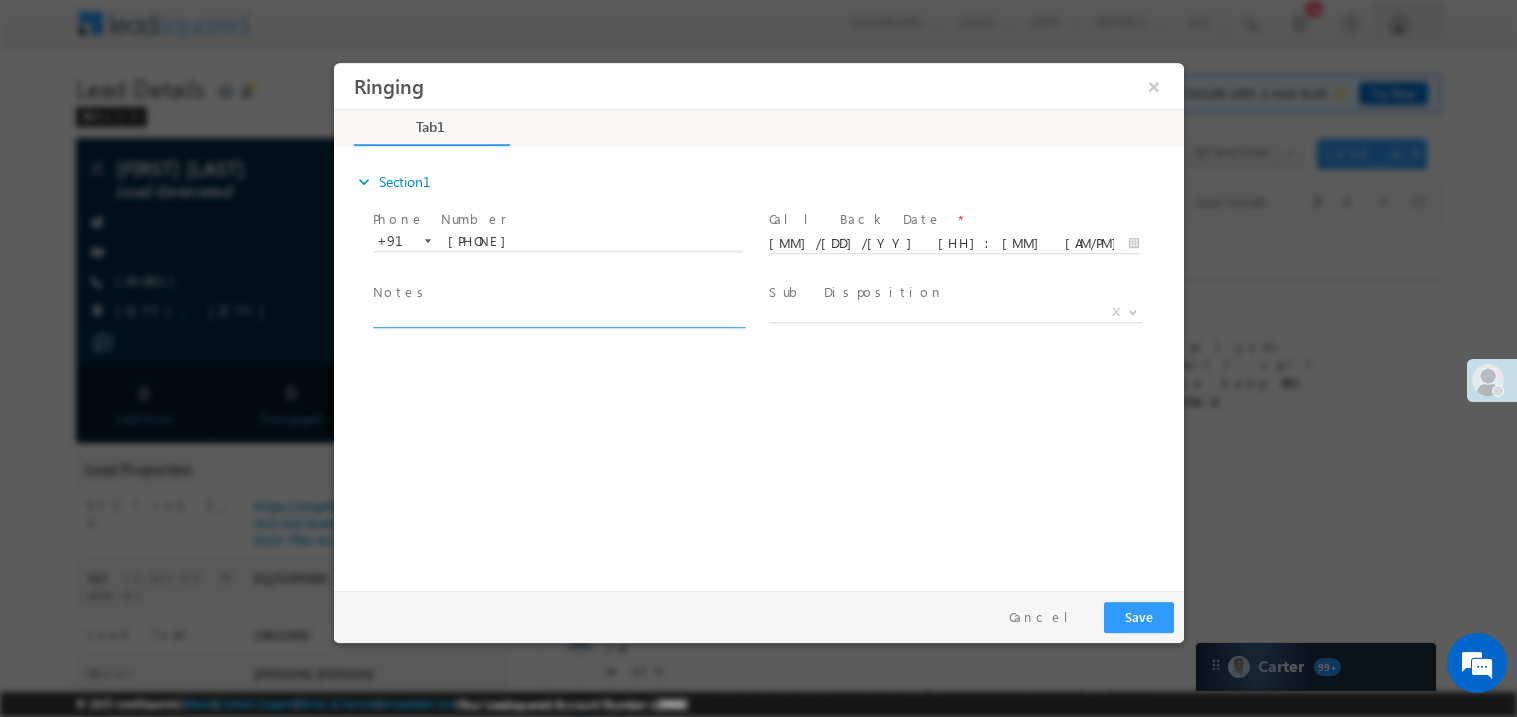 scroll, scrollTop: 0, scrollLeft: 0, axis: both 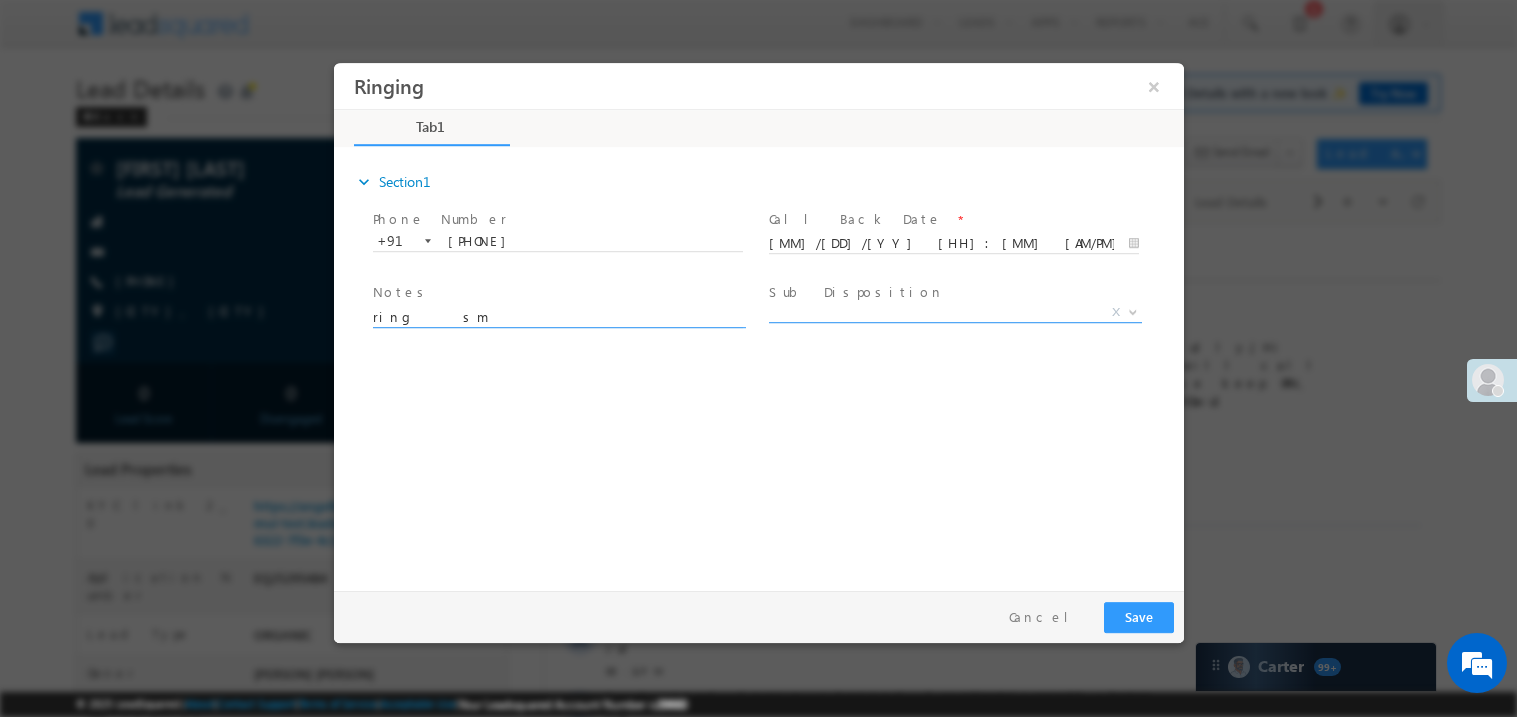 type on "ring   sm" 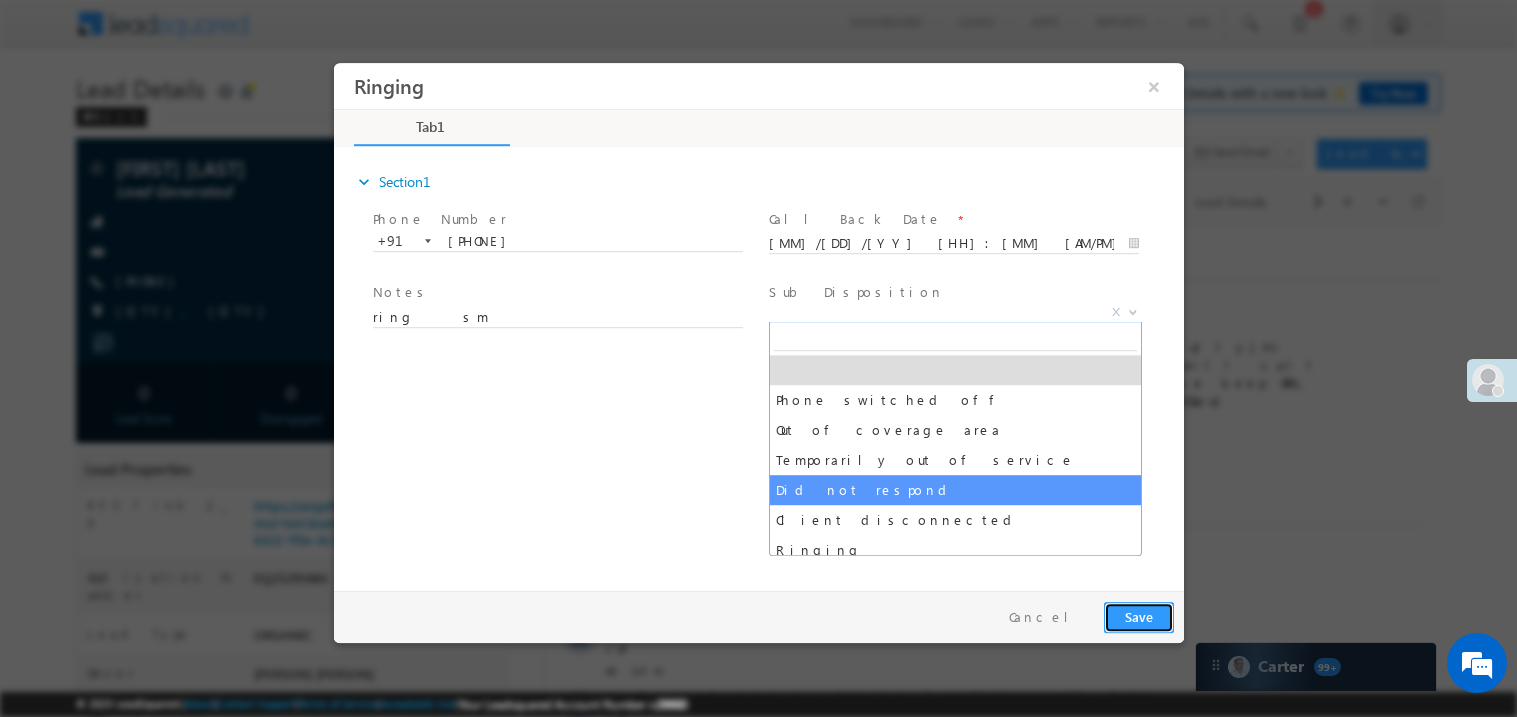 click on "Save" at bounding box center (1138, 616) 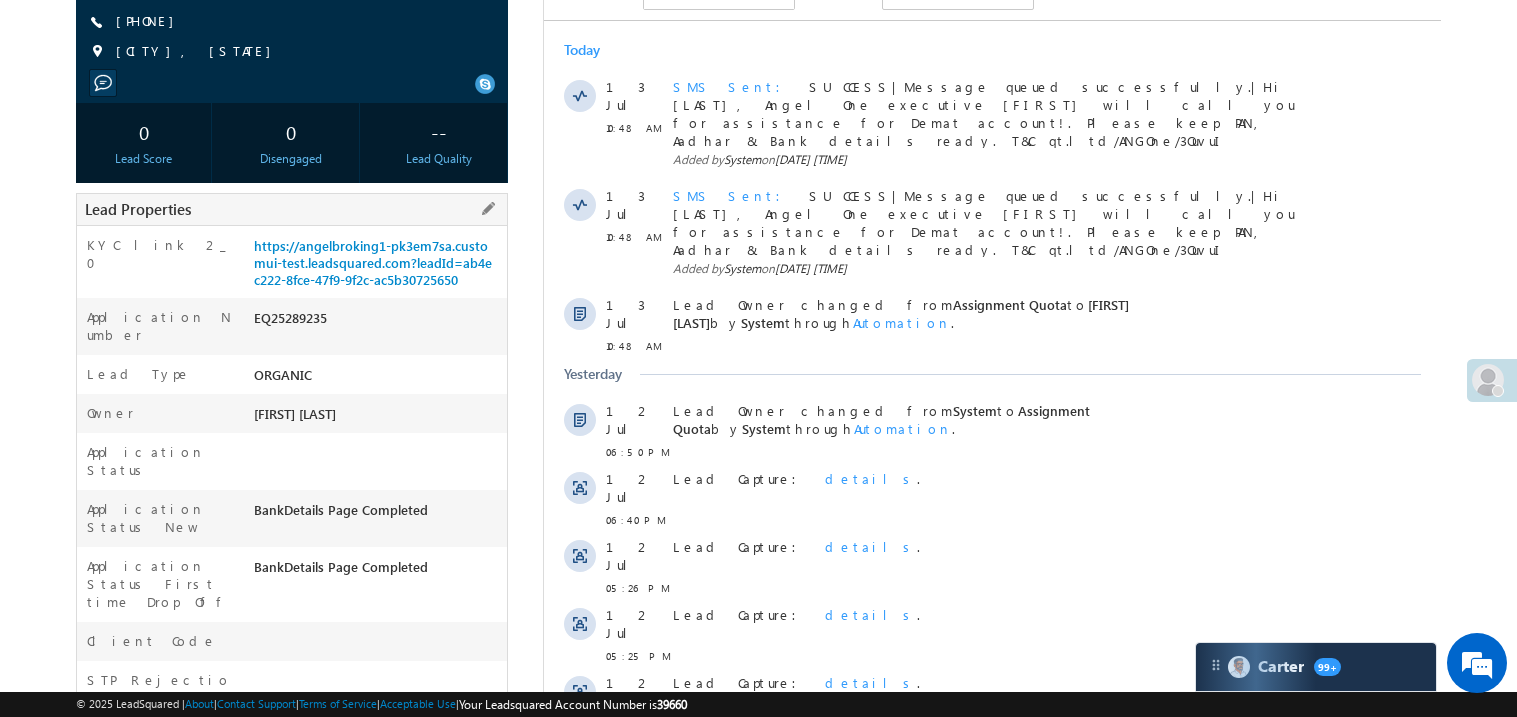 scroll, scrollTop: 119, scrollLeft: 0, axis: vertical 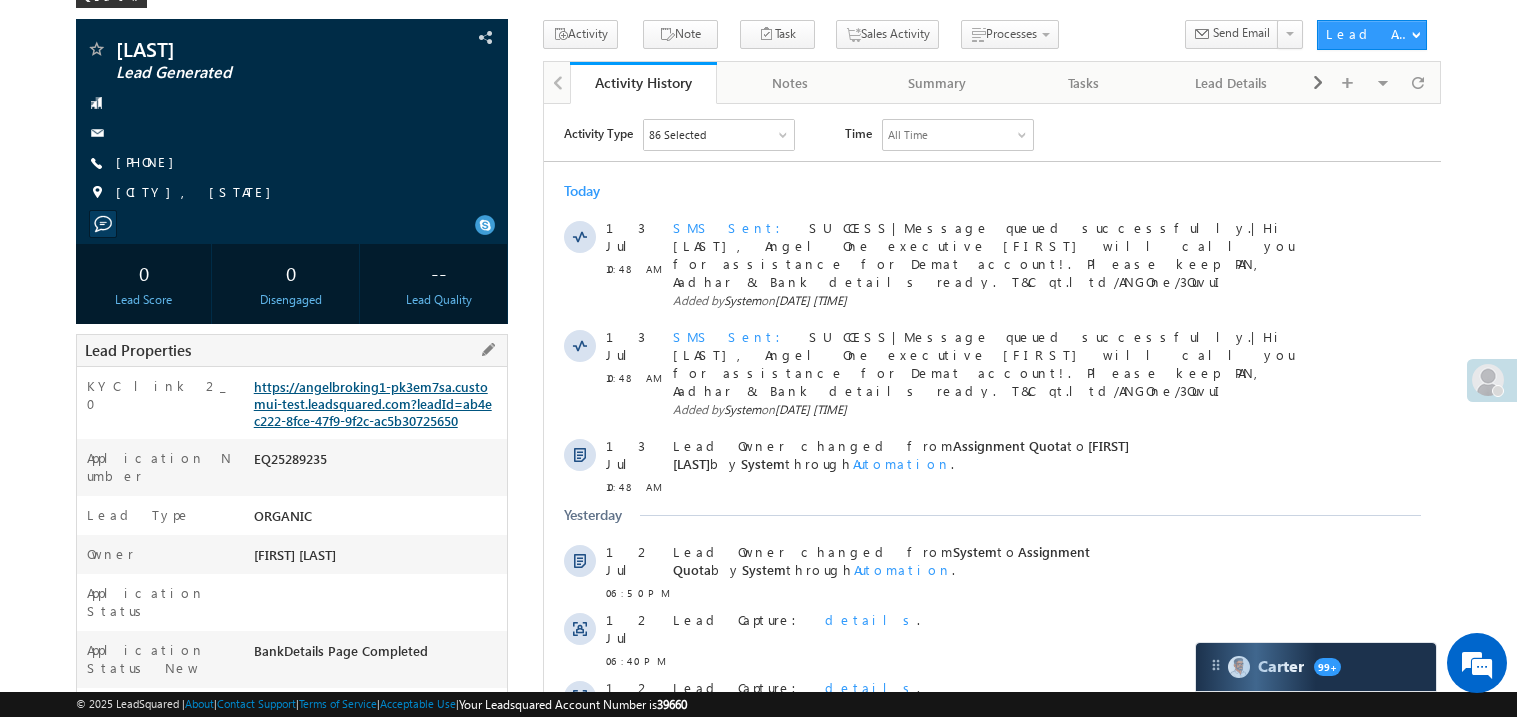 click on "https://angelbroking1-pk3em7sa.customui-test.leadsquared.com?leadId=ab4ec222-8fce-47f9-9f2c-ac5b30725650" at bounding box center (373, 403) 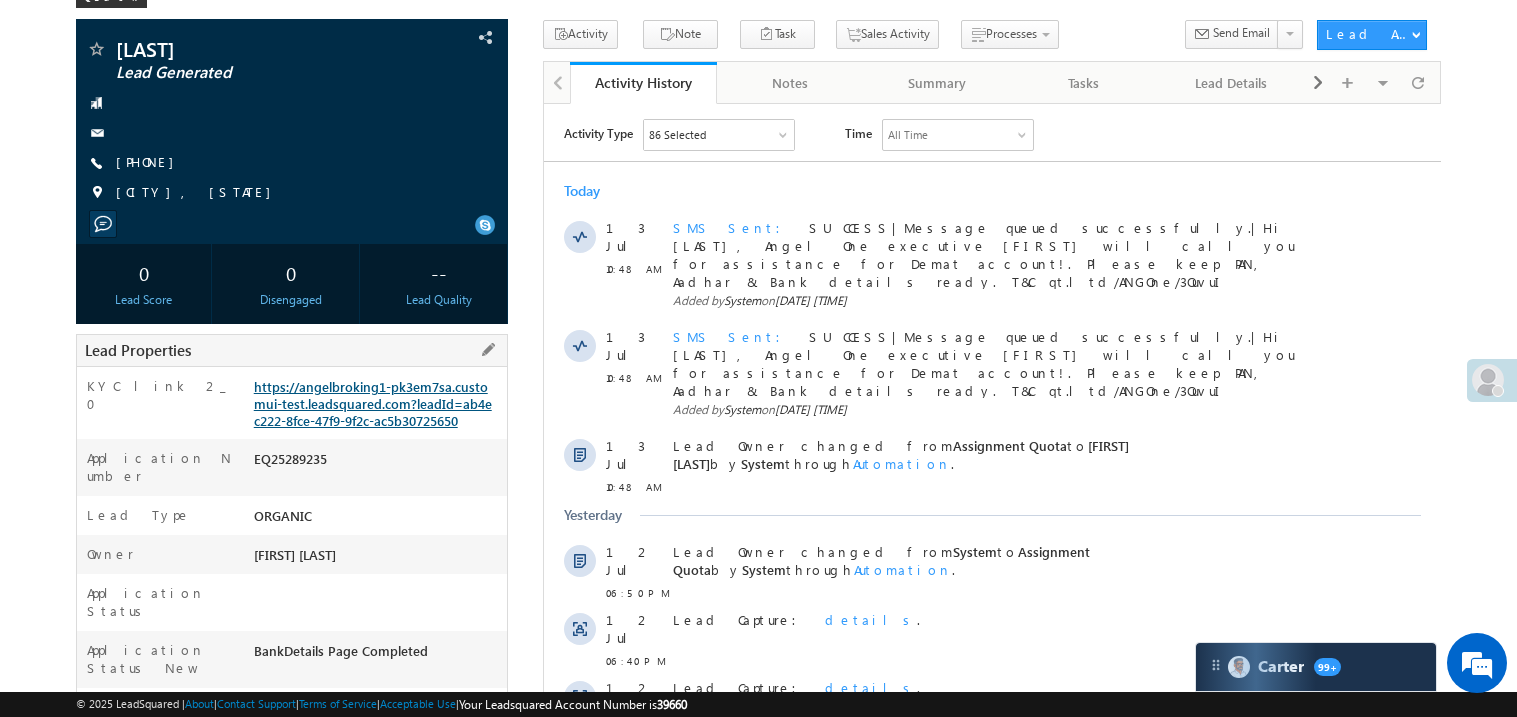 scroll, scrollTop: 0, scrollLeft: 0, axis: both 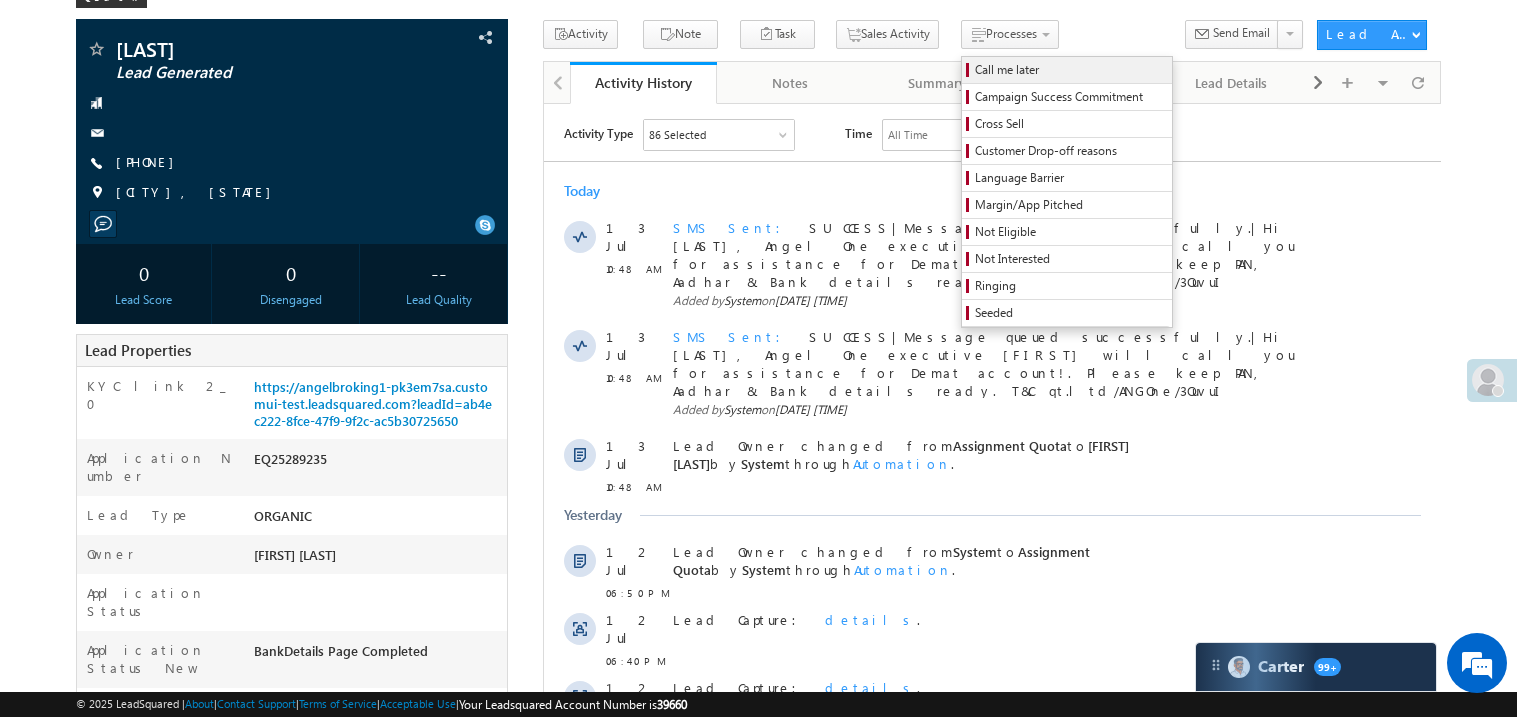 click on "Call me later" at bounding box center [1070, 70] 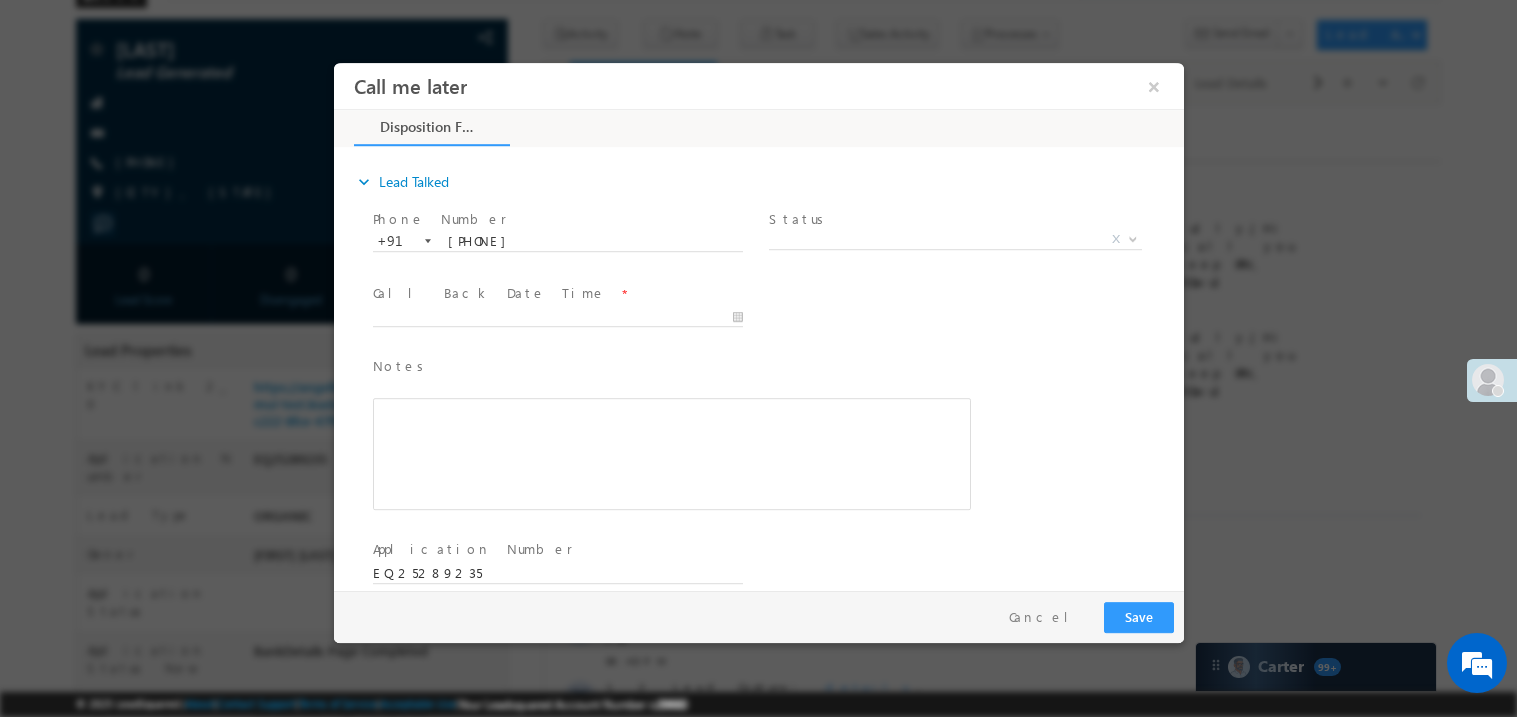 scroll, scrollTop: 0, scrollLeft: 0, axis: both 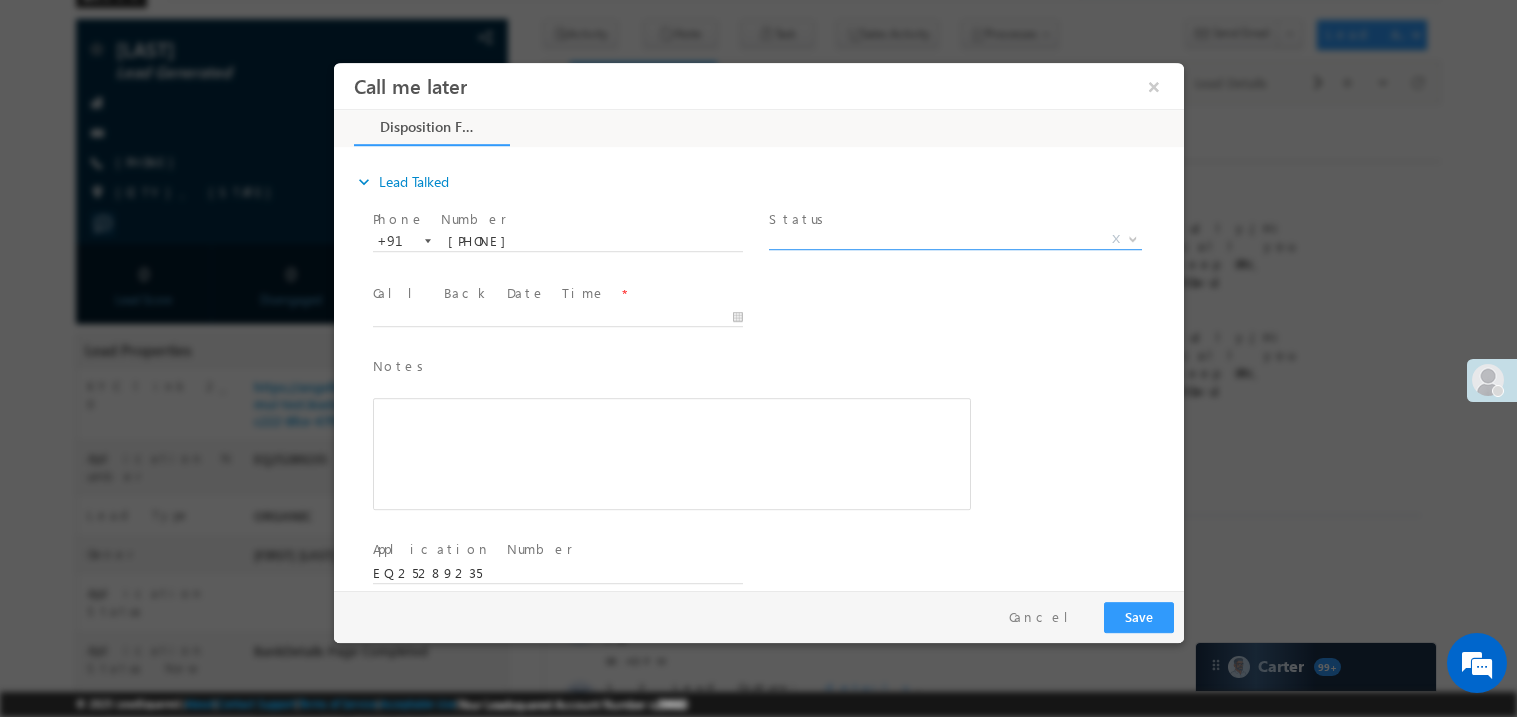 click on "X" at bounding box center (954, 239) 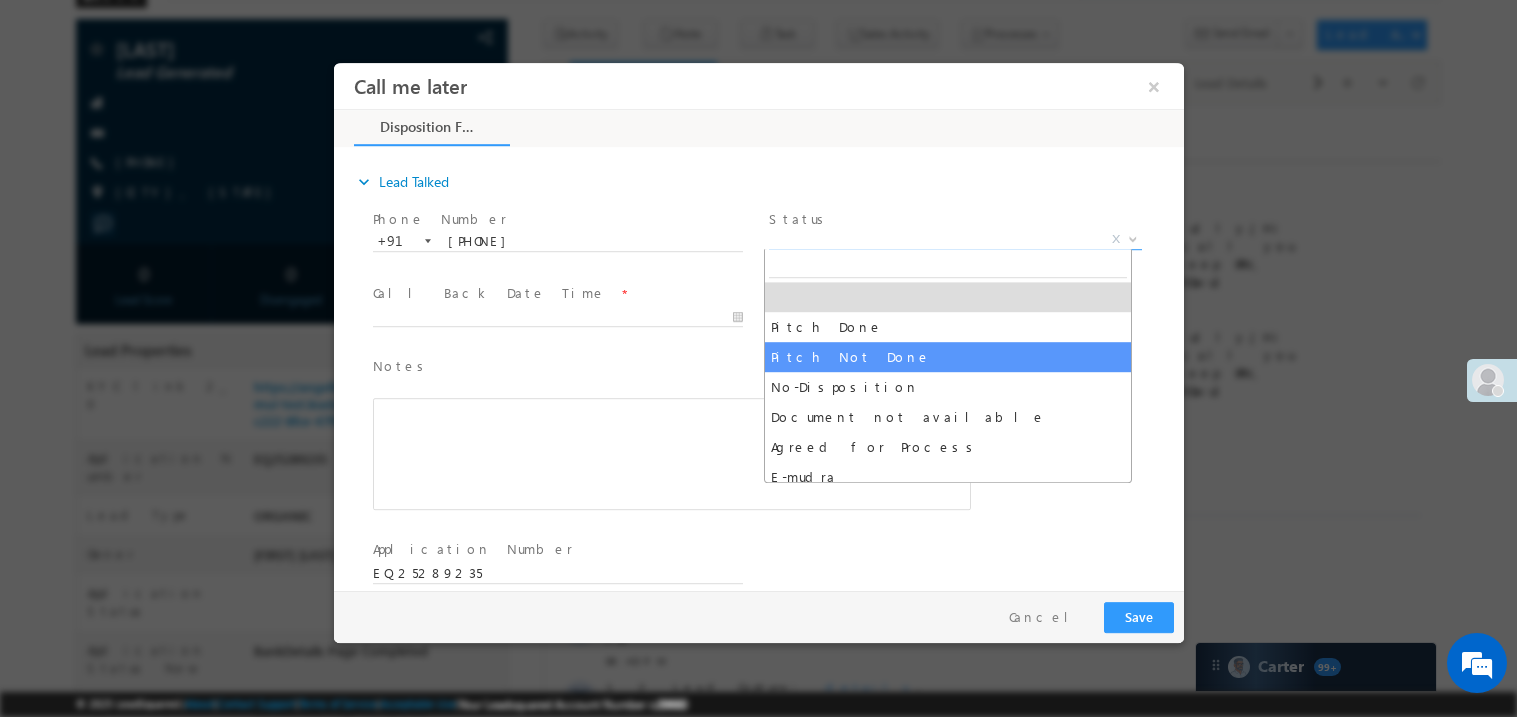 select on "Pitch Not Done" 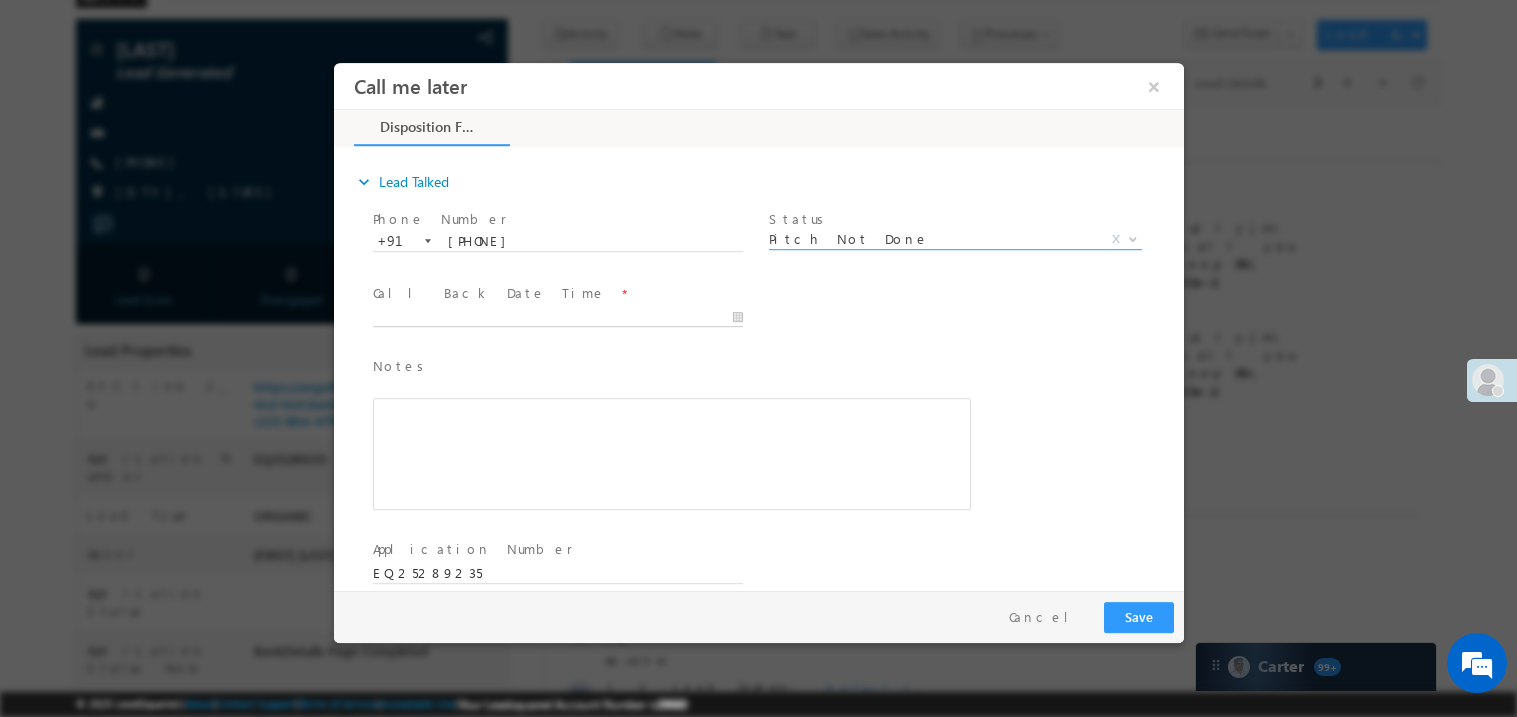 click at bounding box center (557, 317) 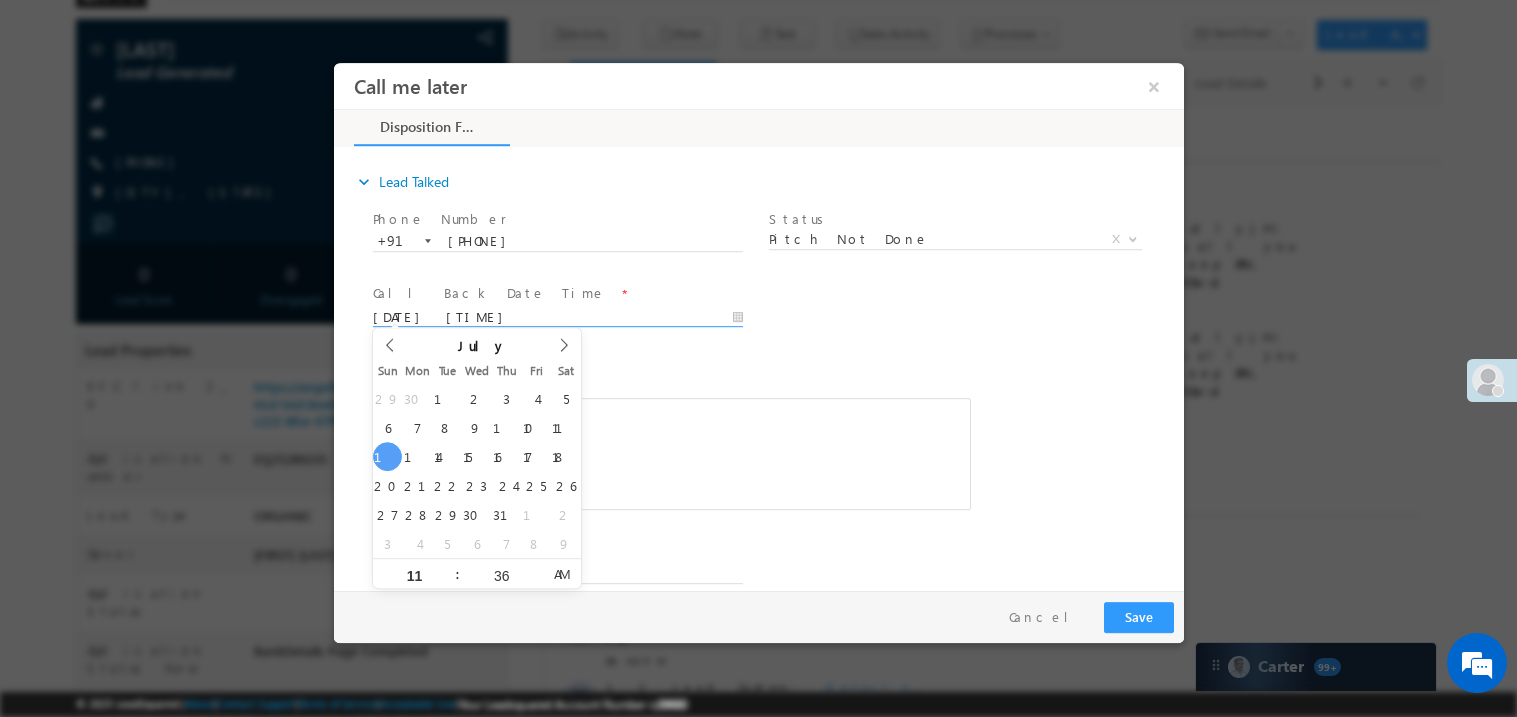 click at bounding box center (671, 453) 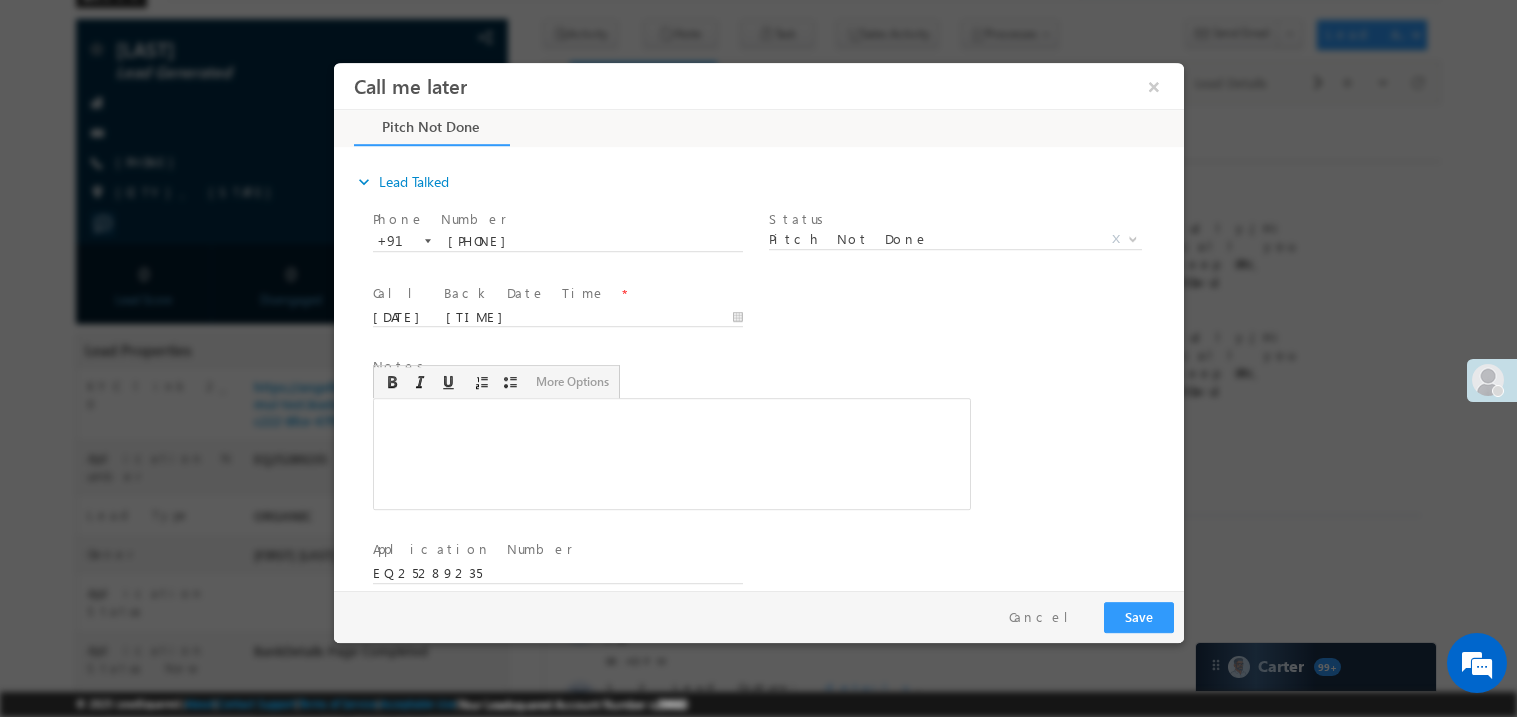 type 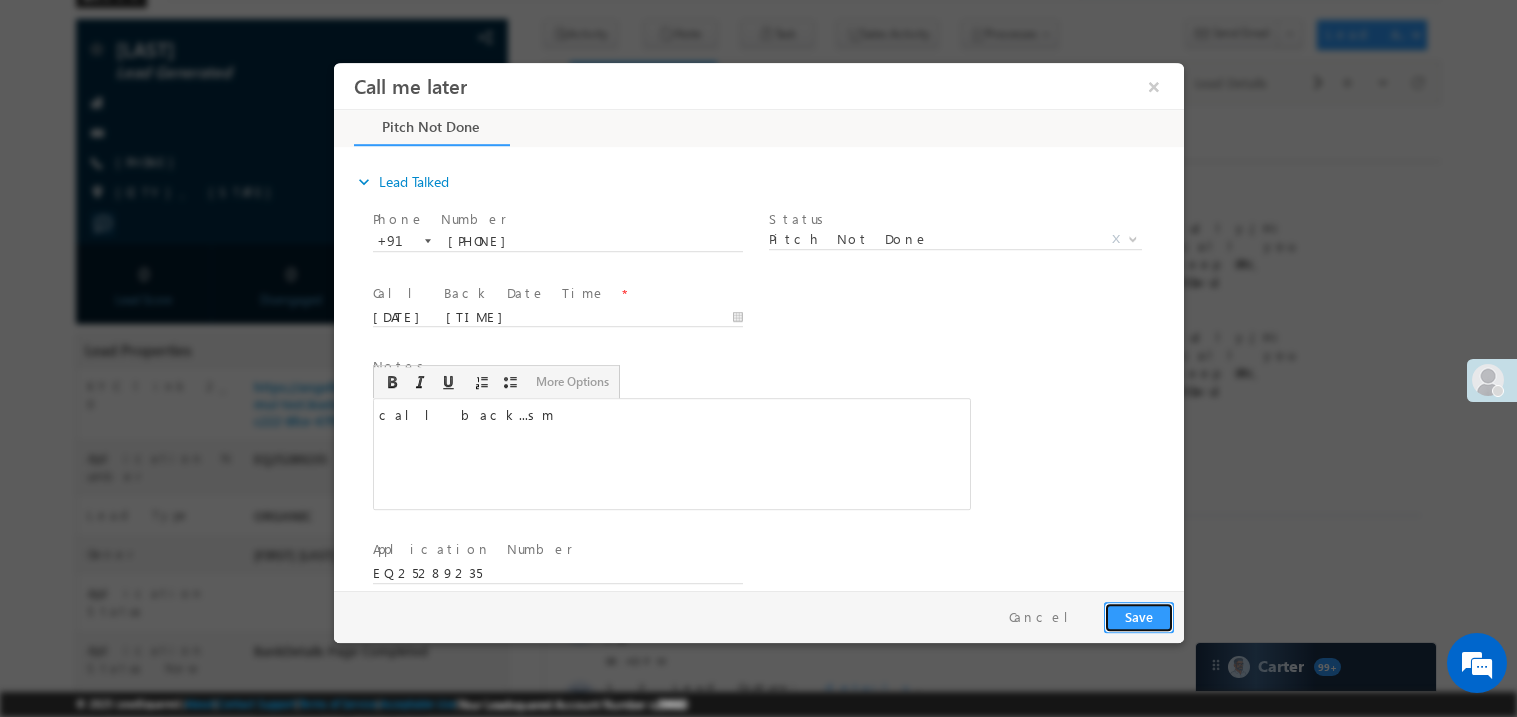 click on "Save" at bounding box center (1138, 616) 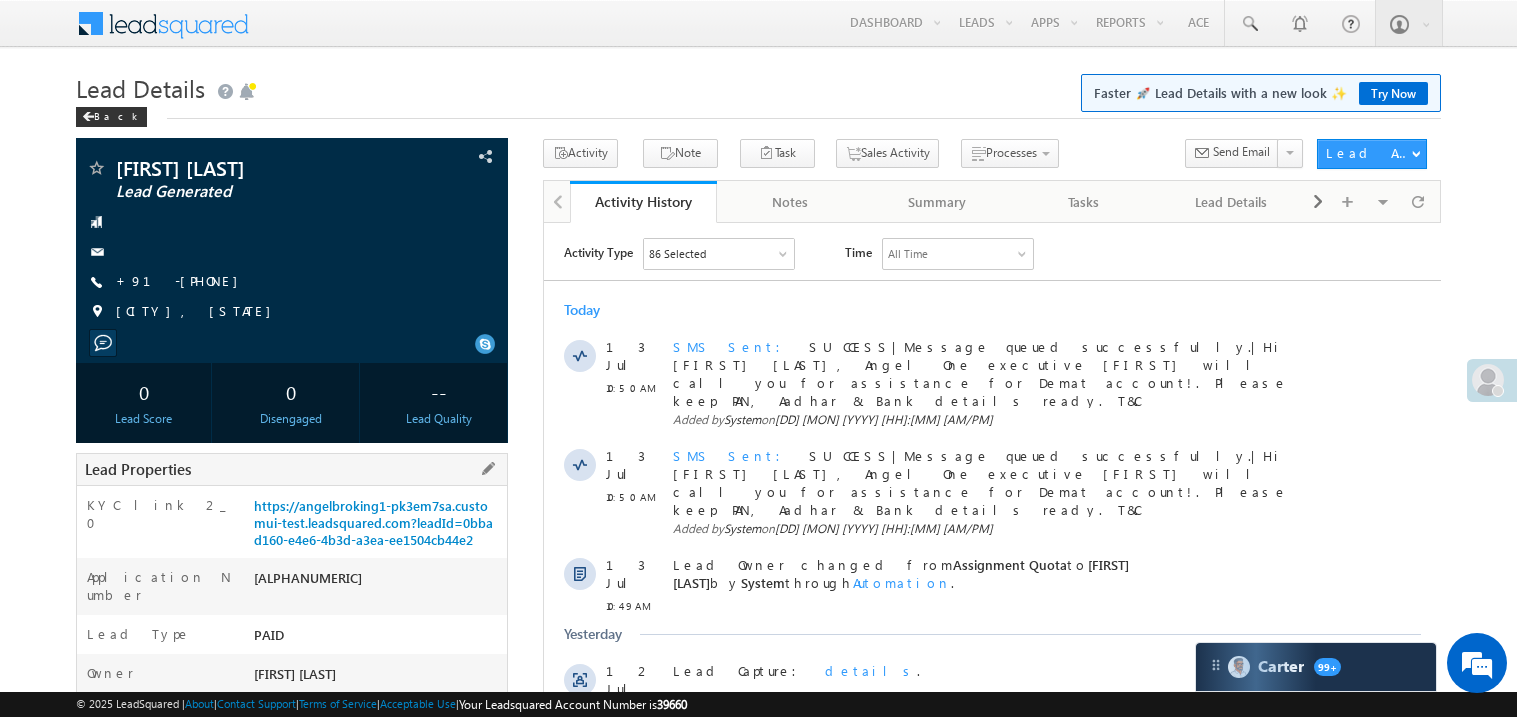 scroll, scrollTop: 0, scrollLeft: 0, axis: both 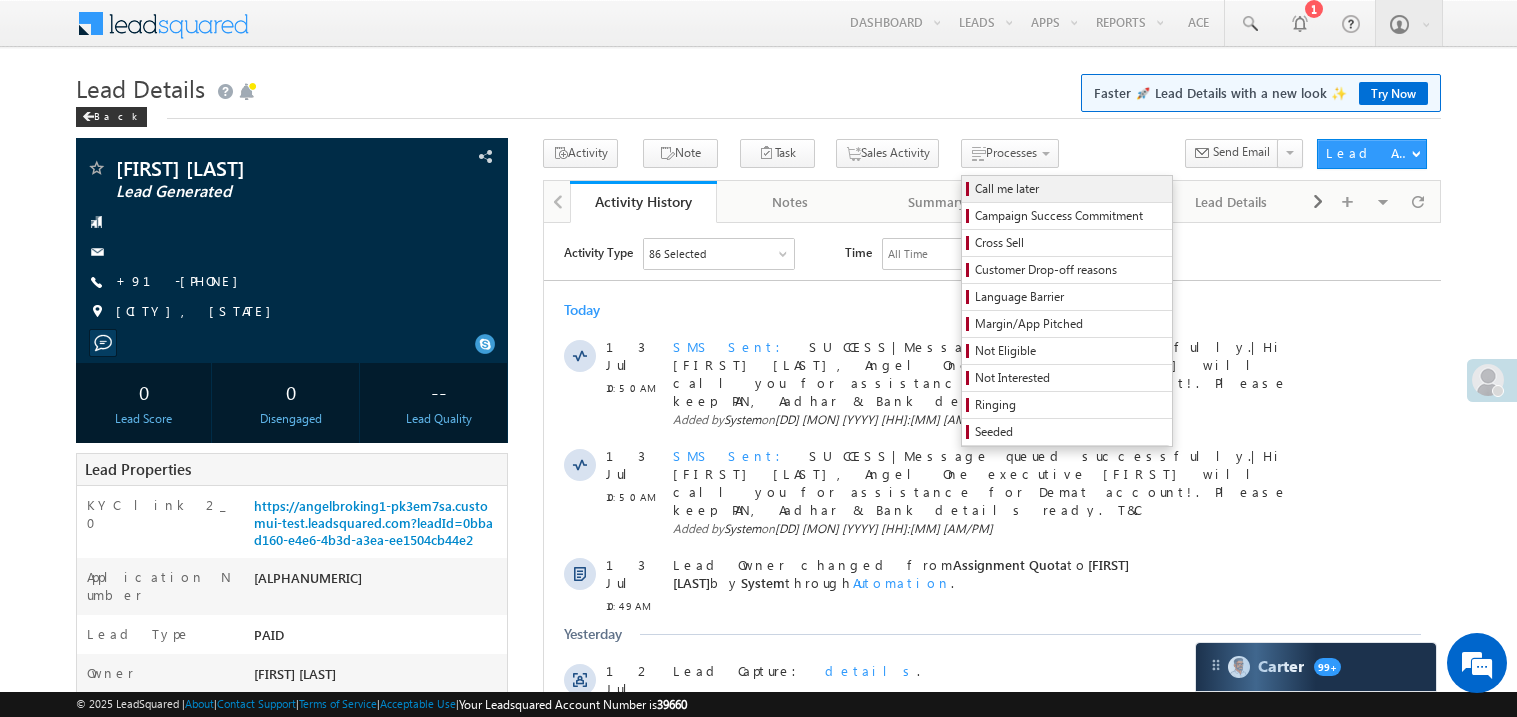 click on "Call me later" at bounding box center [1070, 189] 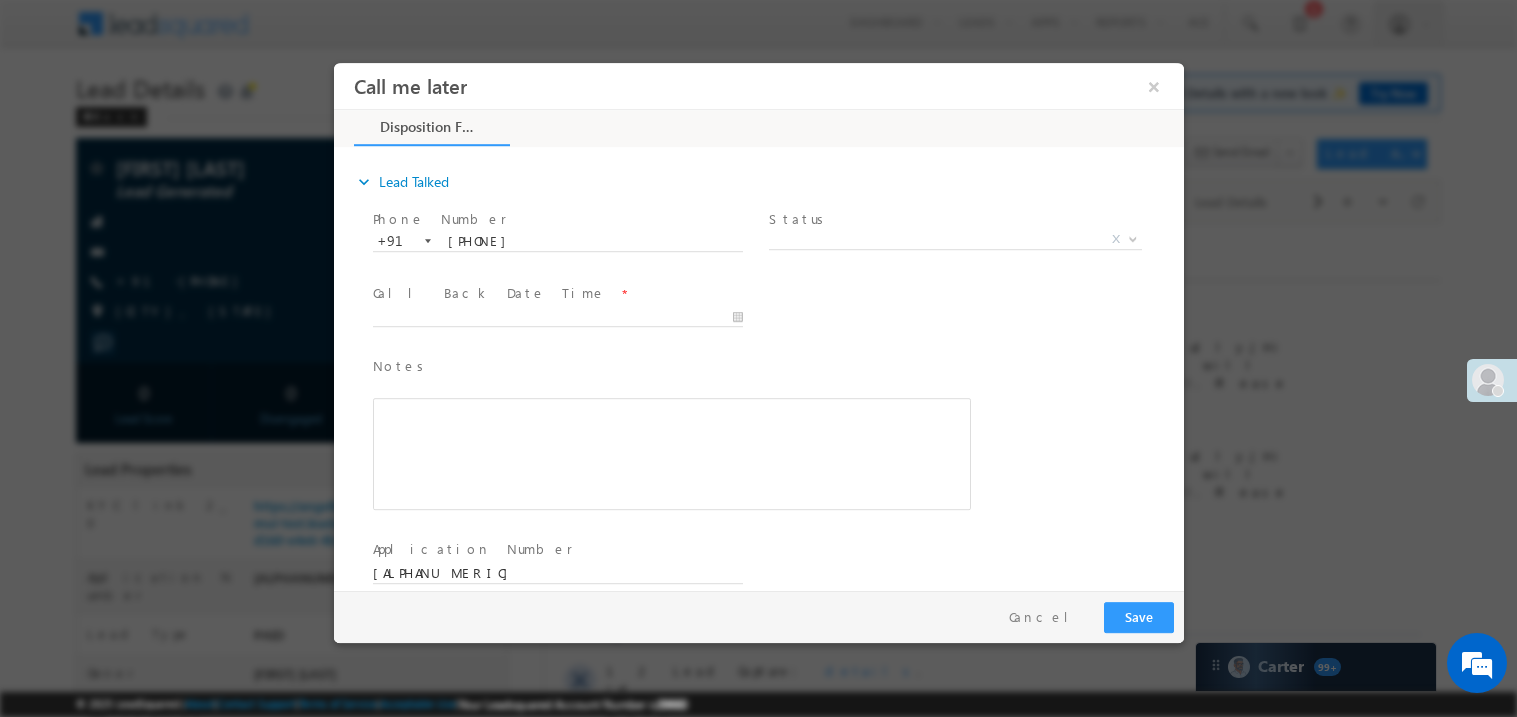 scroll, scrollTop: 0, scrollLeft: 0, axis: both 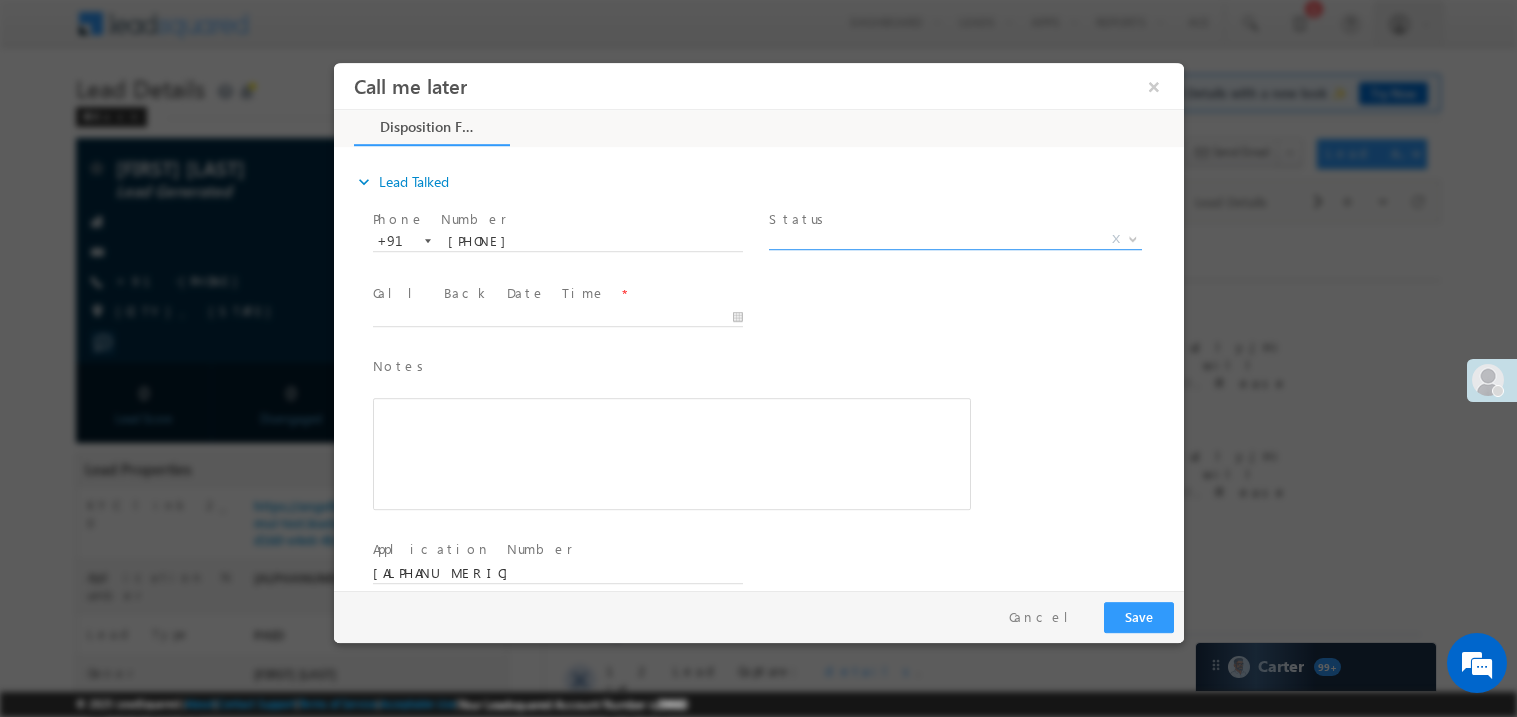 click on "X" at bounding box center (954, 239) 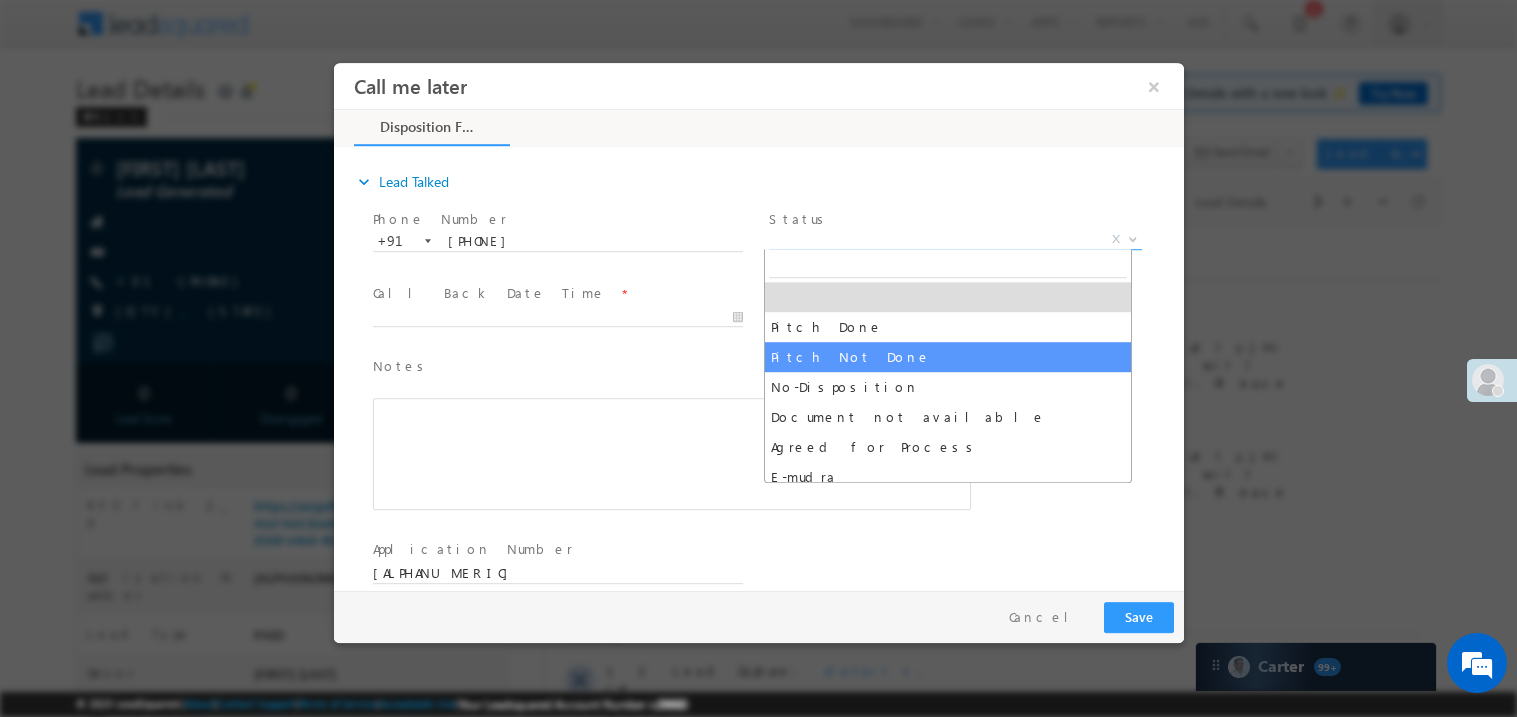 select on "Pitch Not Done" 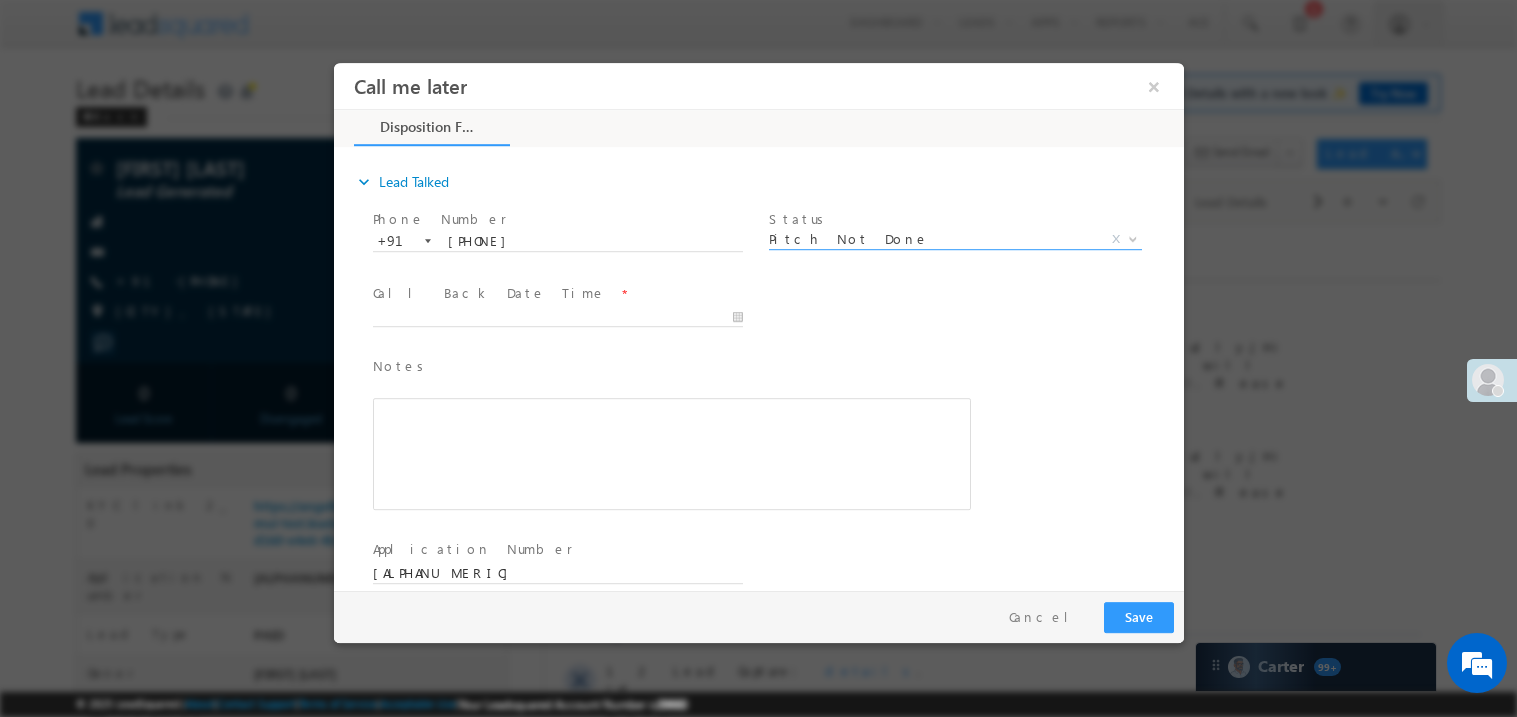 scroll, scrollTop: 0, scrollLeft: 0, axis: both 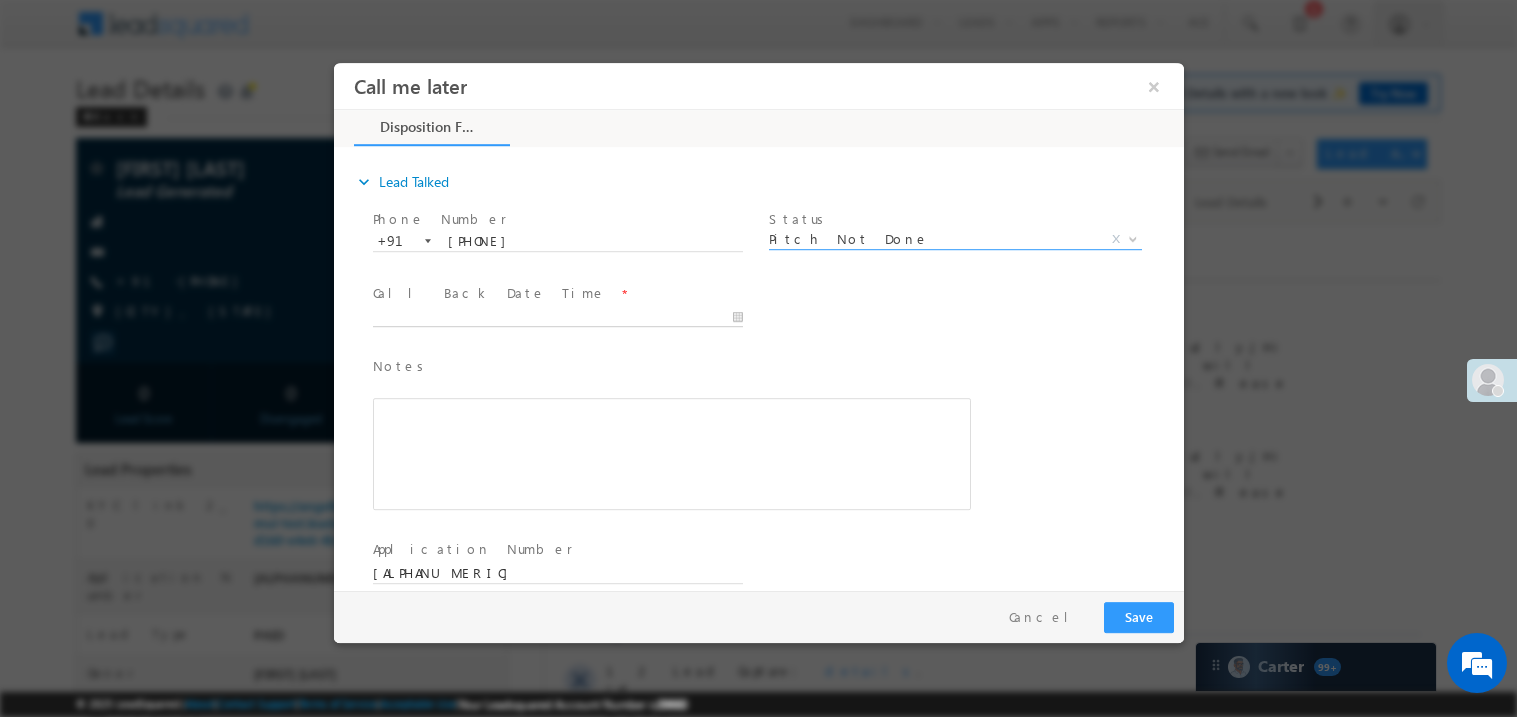 click at bounding box center [557, 317] 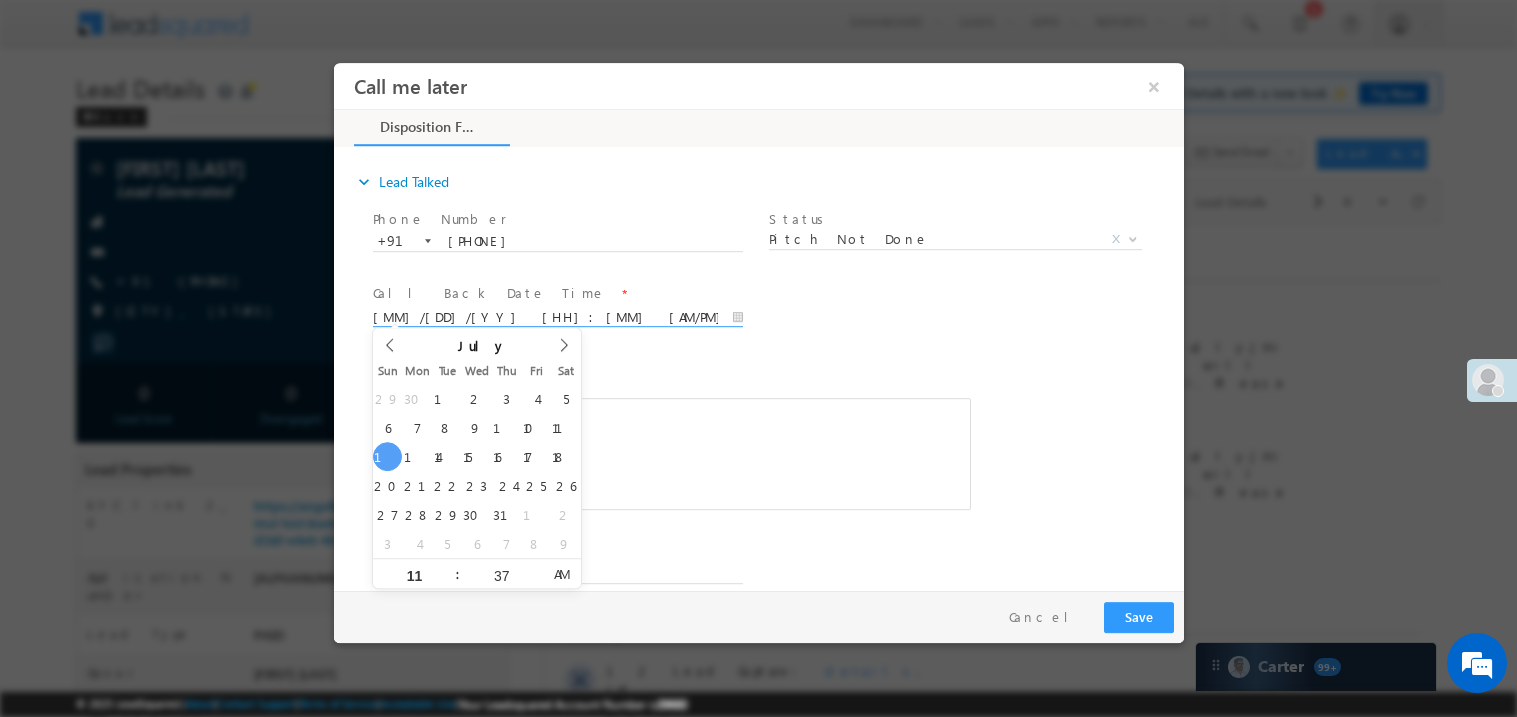 click at bounding box center (671, 453) 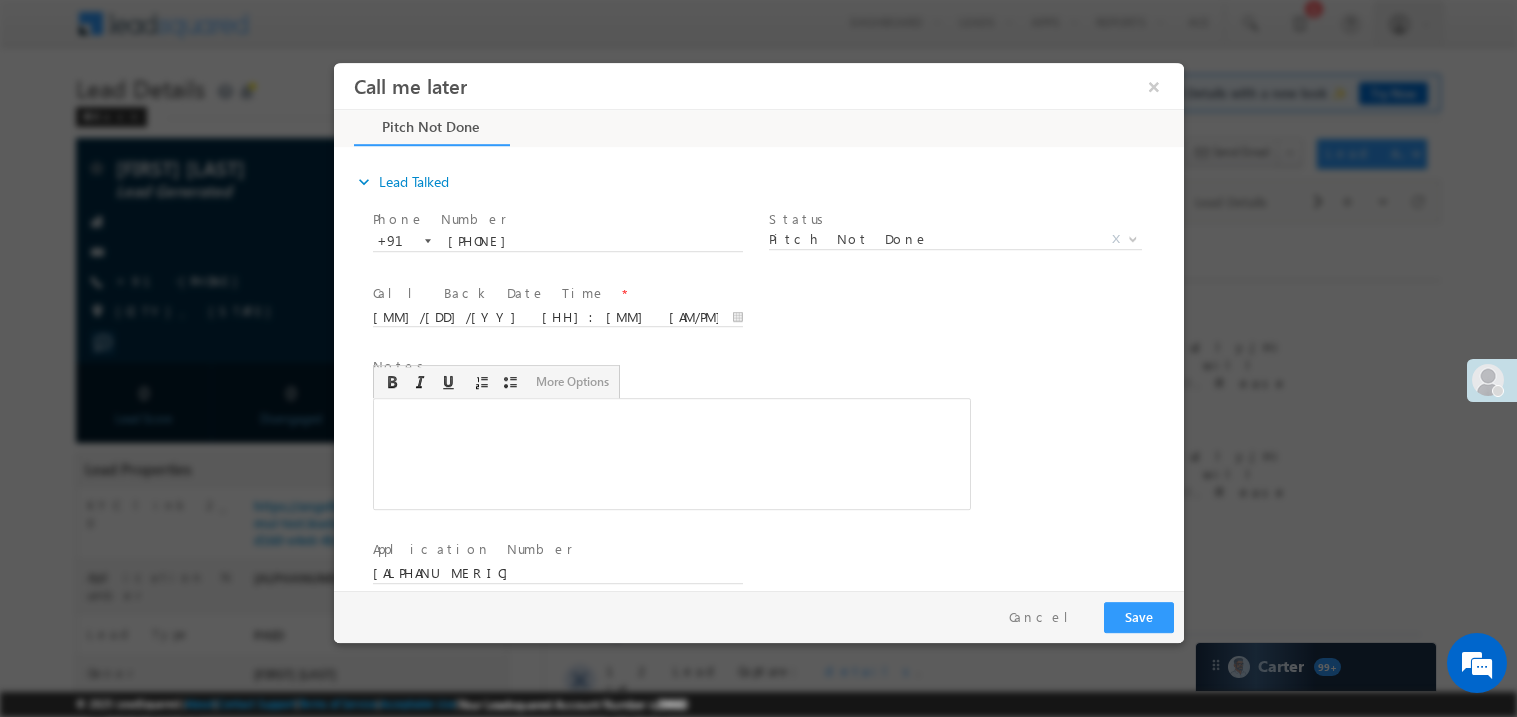 type 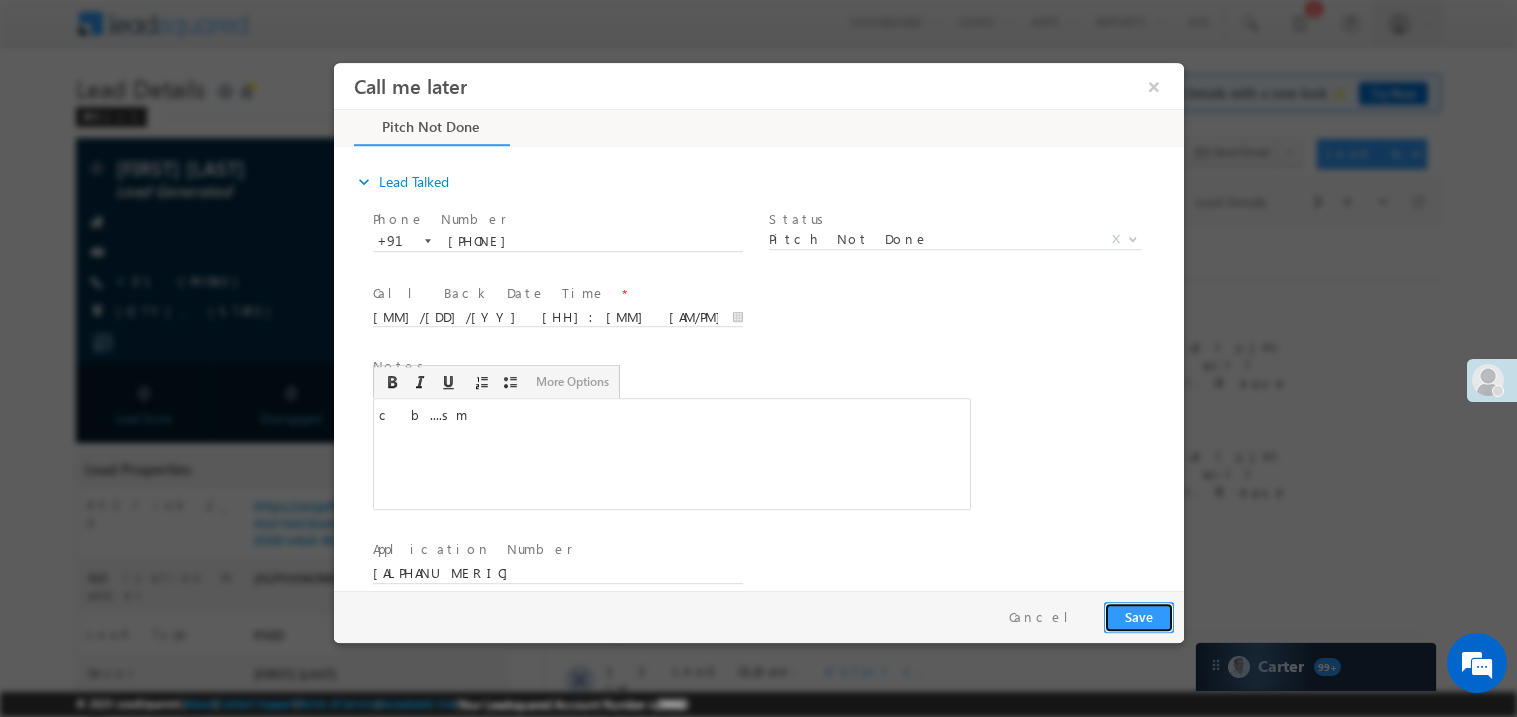 click on "Save" at bounding box center (1138, 616) 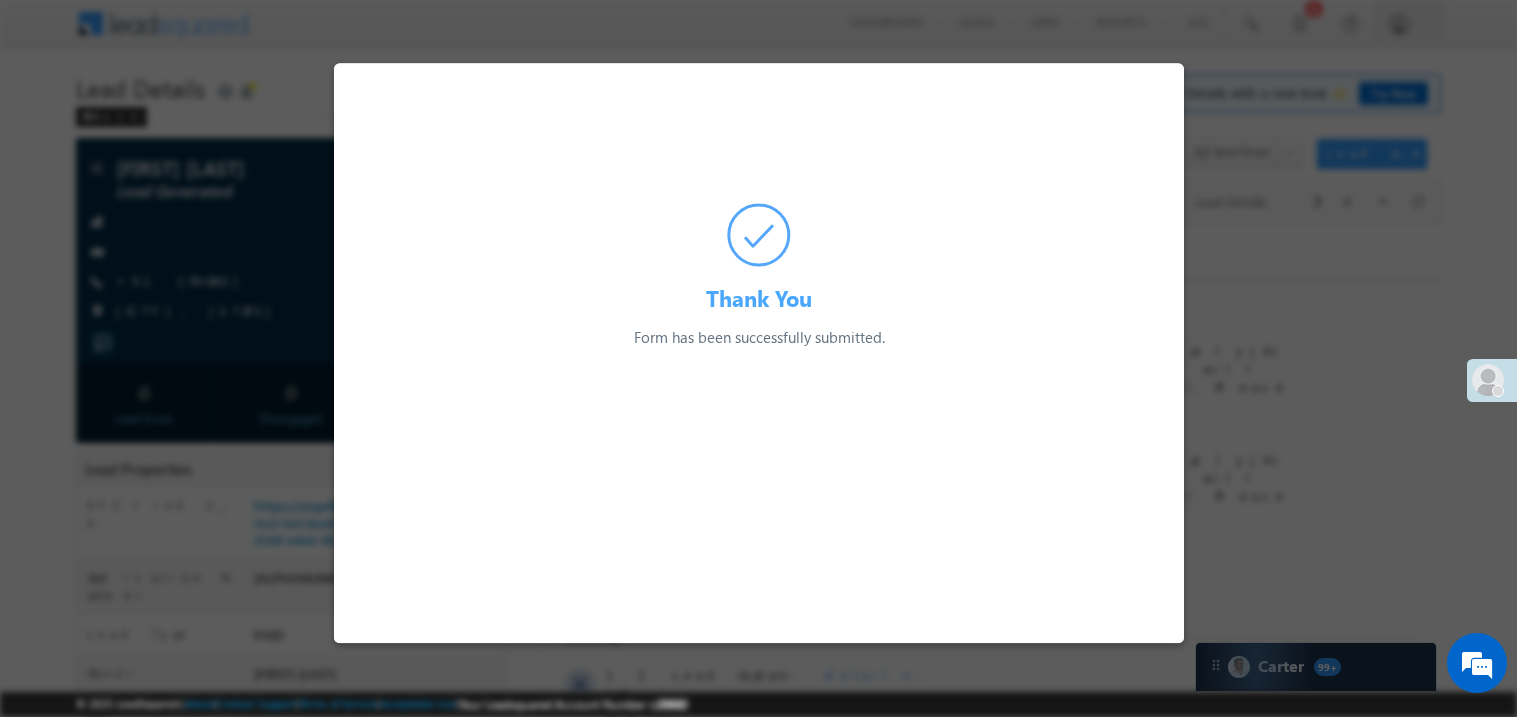 click at bounding box center (758, 358) 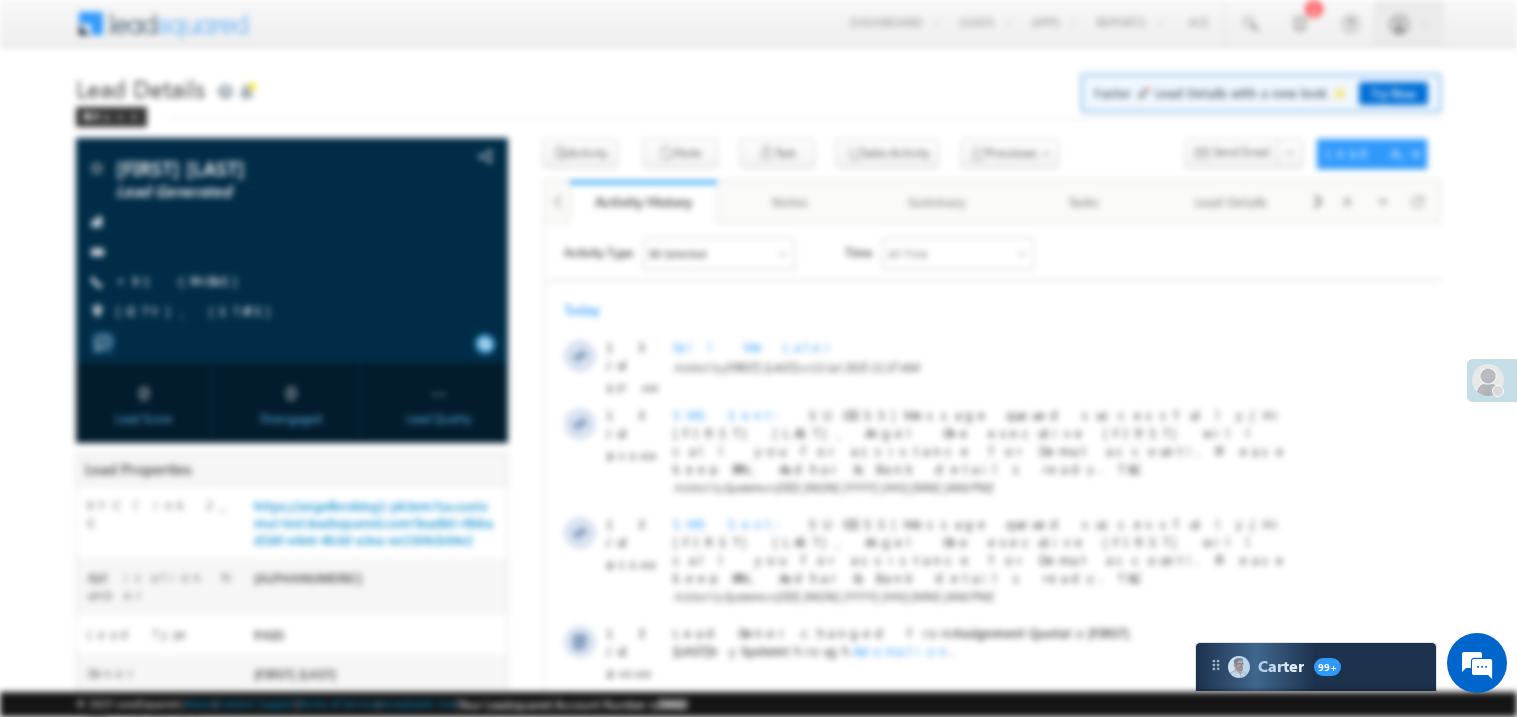 click on "Menu
Madhavi Sumit
Sumit .Madh avi@a ngelb rokin g.com
Angel Broki" at bounding box center (758, 24) 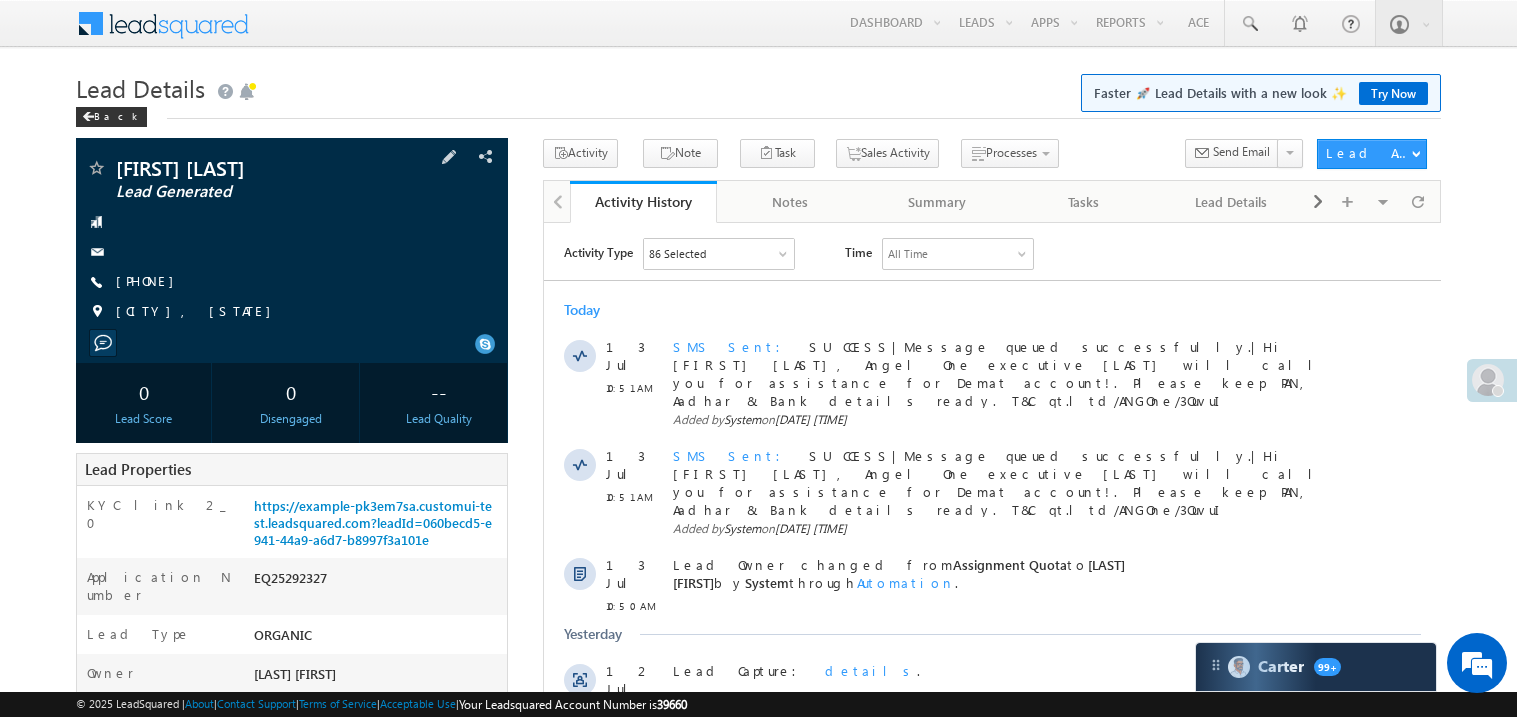 scroll, scrollTop: 0, scrollLeft: 0, axis: both 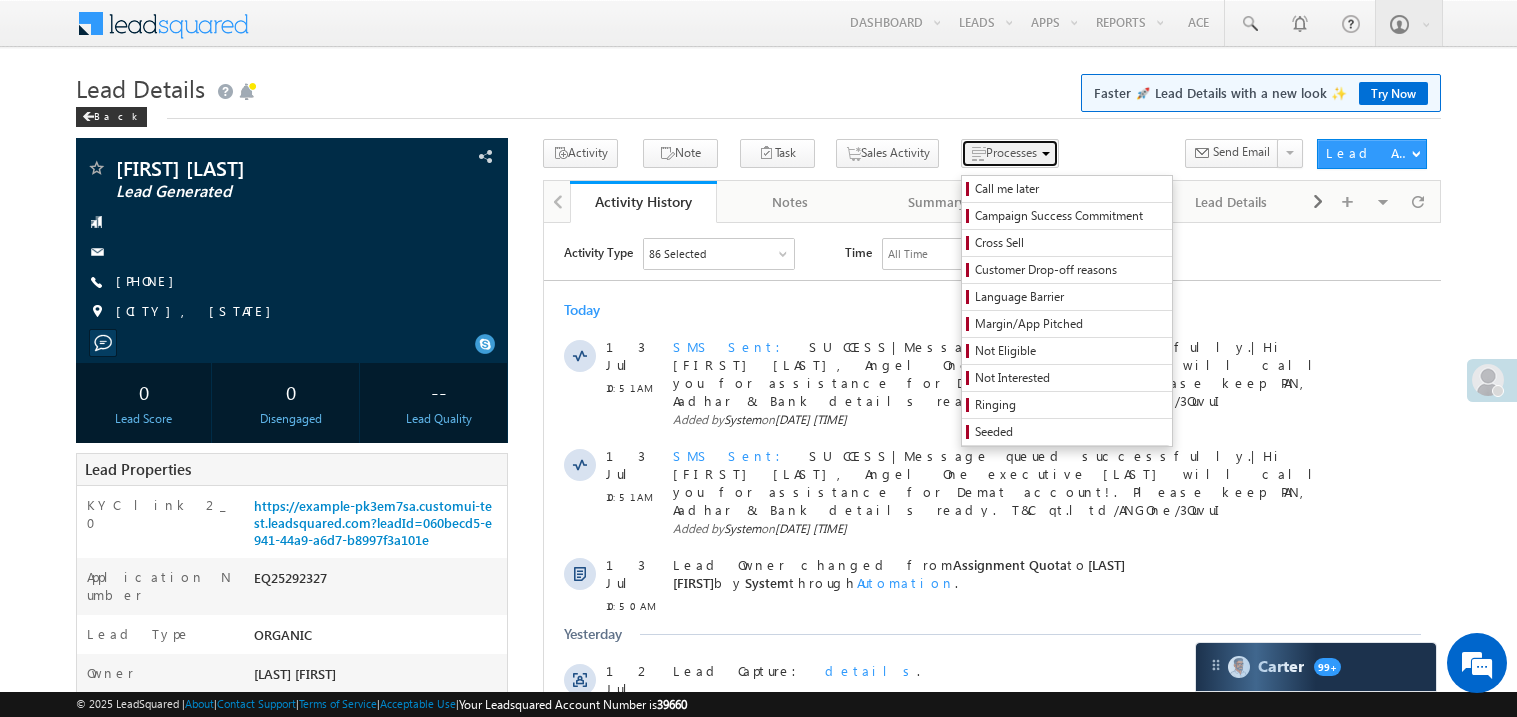 click on "Processes" at bounding box center [1011, 152] 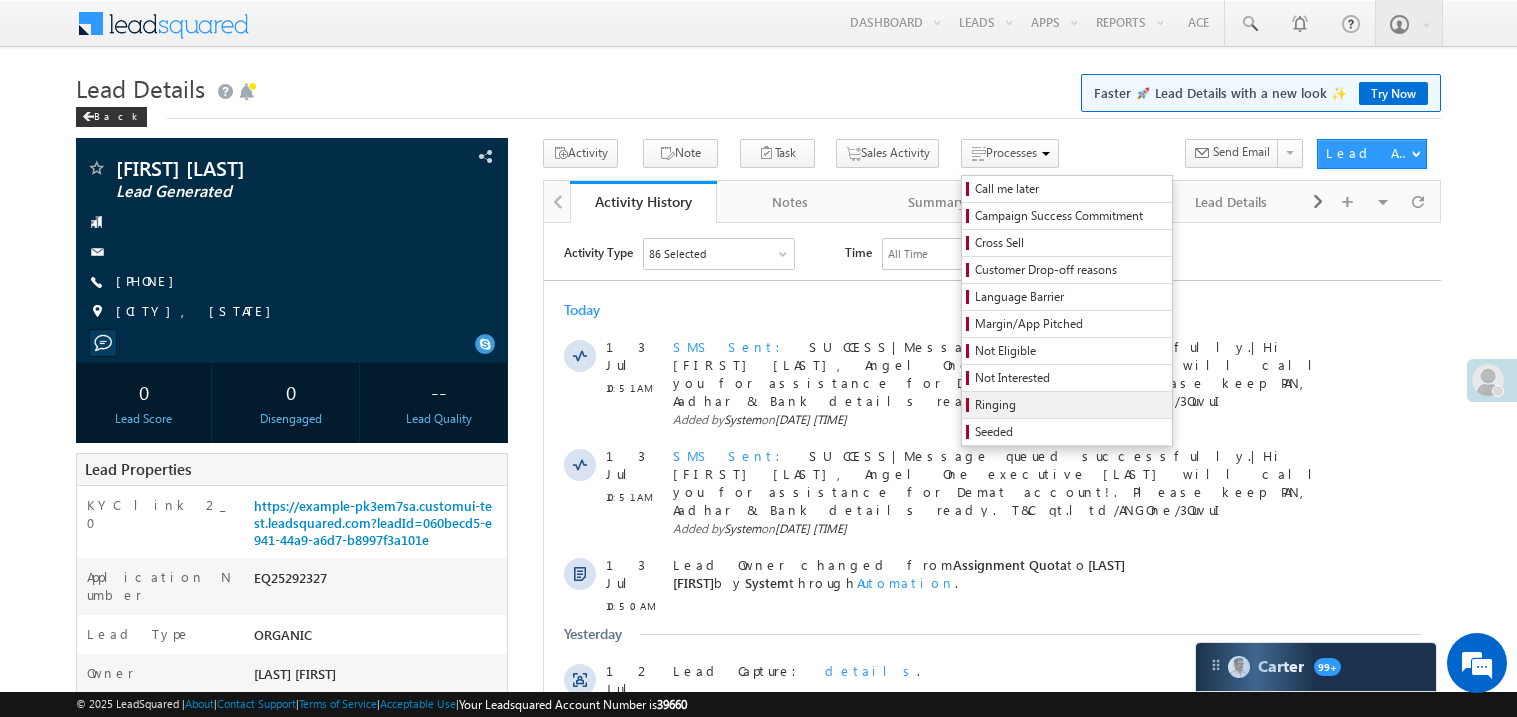 click on "Ringing" at bounding box center [1070, 405] 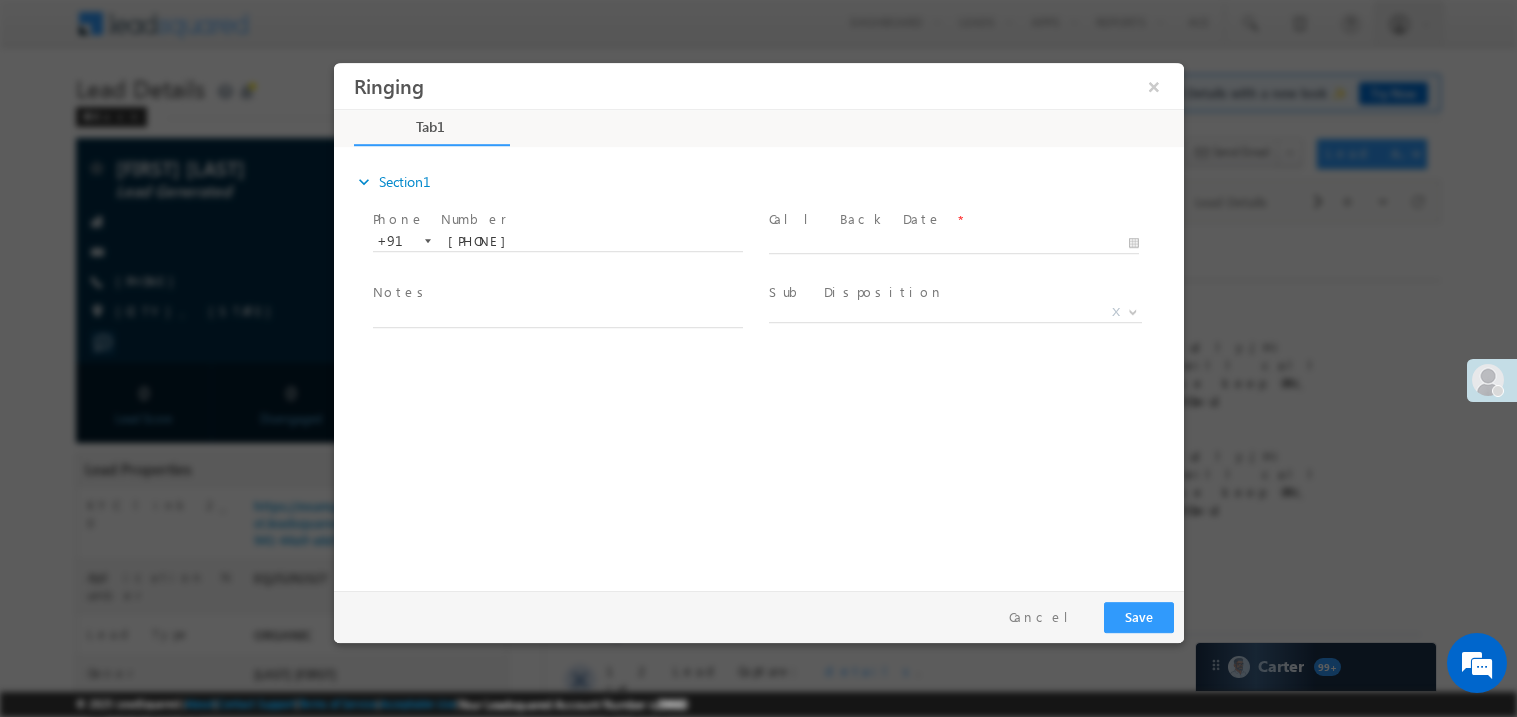scroll, scrollTop: 0, scrollLeft: 0, axis: both 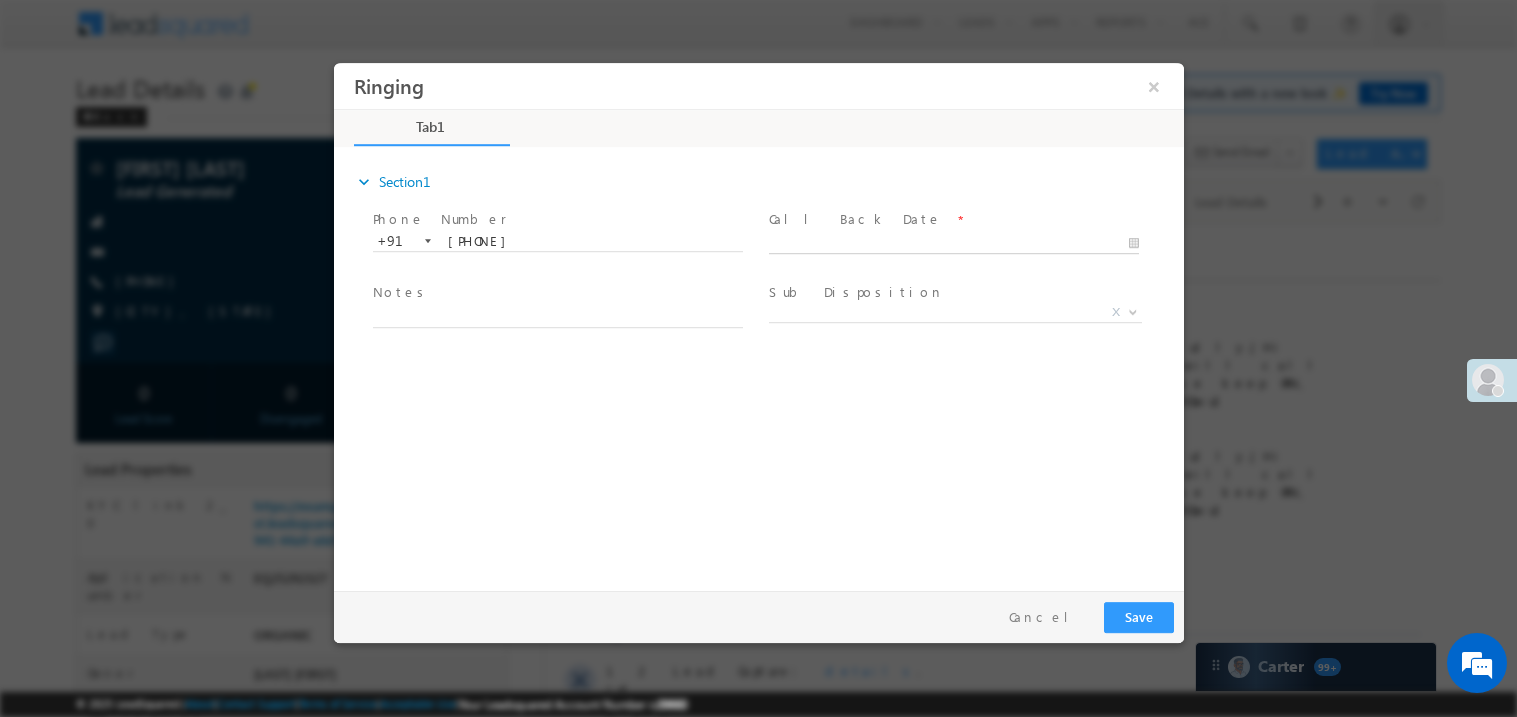click on "Ringing
×" at bounding box center (758, 321) 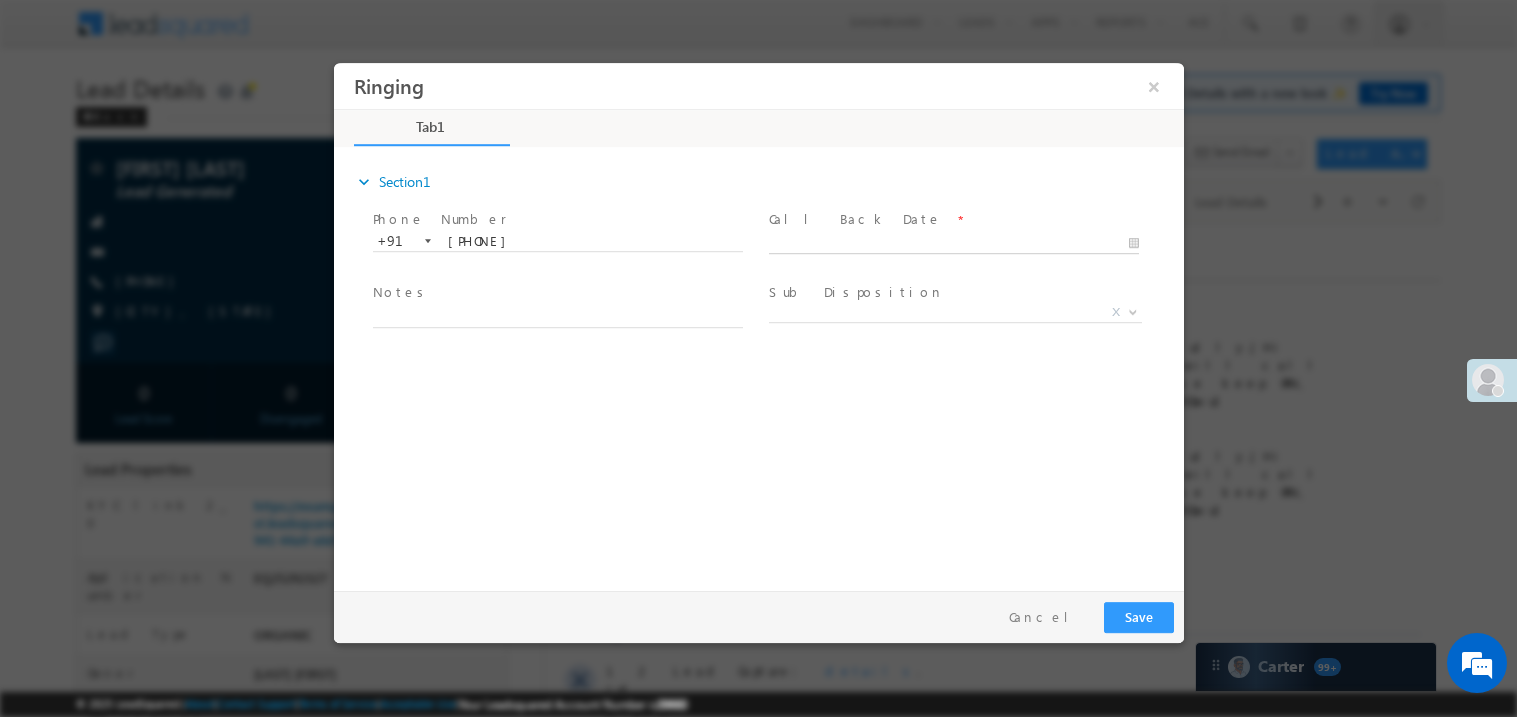 type on "07/13/25 11:37 AM" 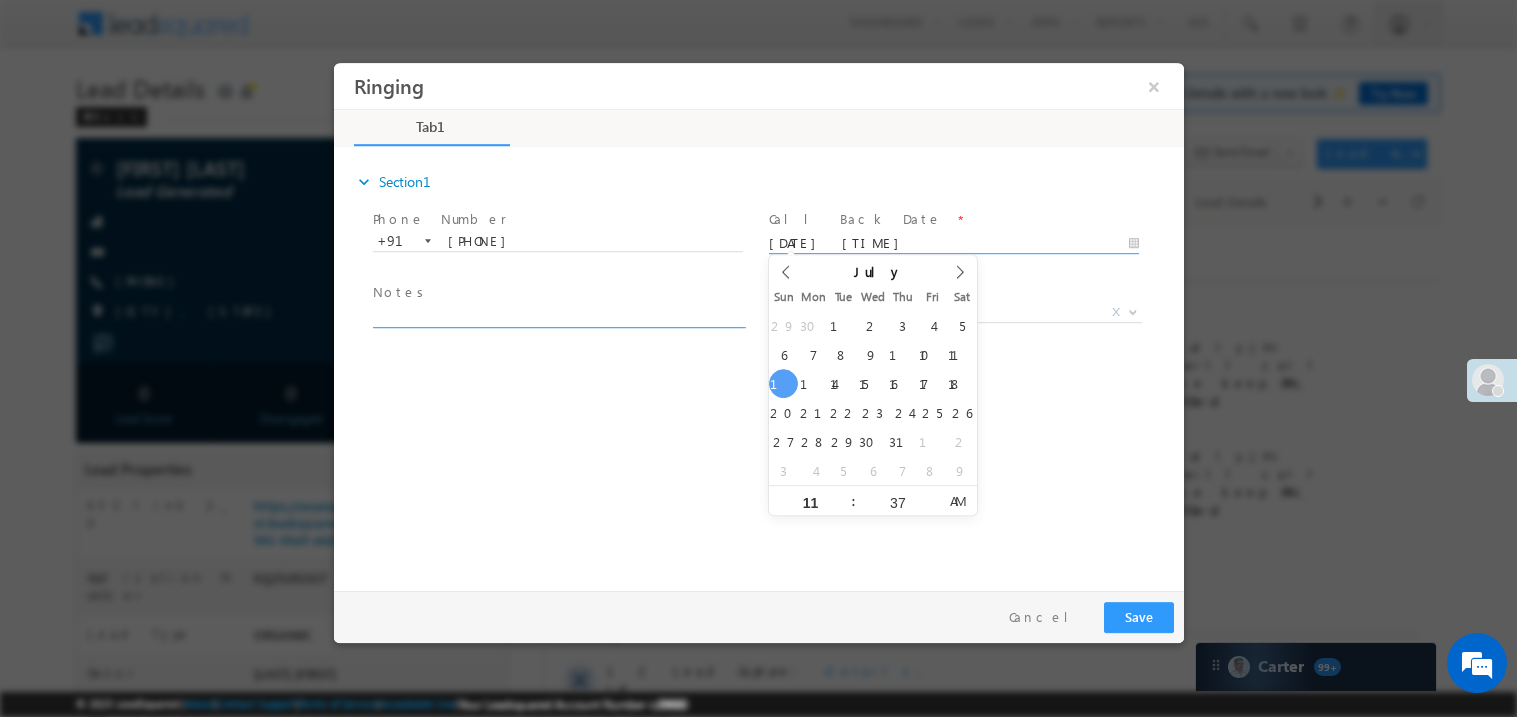 click at bounding box center [557, 315] 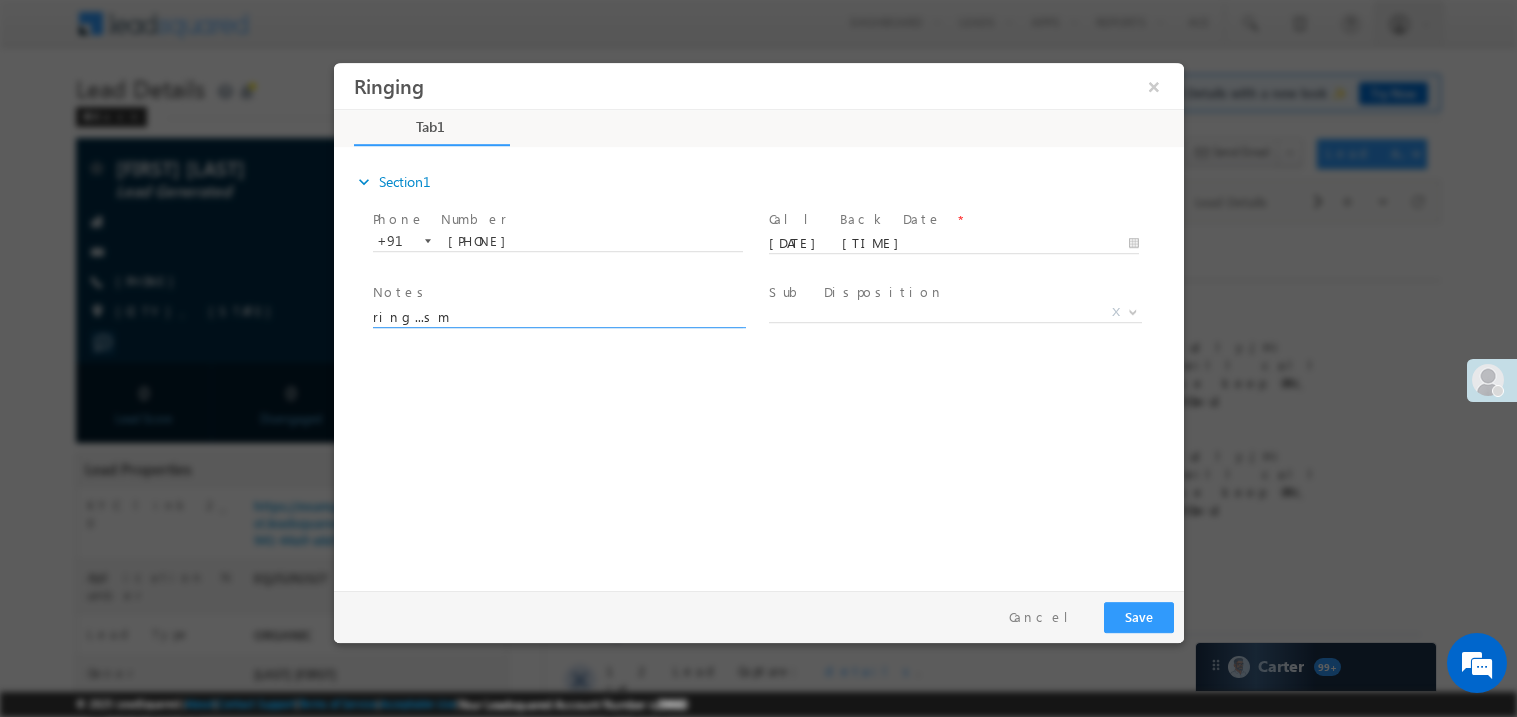 type on "ring...sm" 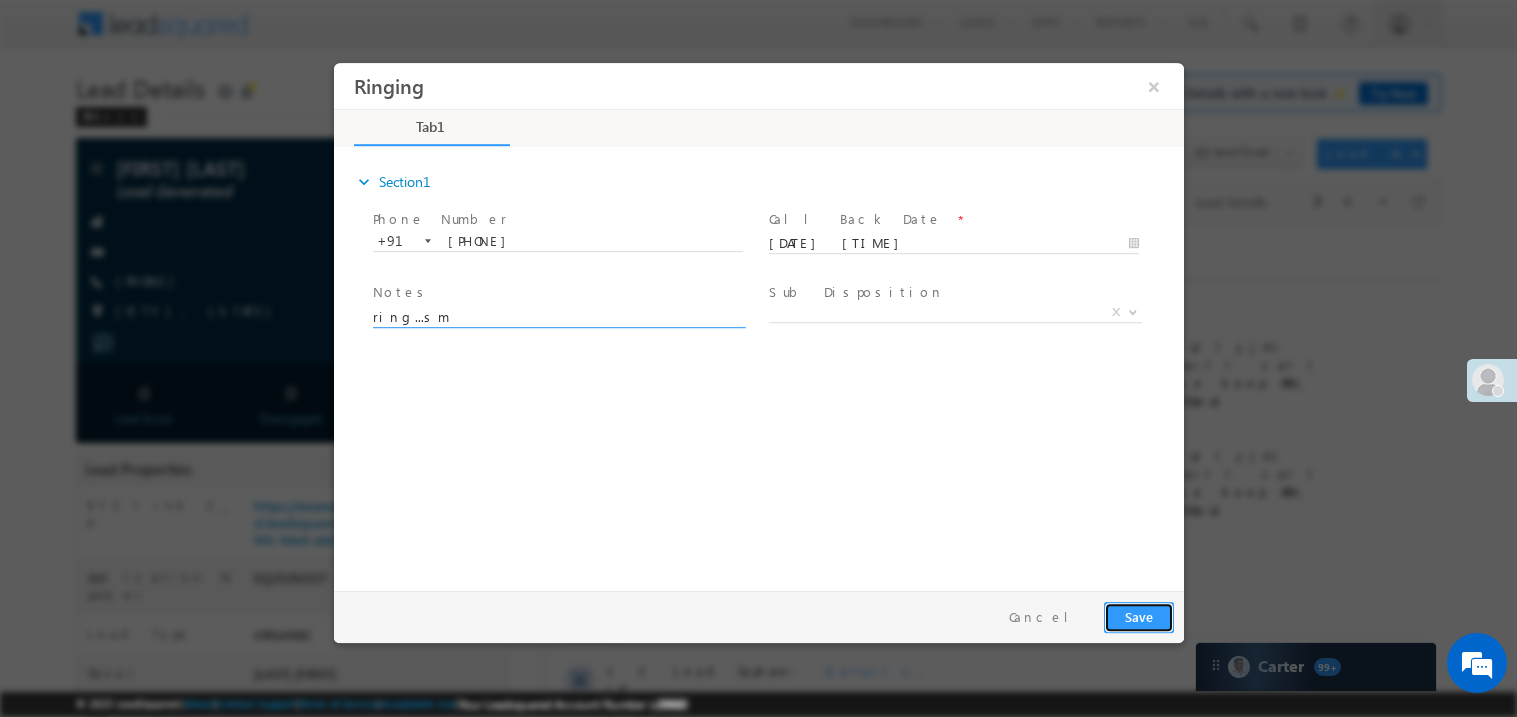 click on "Save" at bounding box center (1138, 616) 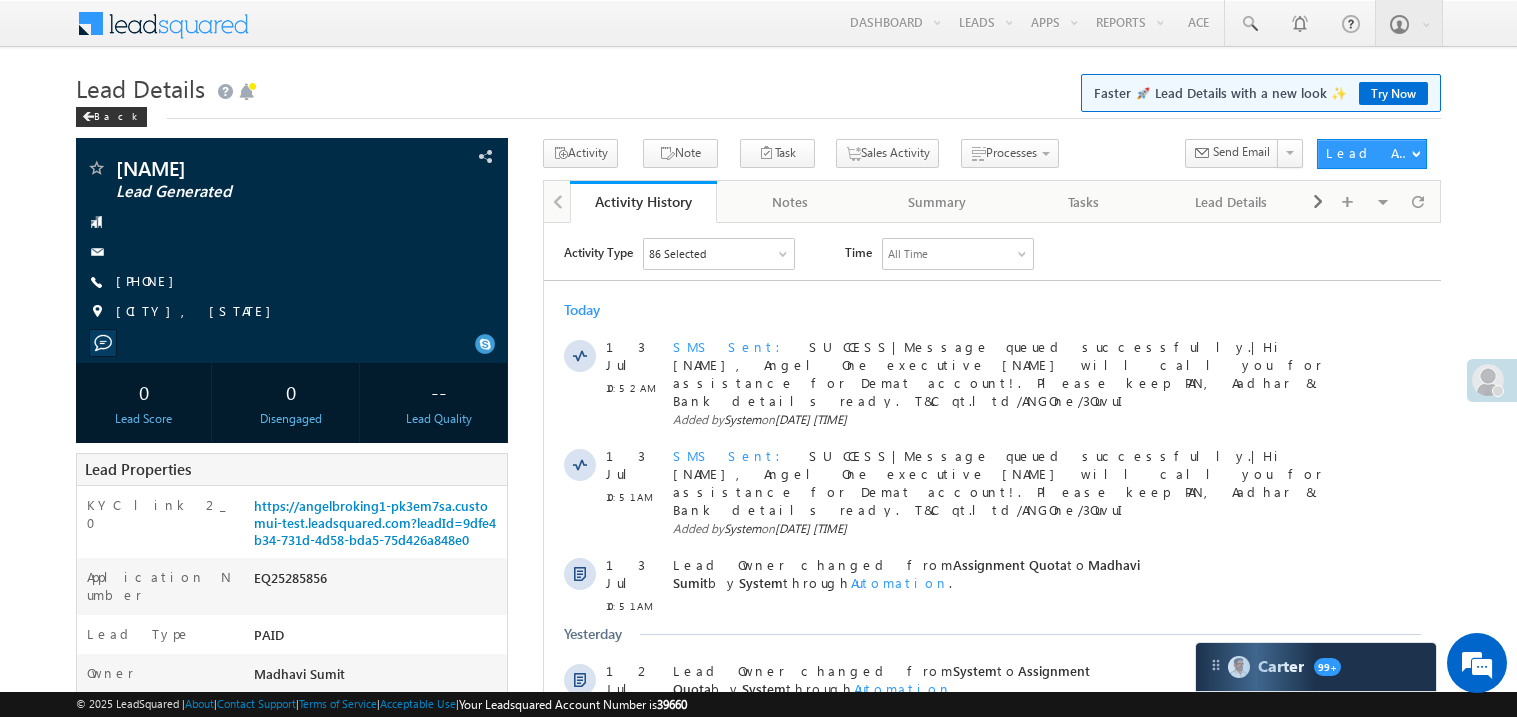 scroll, scrollTop: 0, scrollLeft: 0, axis: both 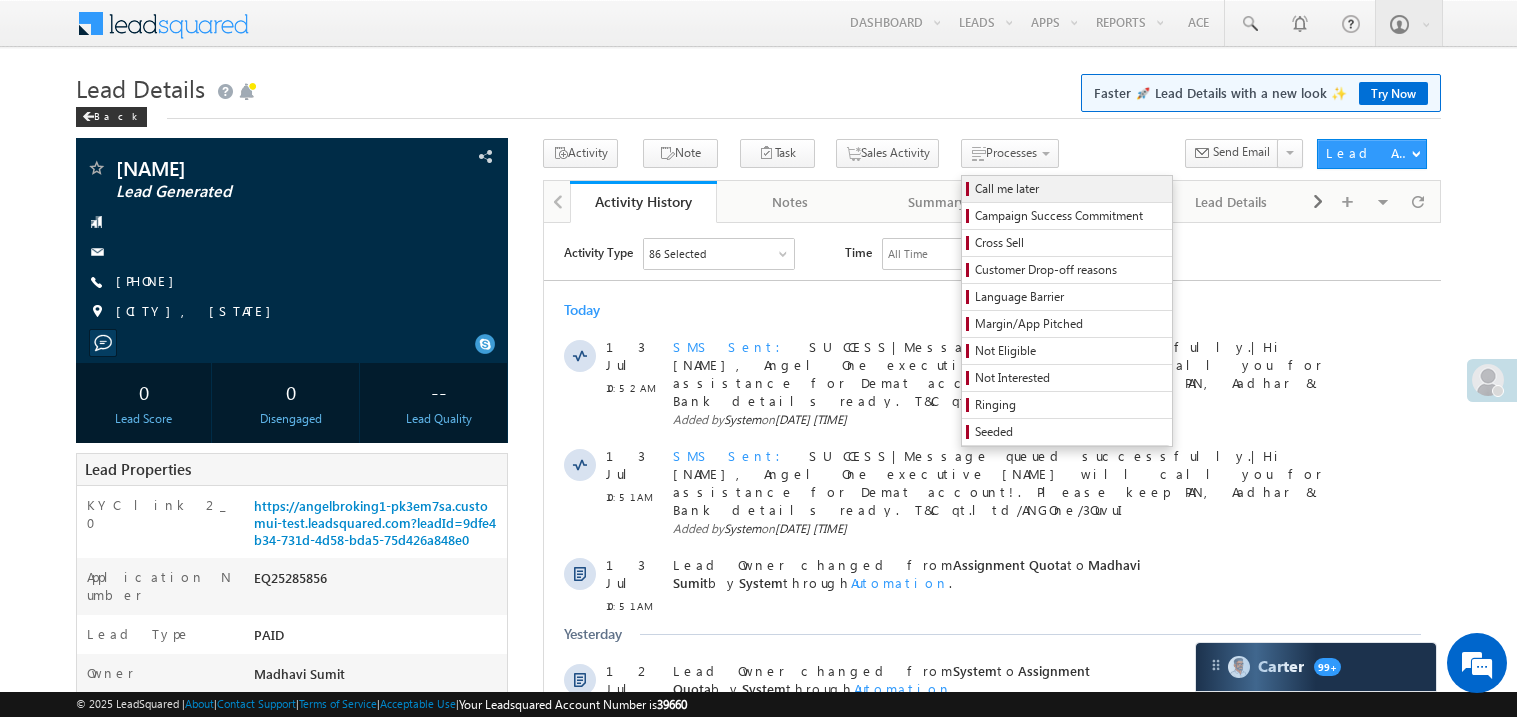 click on "Call me later" at bounding box center (1070, 189) 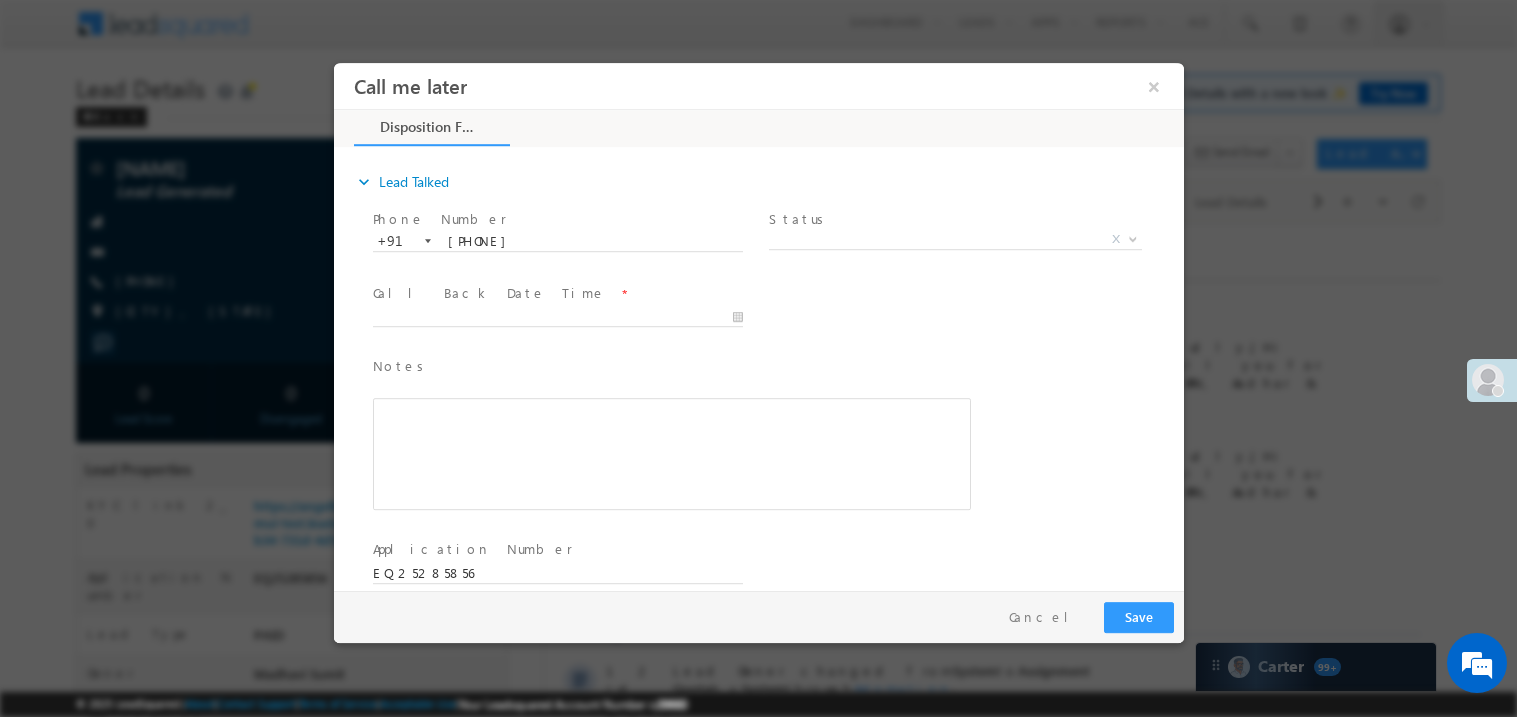 scroll, scrollTop: 0, scrollLeft: 0, axis: both 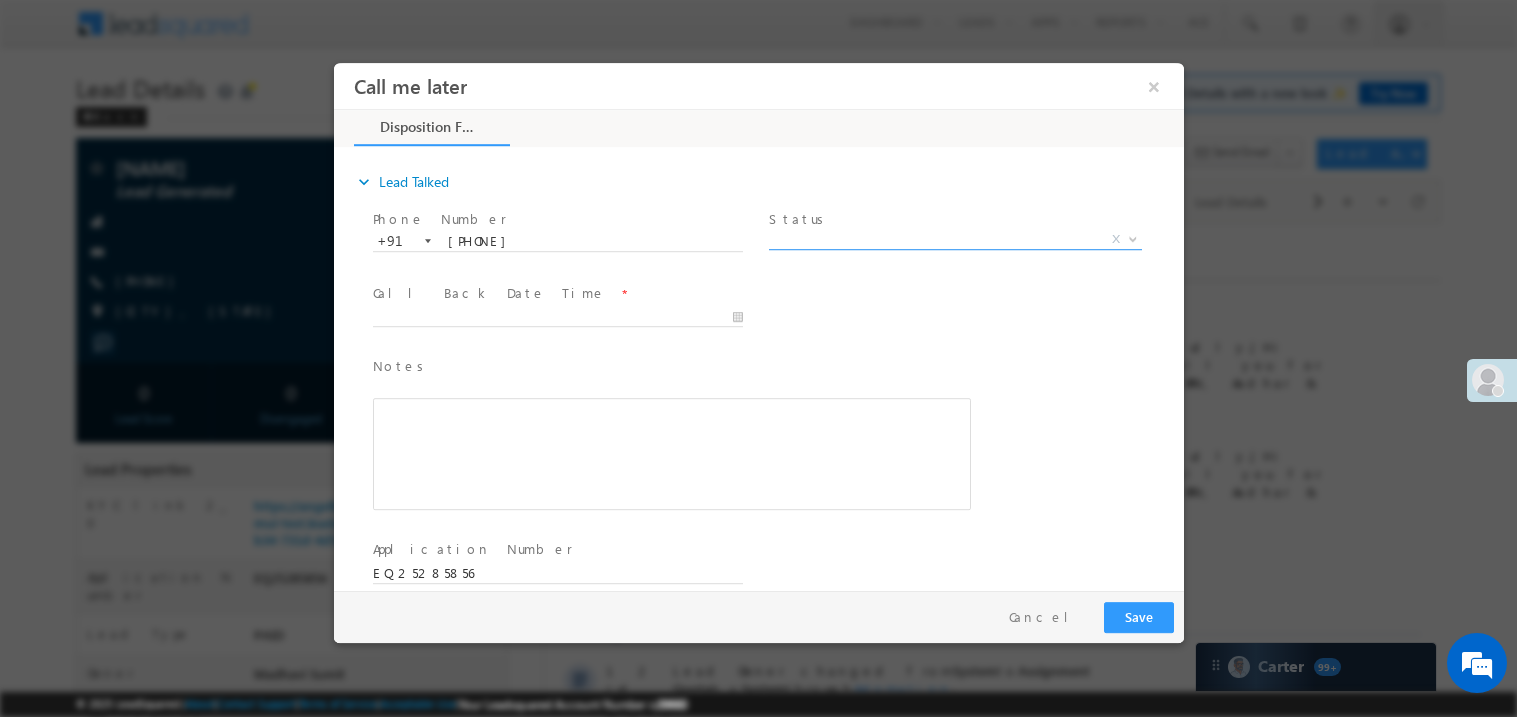 click on "X" at bounding box center [954, 239] 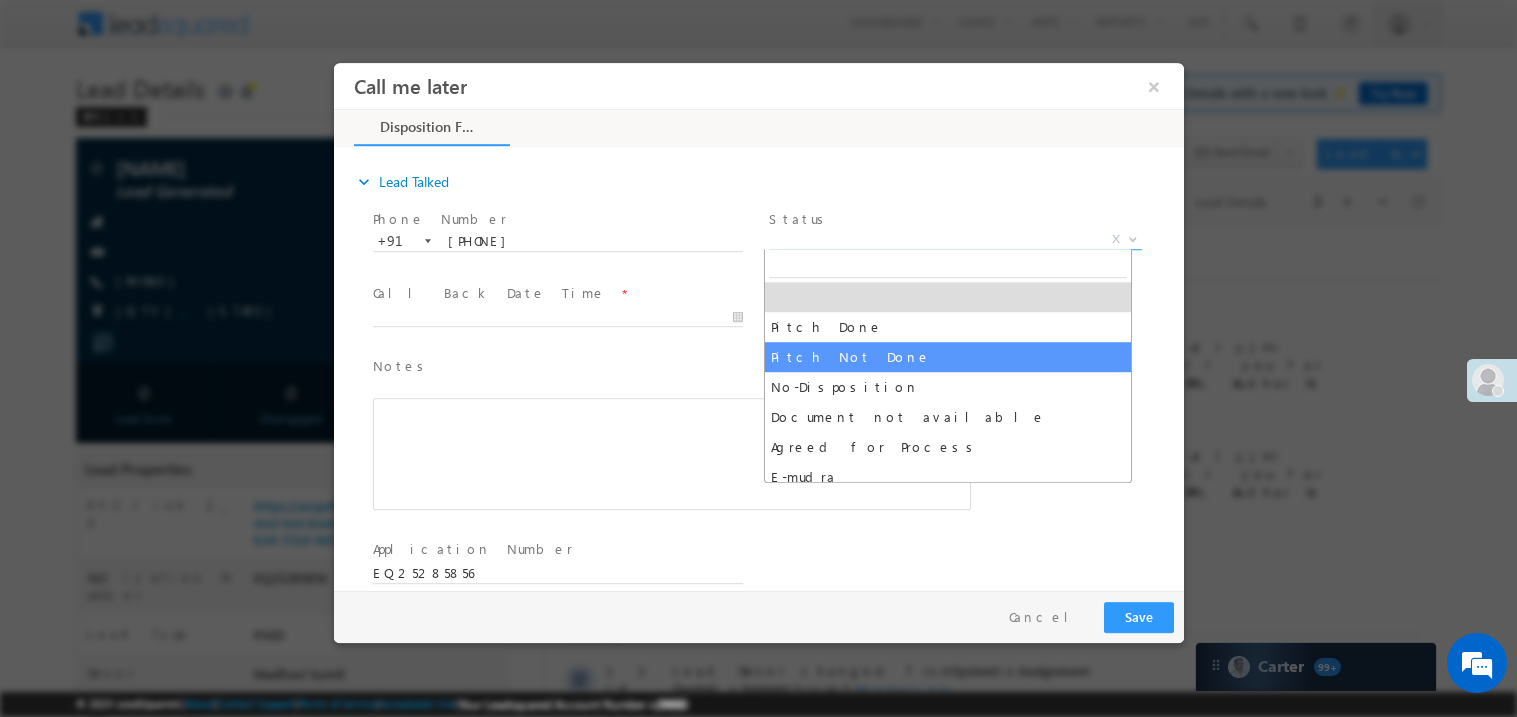 select on "Pitch Not Done" 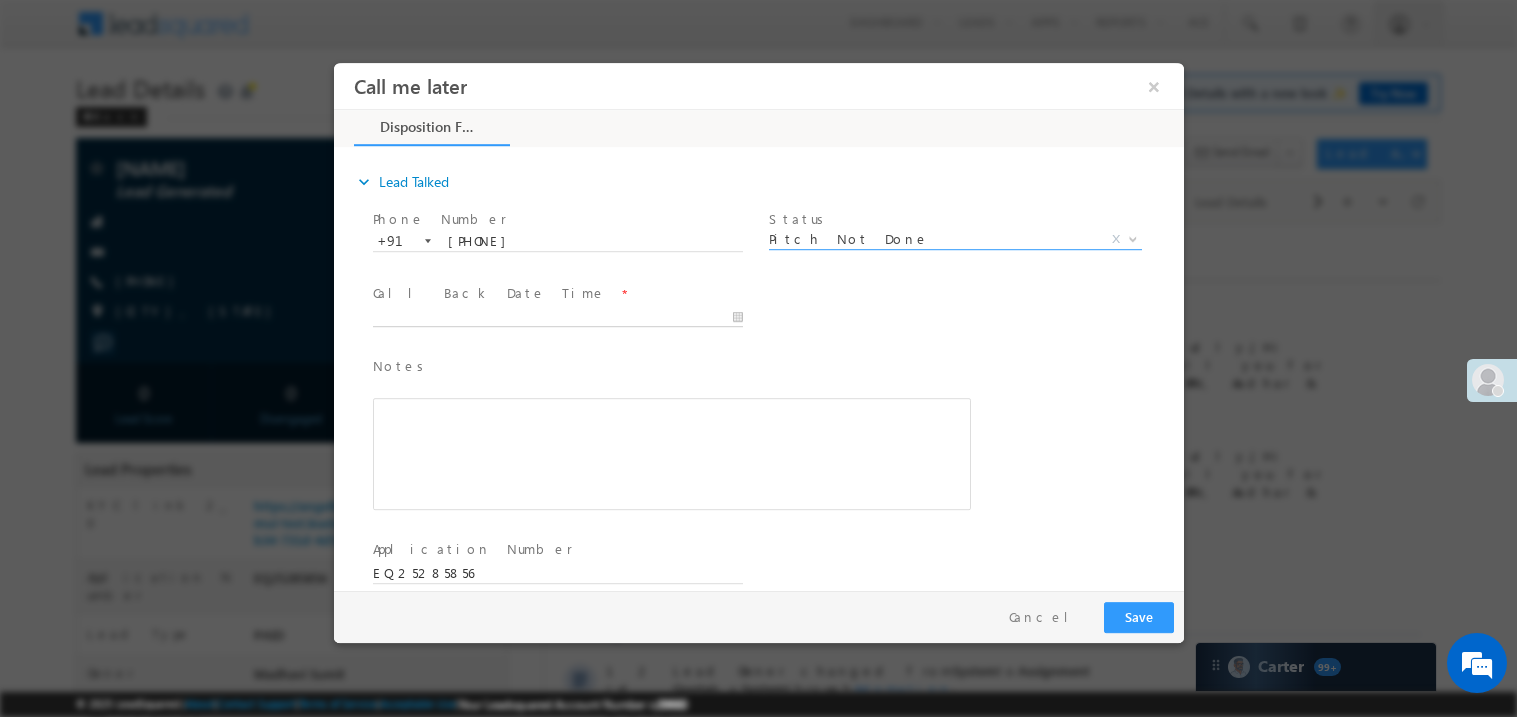 click at bounding box center (557, 317) 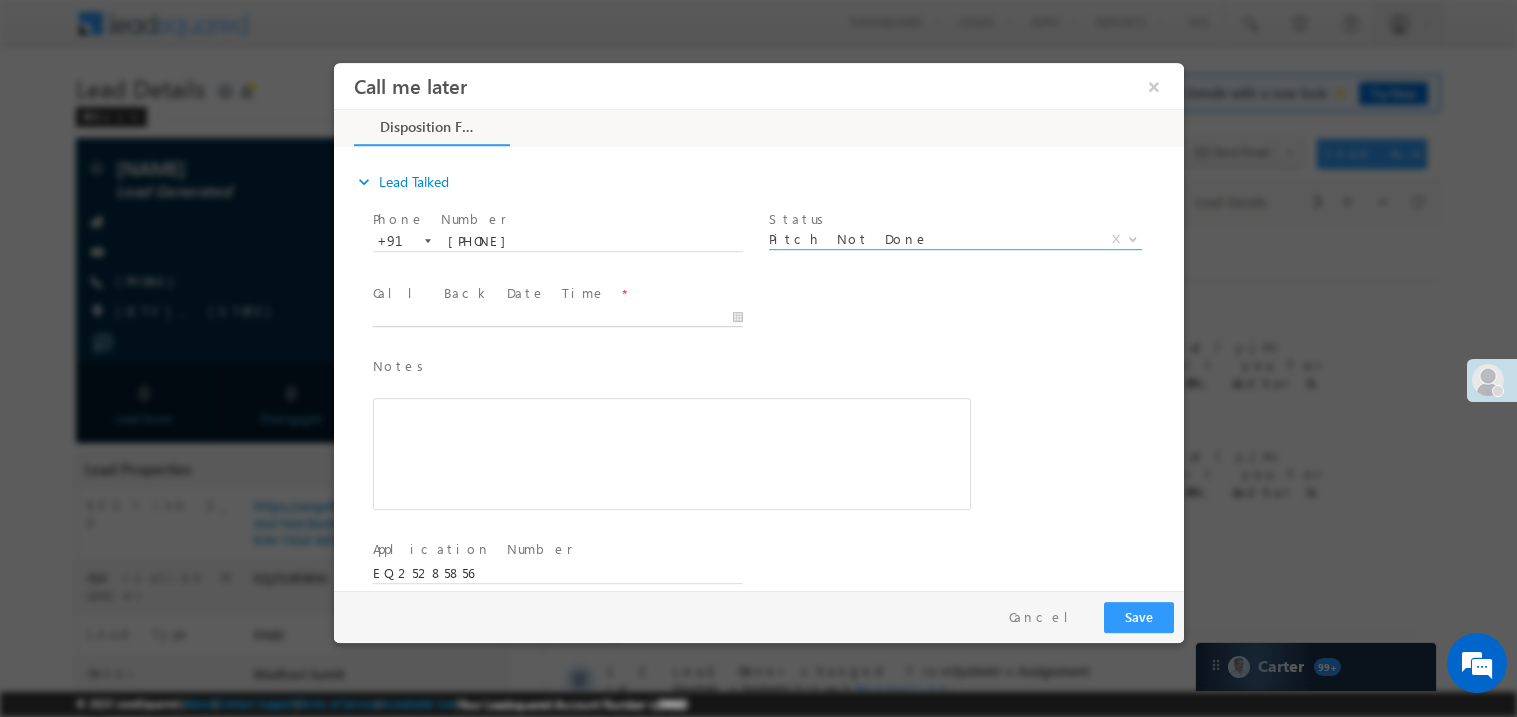 type on "07/13/25 11:38 AM" 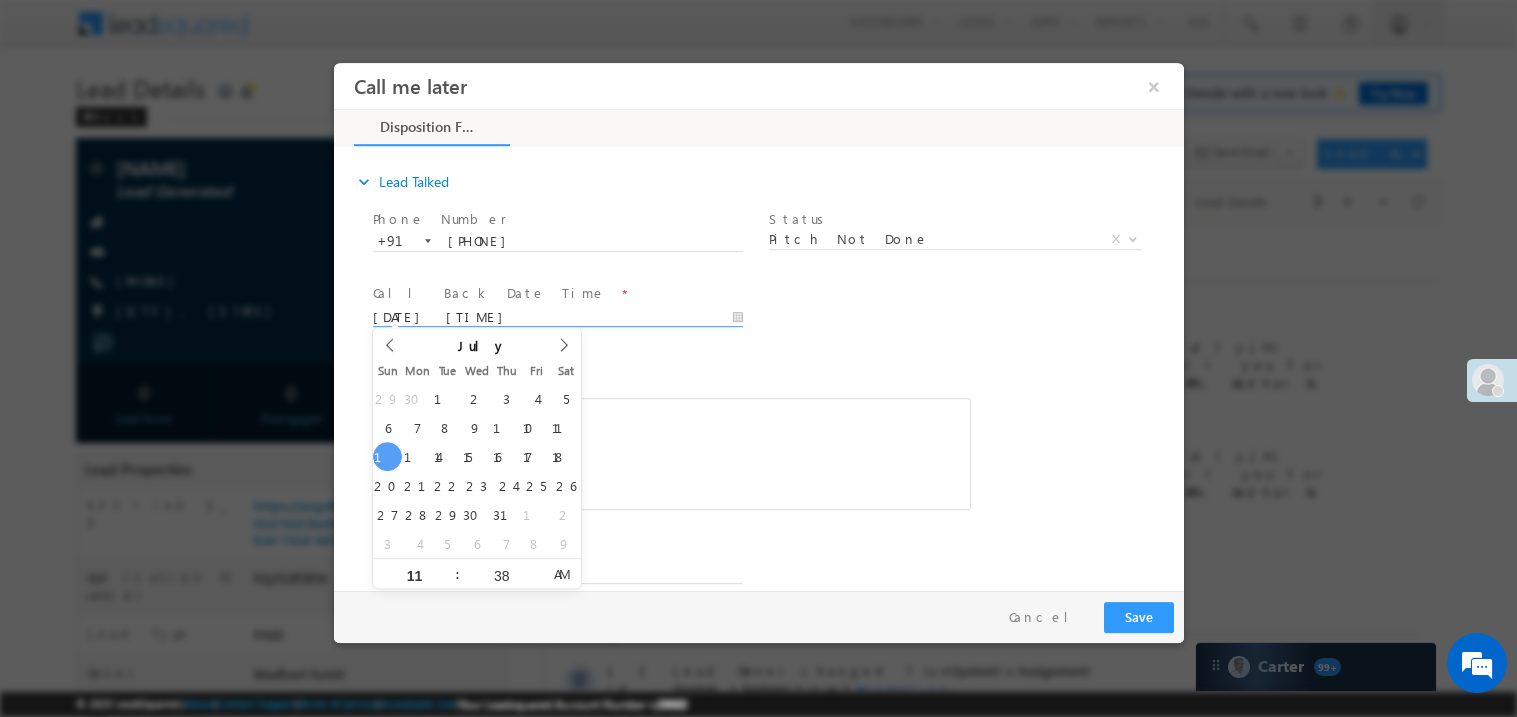 click at bounding box center [671, 453] 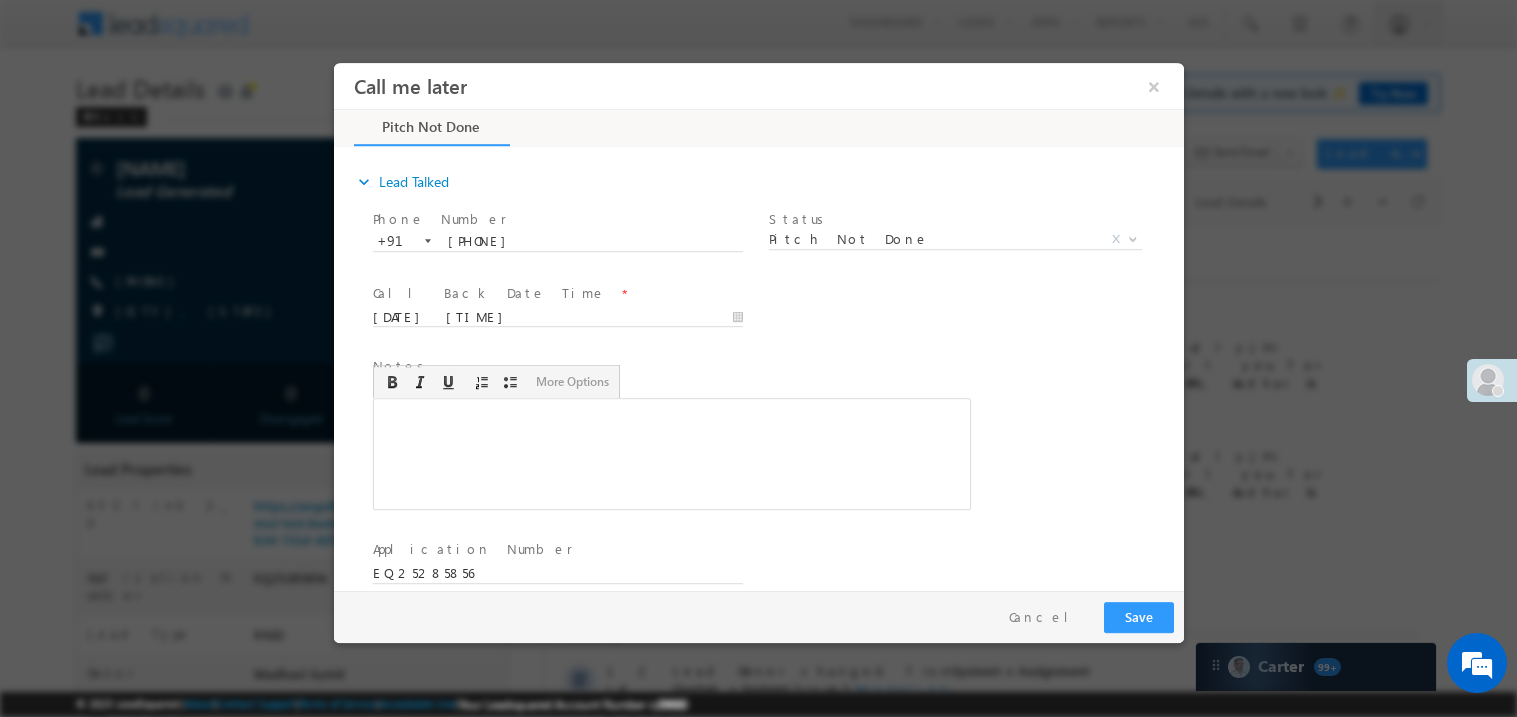 type 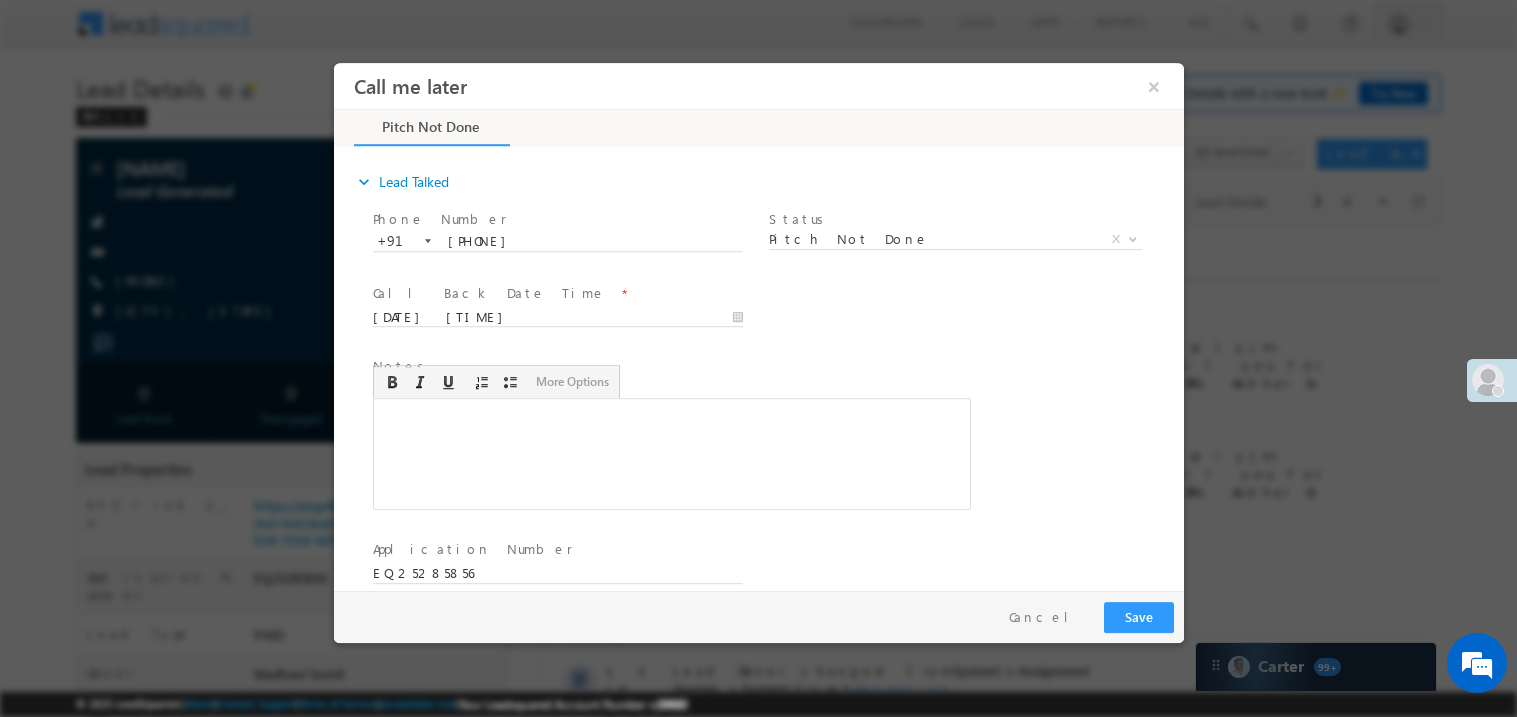 scroll, scrollTop: 0, scrollLeft: 0, axis: both 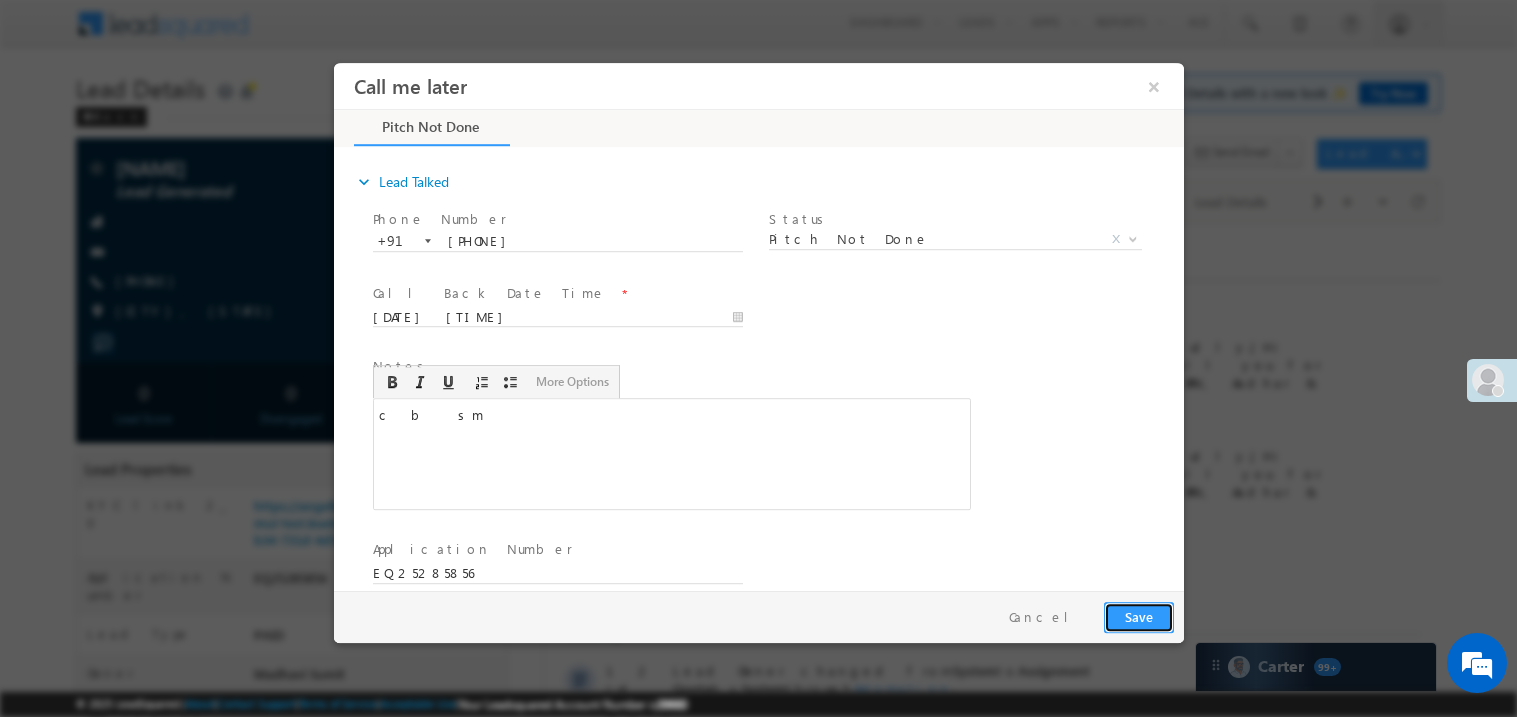 click on "Save" at bounding box center [1138, 616] 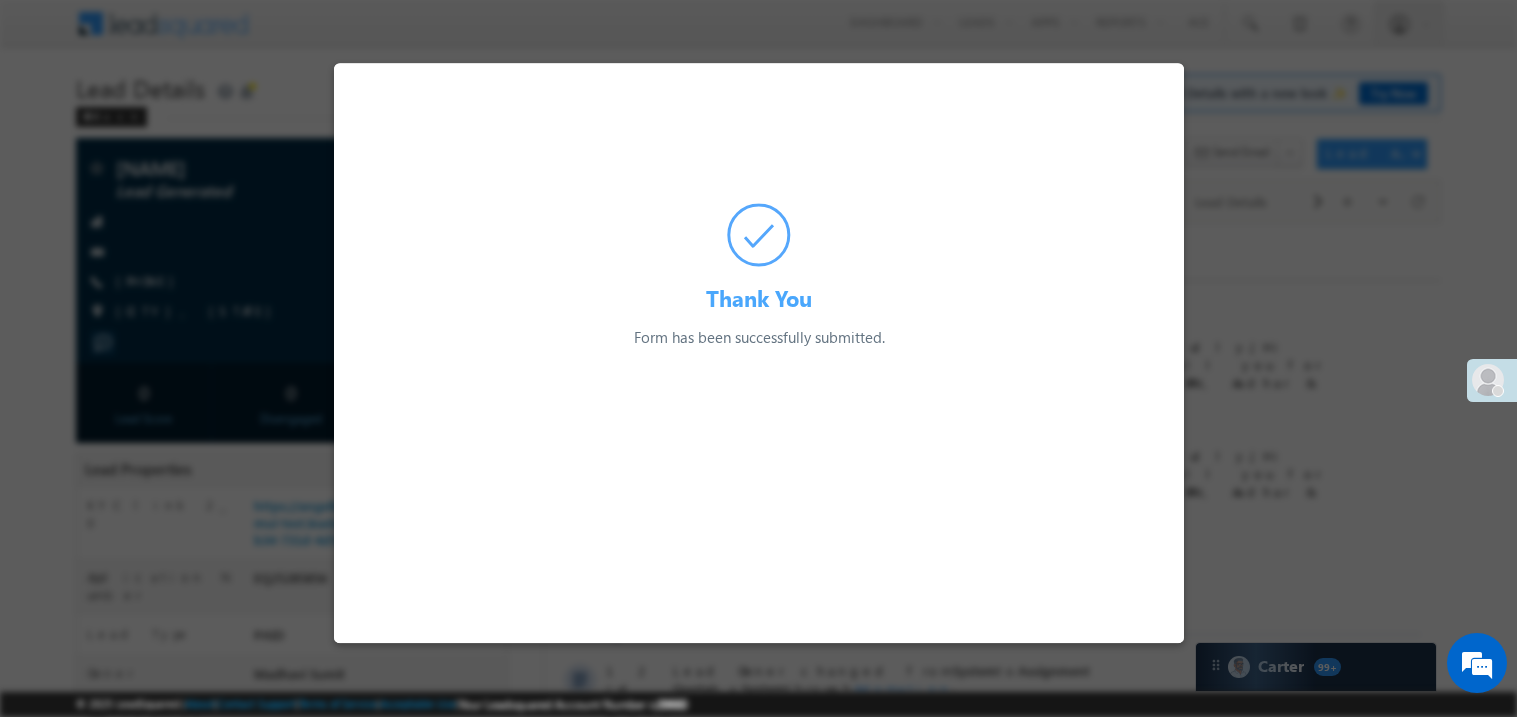 click at bounding box center [758, 358] 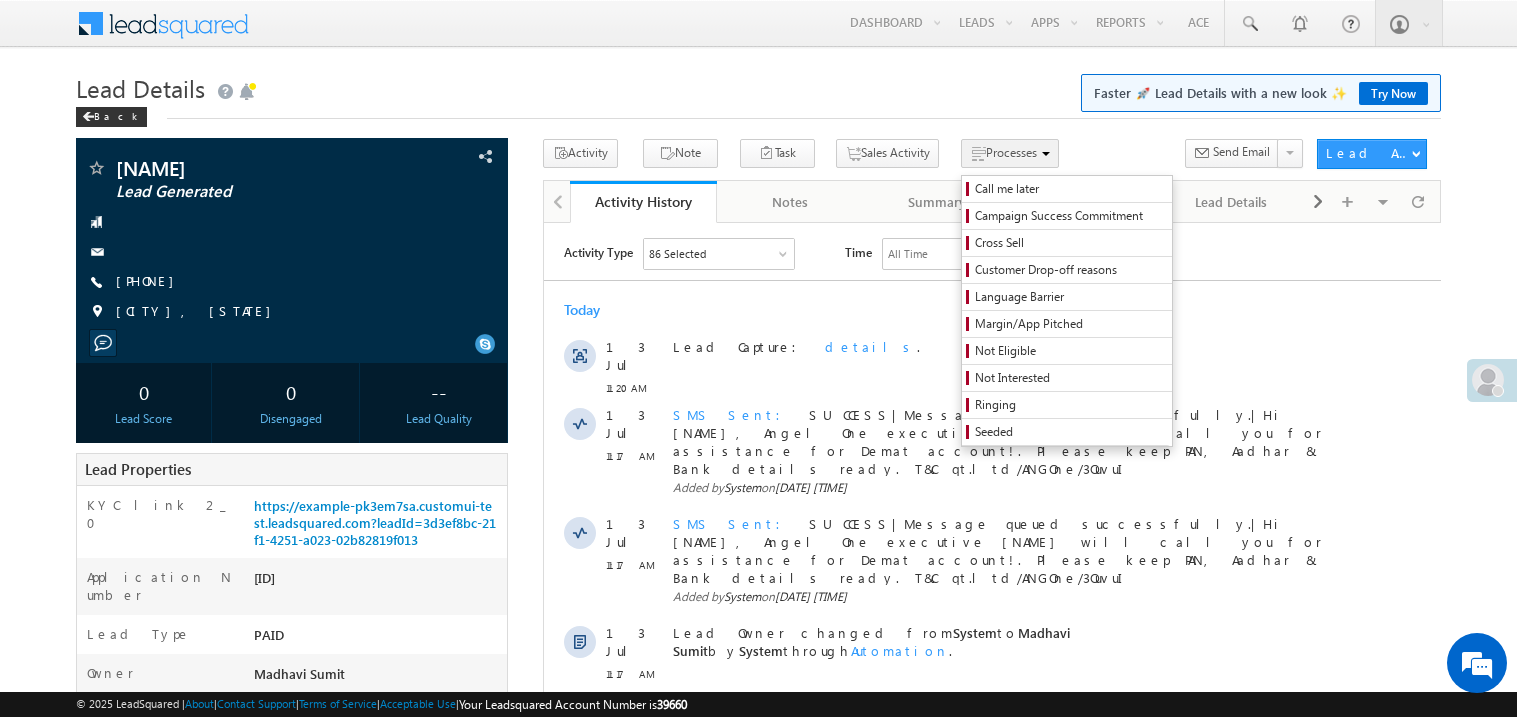 scroll, scrollTop: 0, scrollLeft: 0, axis: both 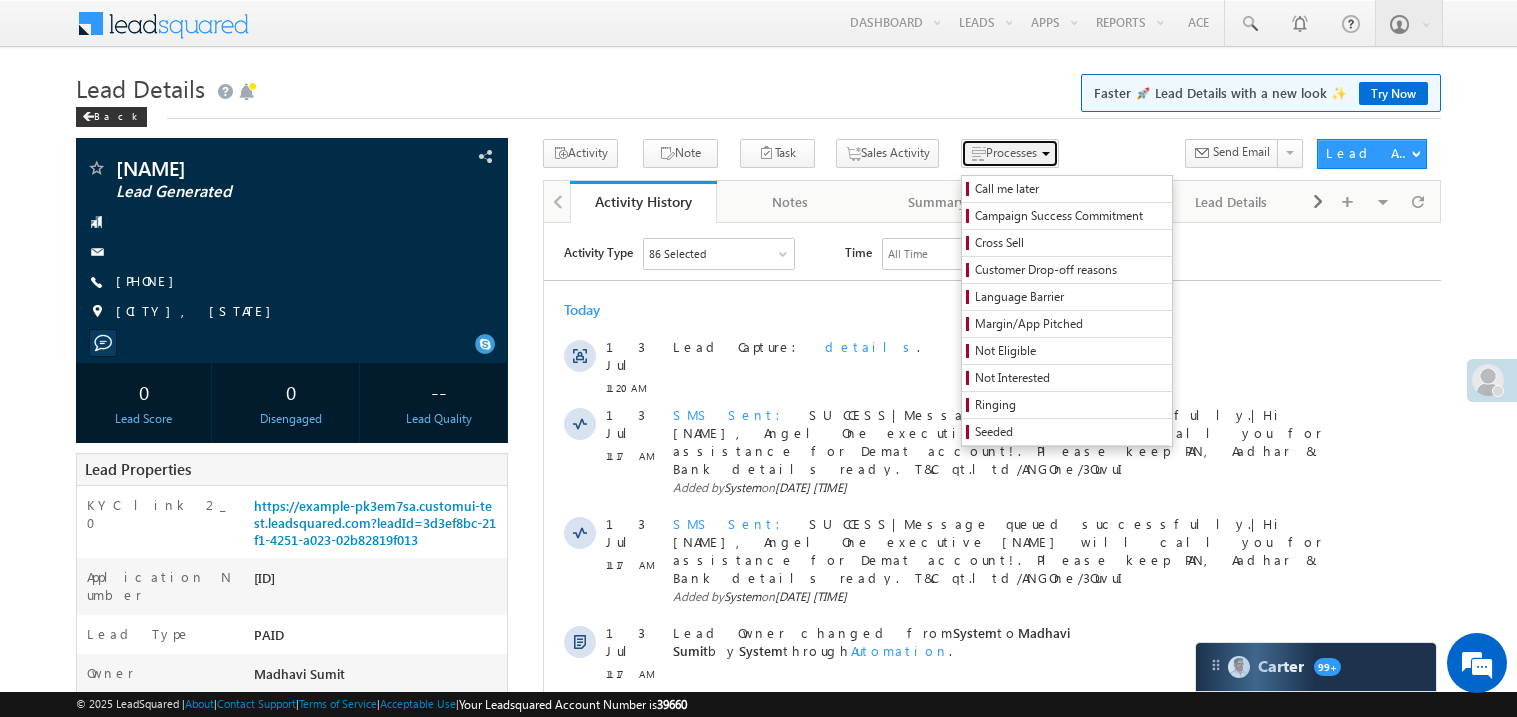 click on "Processes" at bounding box center (1011, 152) 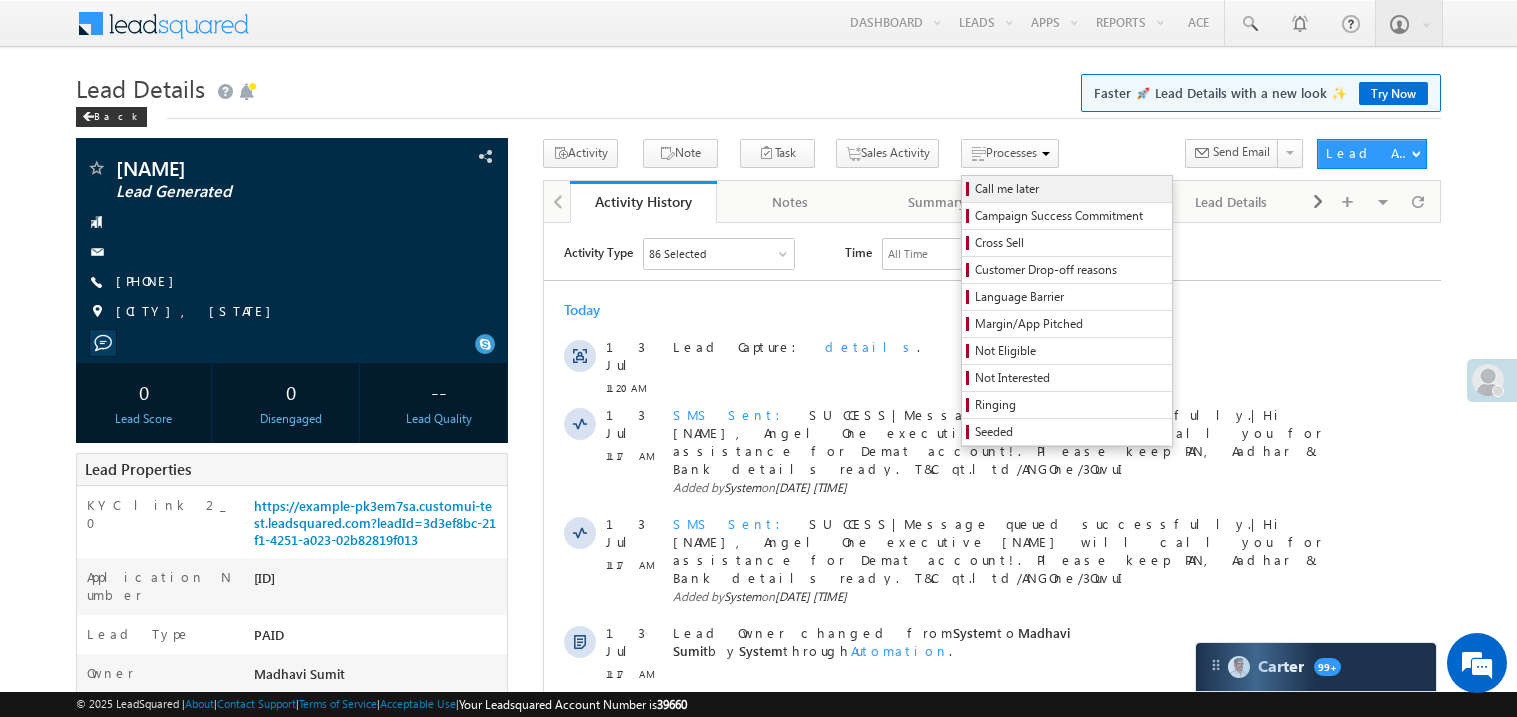 click on "Call me later" at bounding box center (1070, 189) 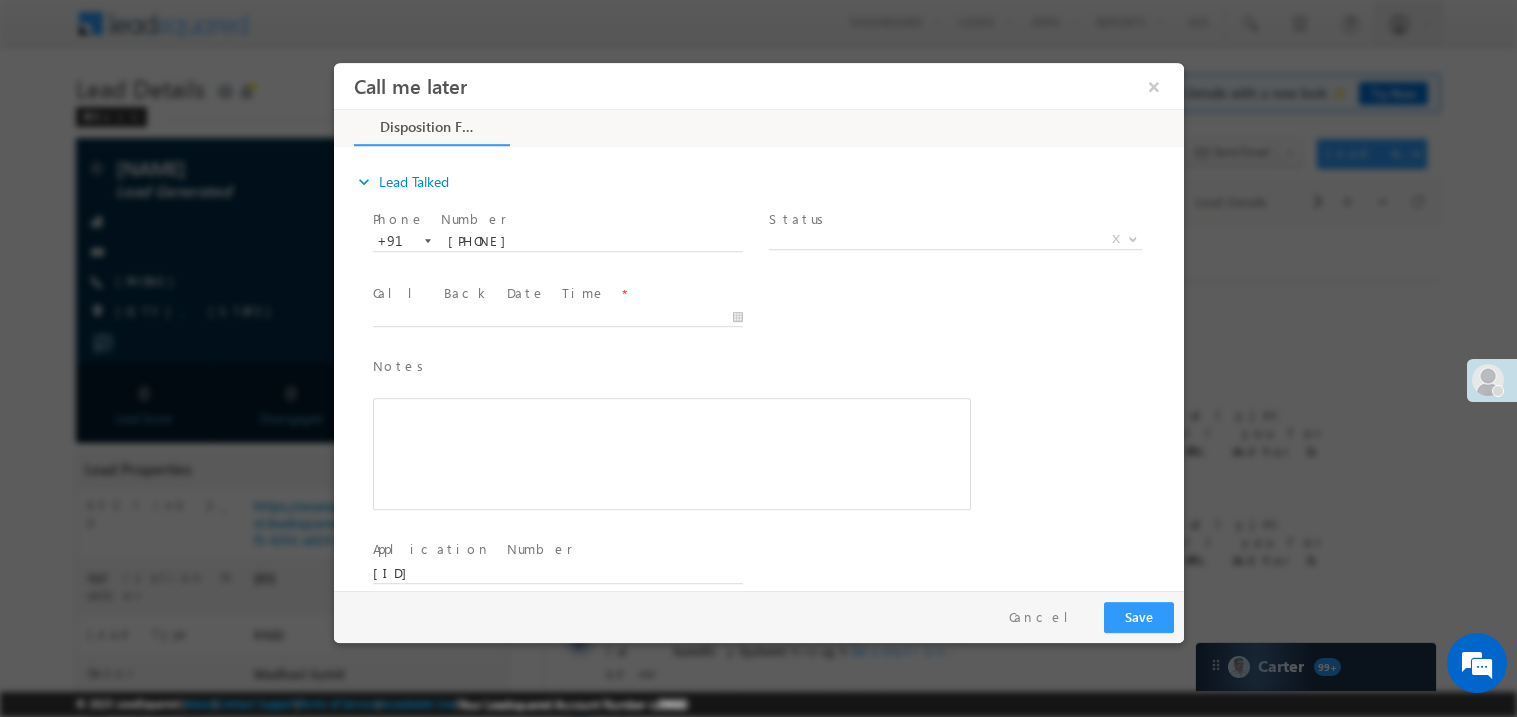 scroll, scrollTop: 0, scrollLeft: 0, axis: both 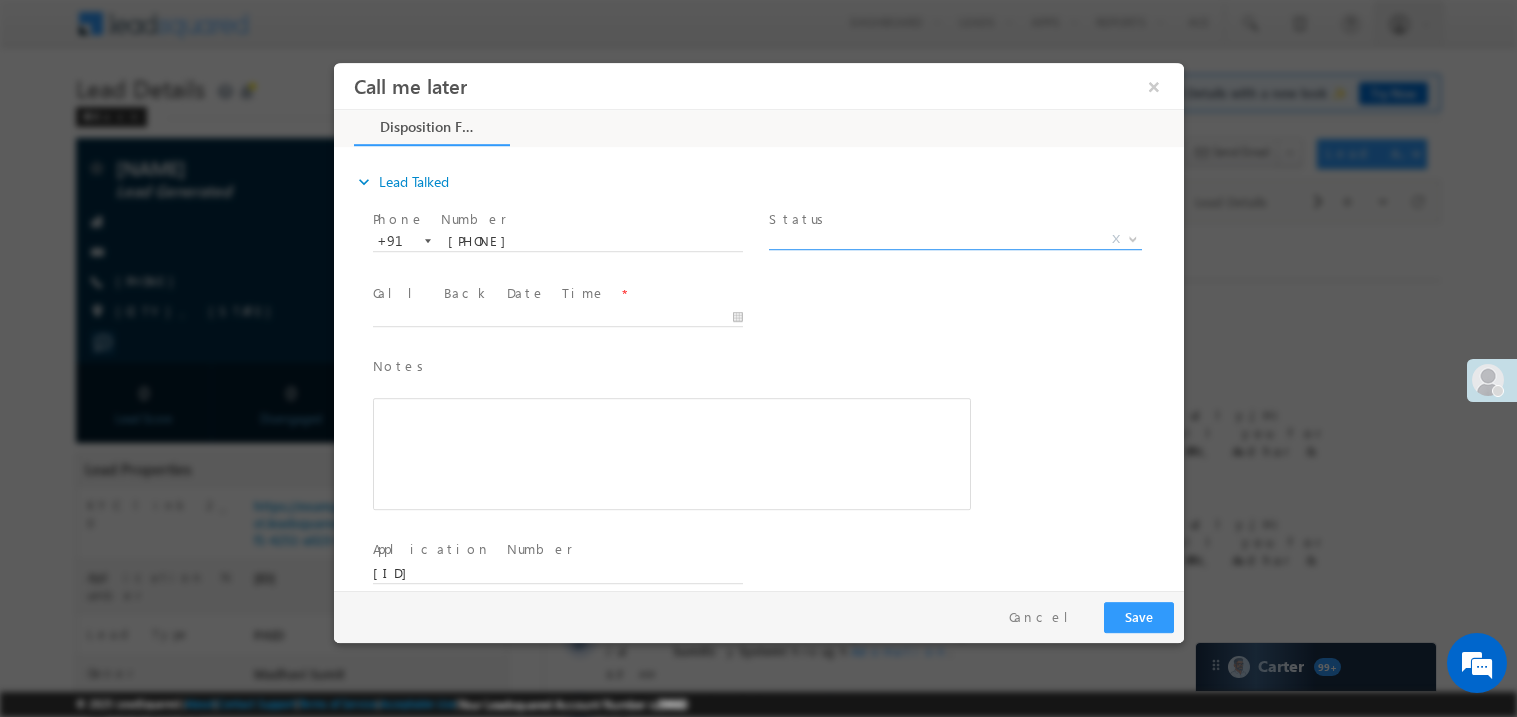 click on "X" at bounding box center [954, 239] 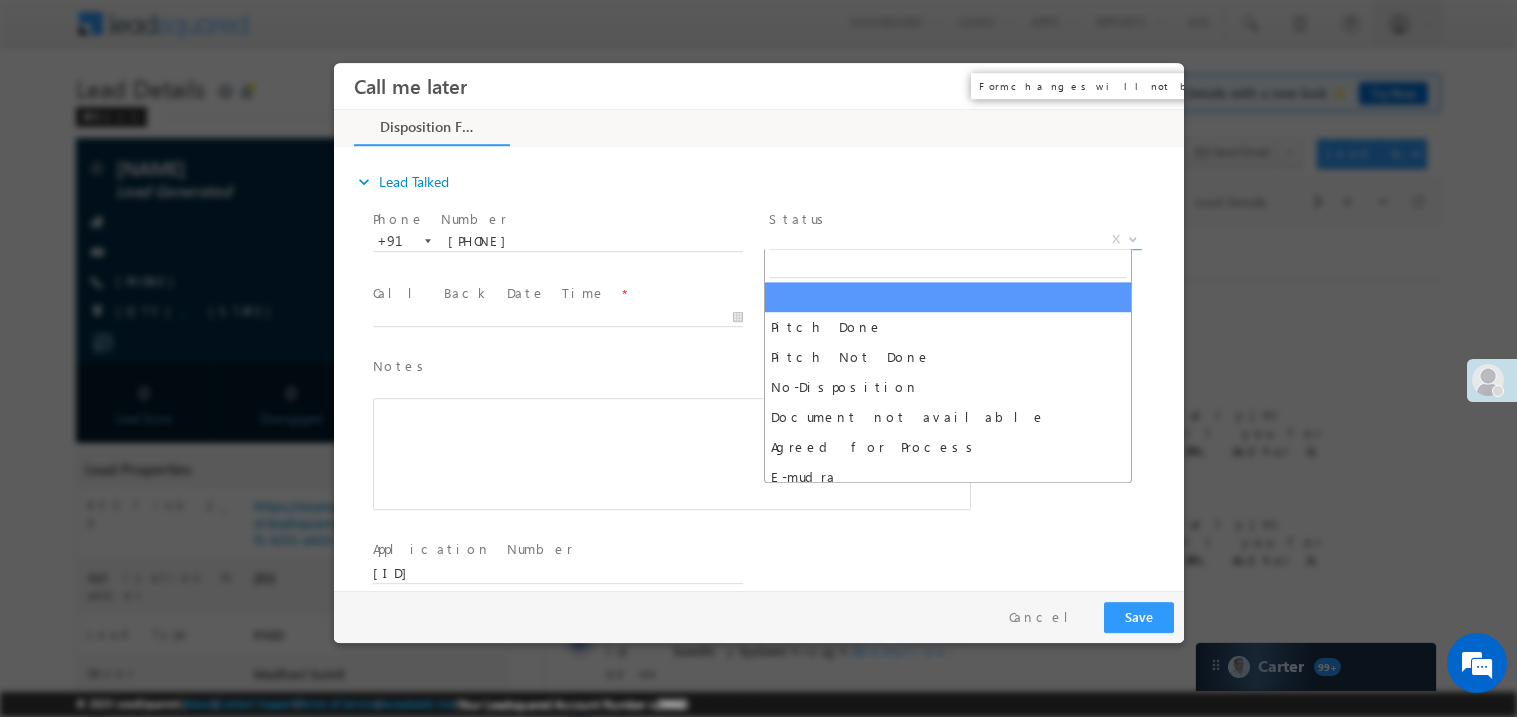 click on "×" at bounding box center (1153, 85) 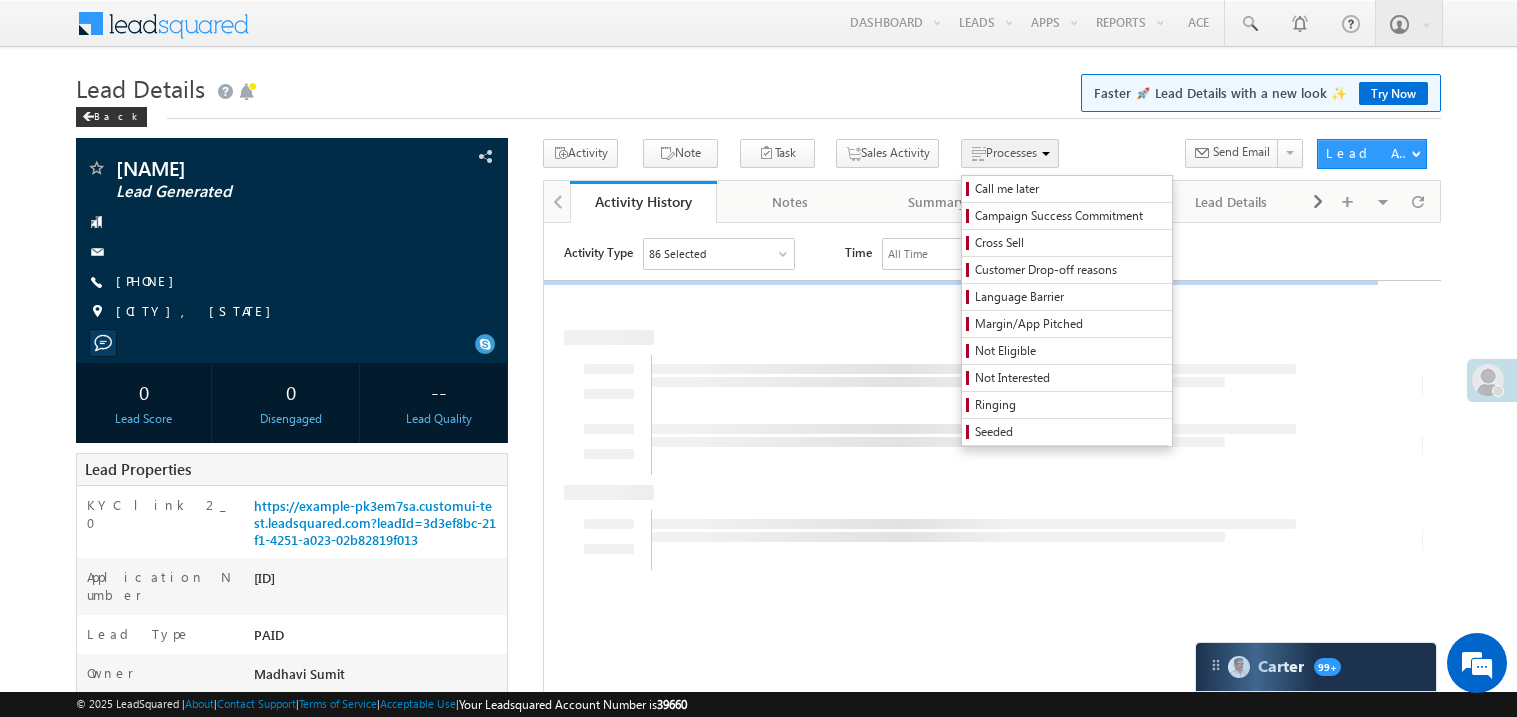 click on "Processes" at bounding box center [1010, 153] 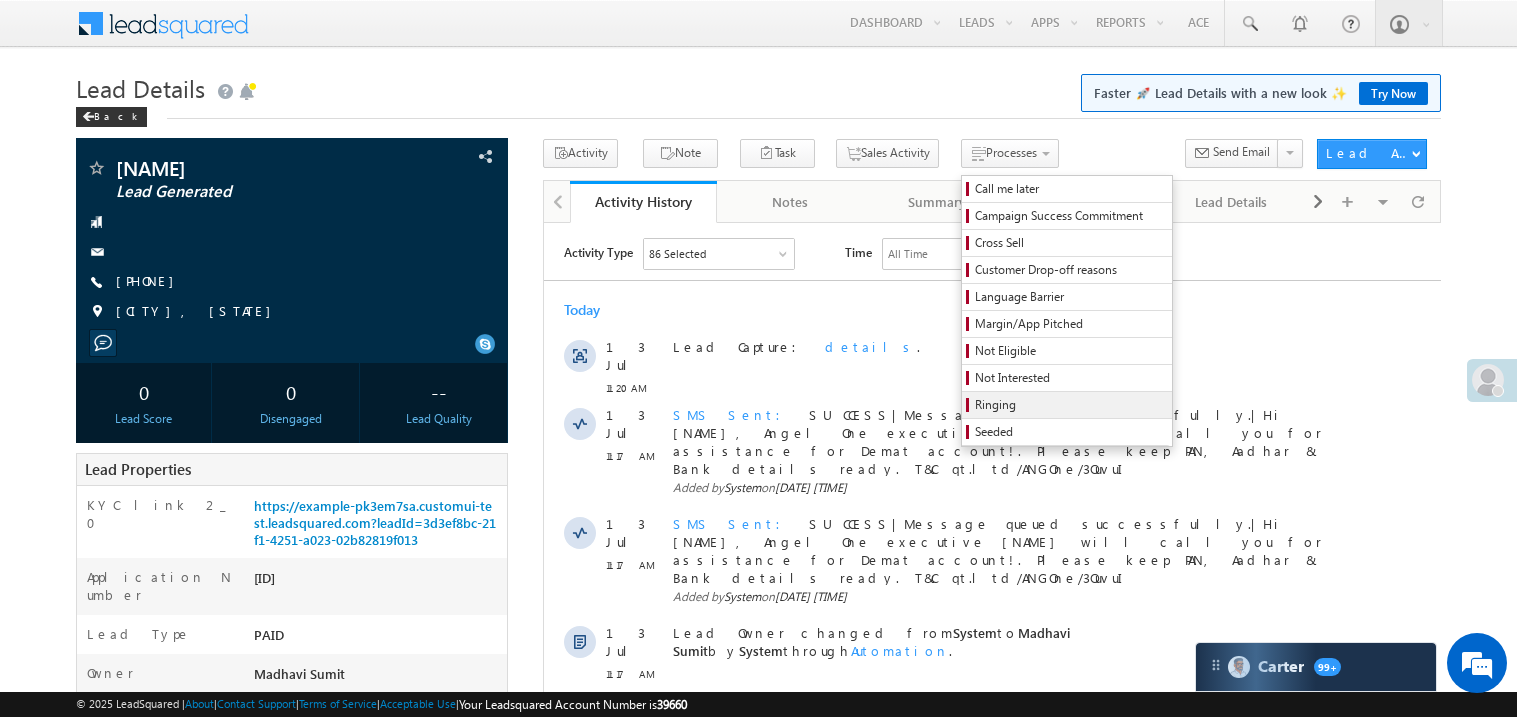 click on "Ringing" at bounding box center [1070, 405] 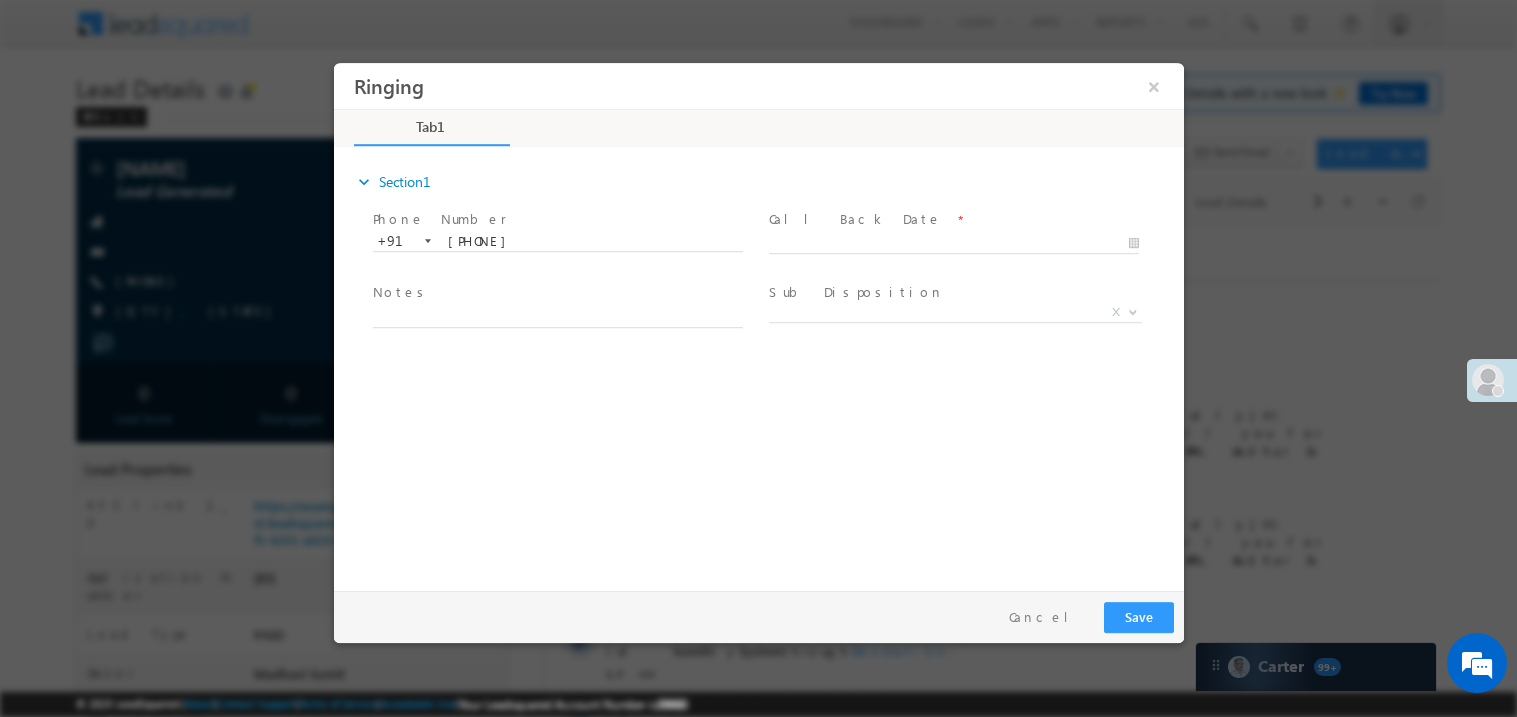 scroll, scrollTop: 0, scrollLeft: 0, axis: both 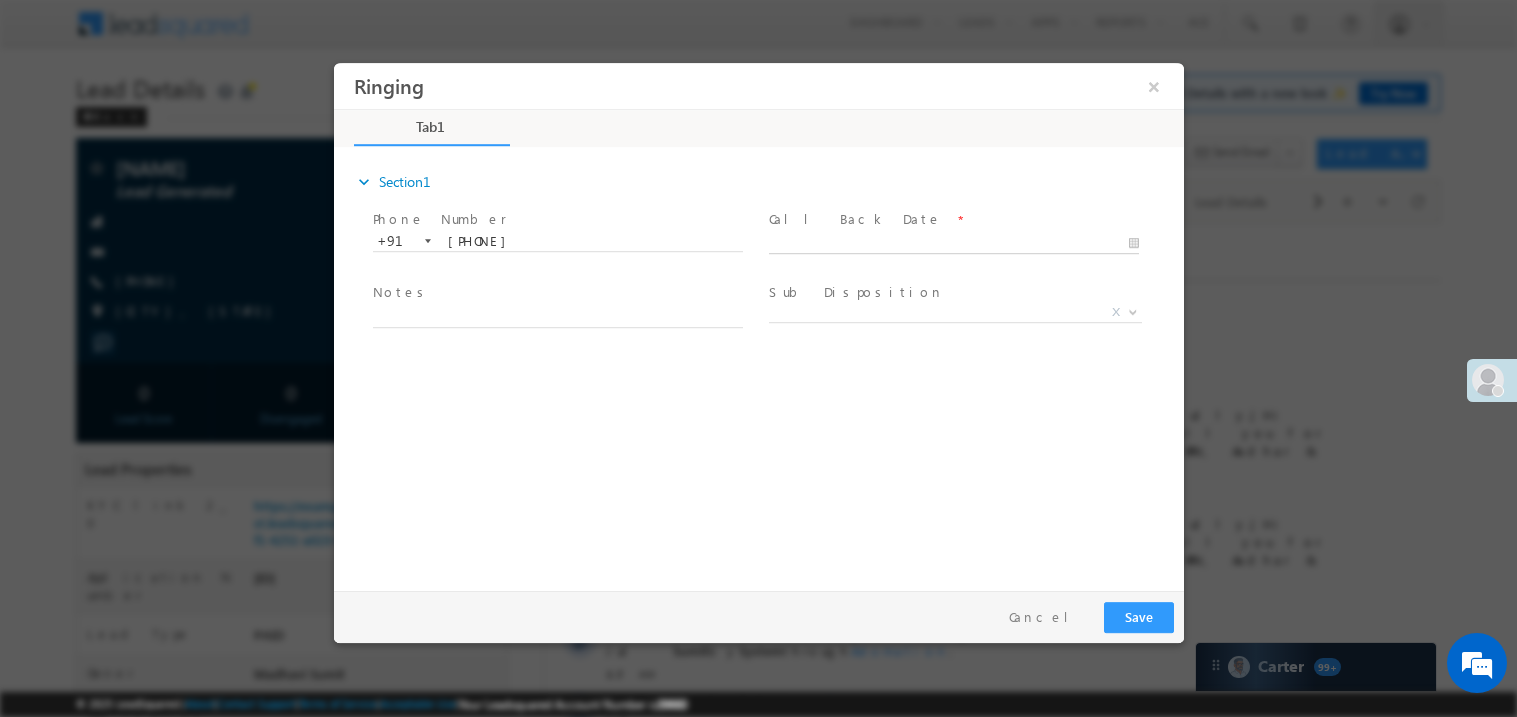 click on "Ringing
×" at bounding box center (758, 321) 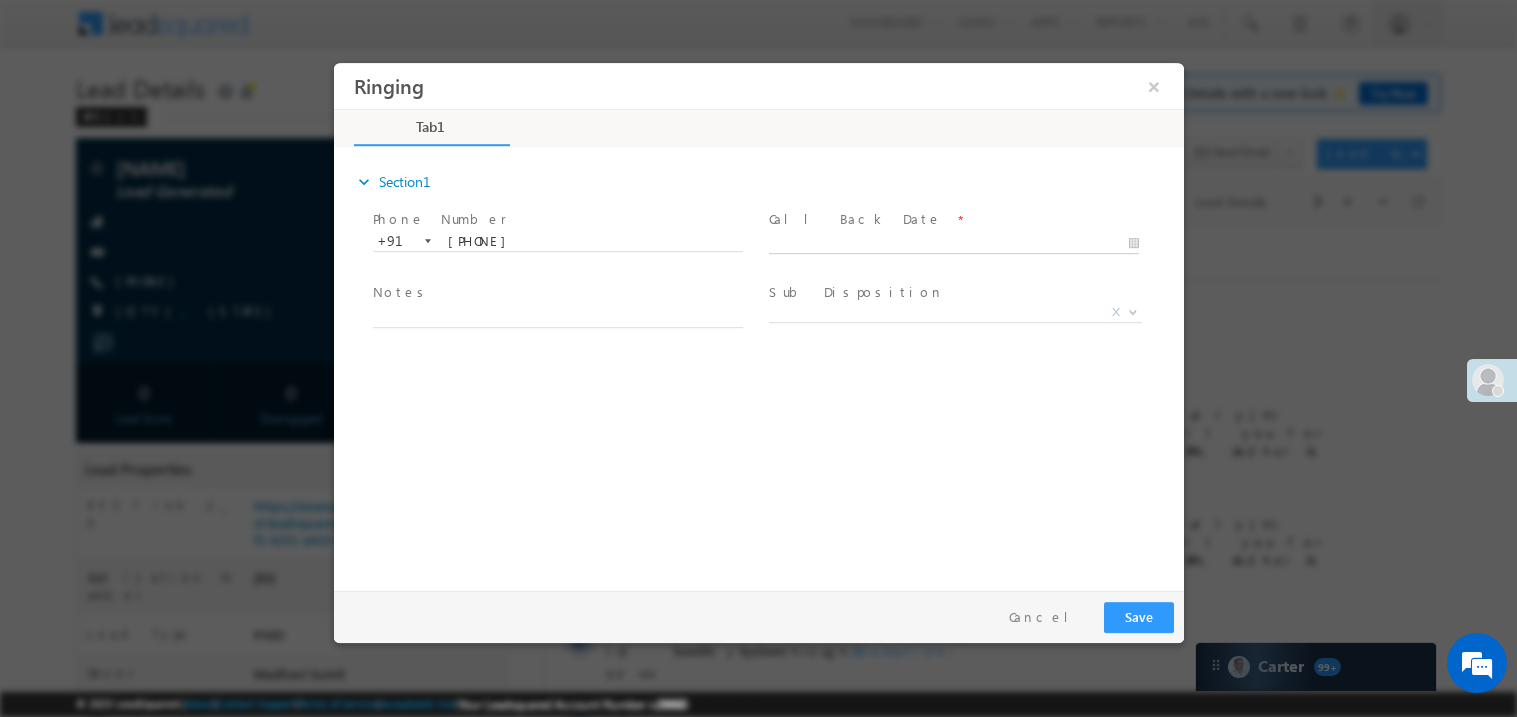 type on "07/13/25 11:39 AM" 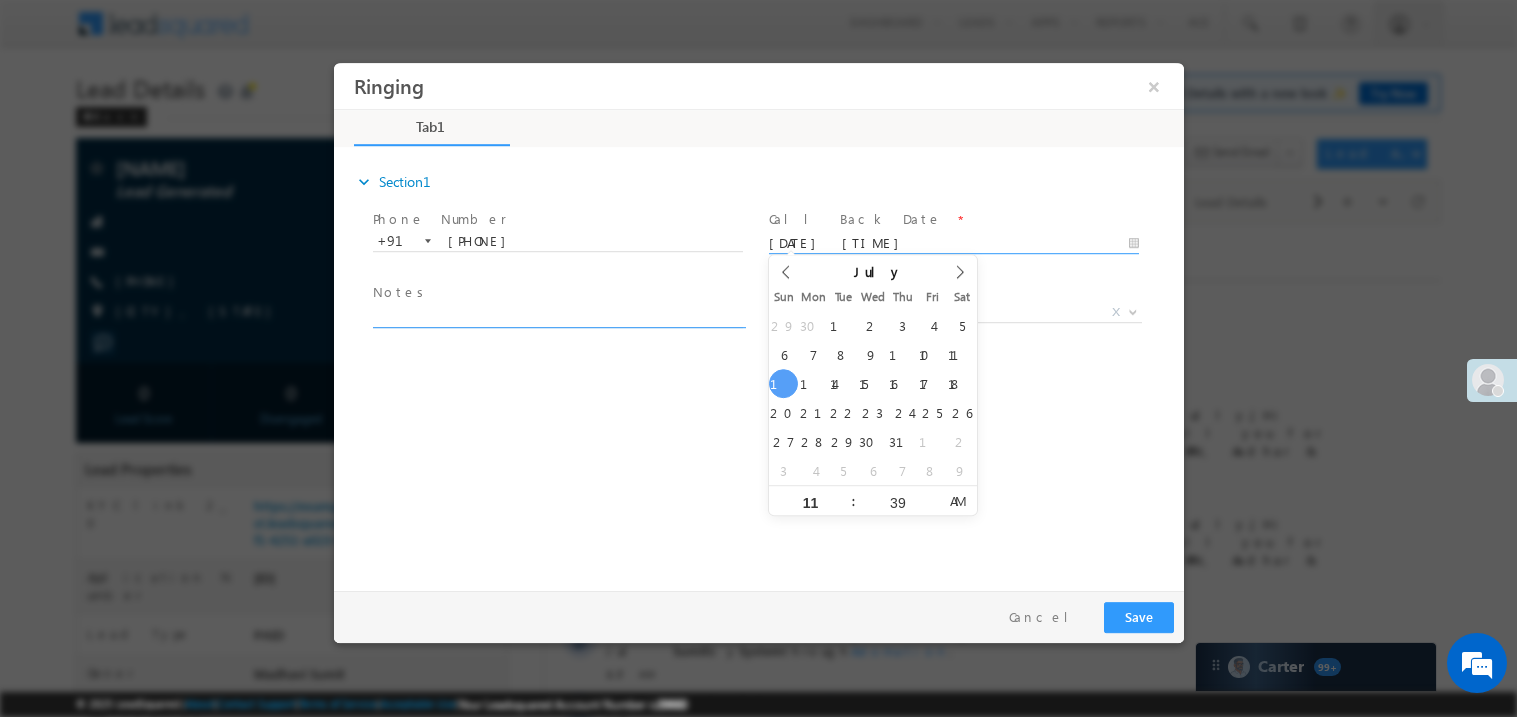 click at bounding box center [557, 315] 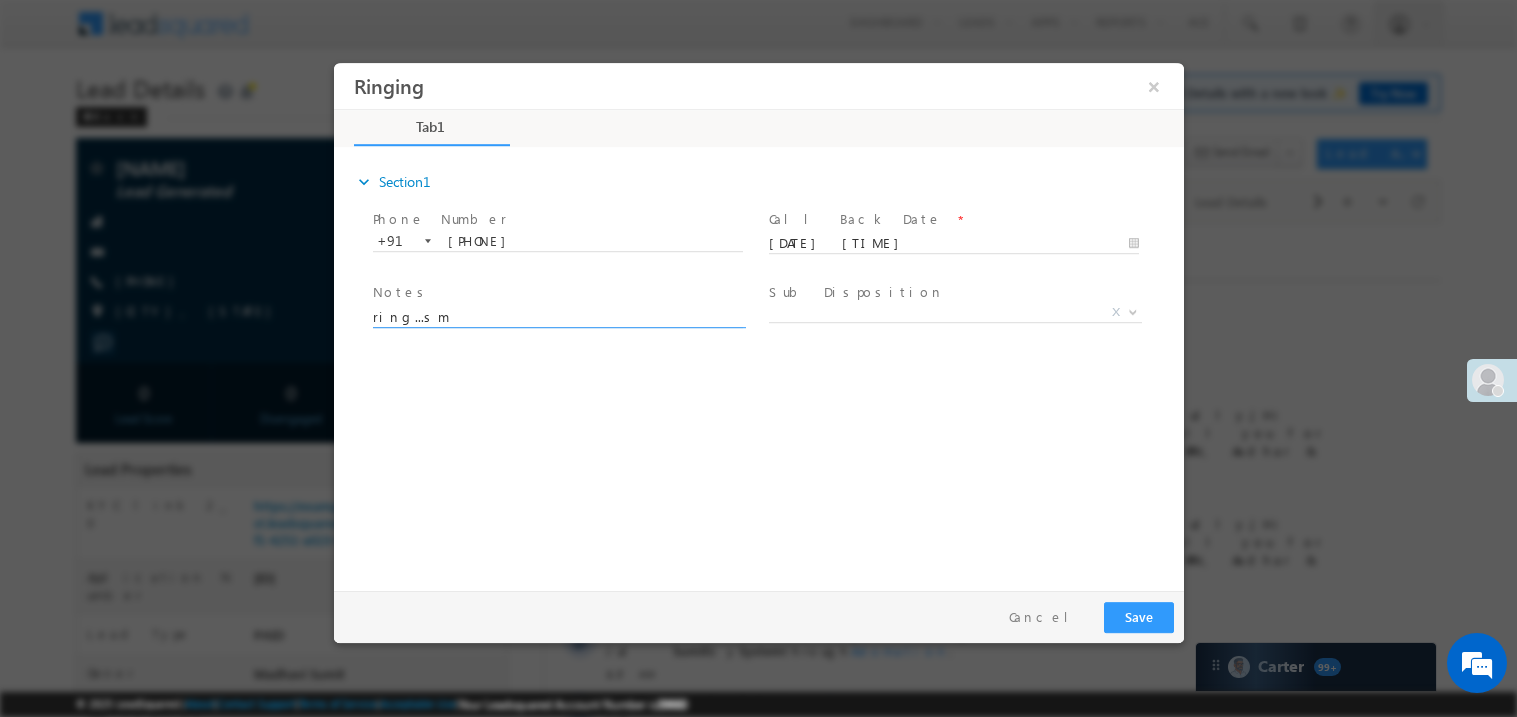 type on "ring...sm" 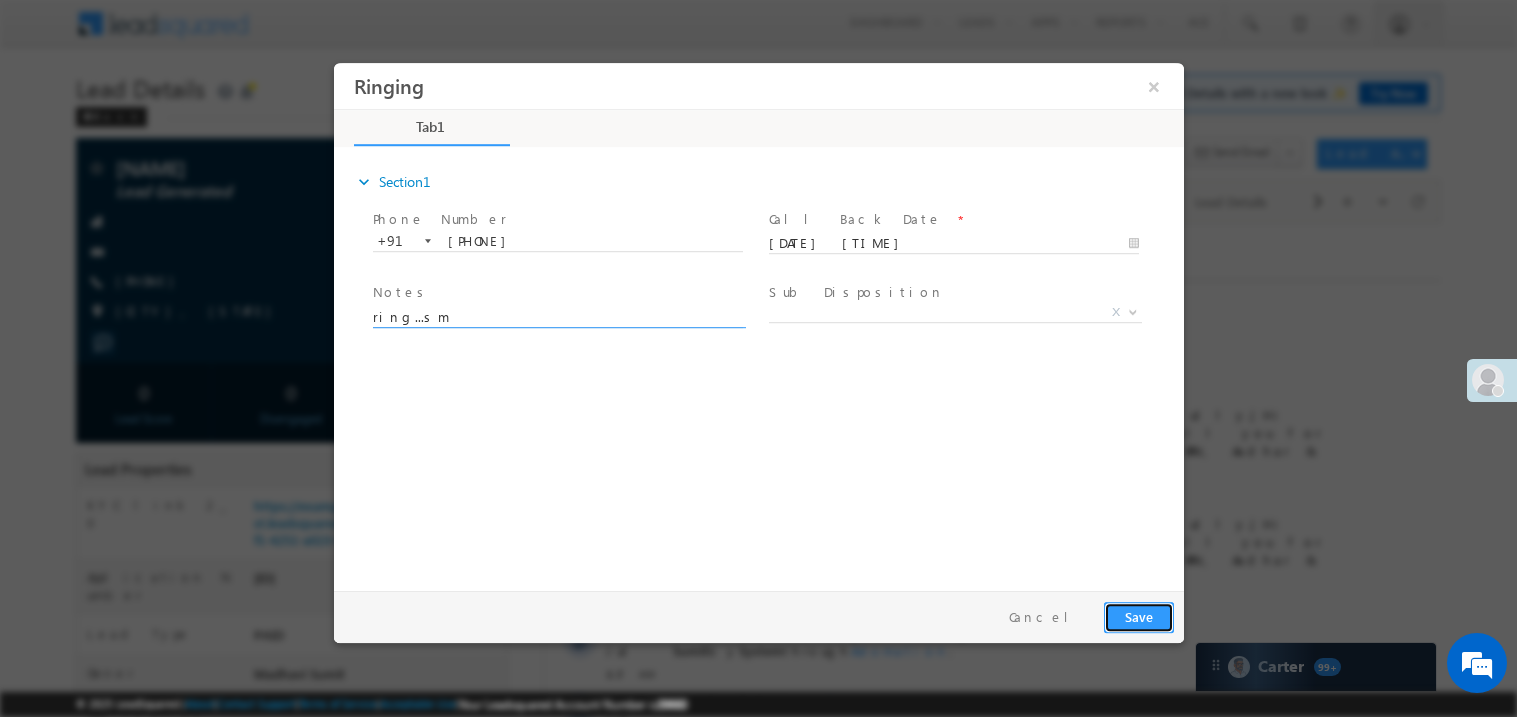 click on "Save" at bounding box center (1138, 616) 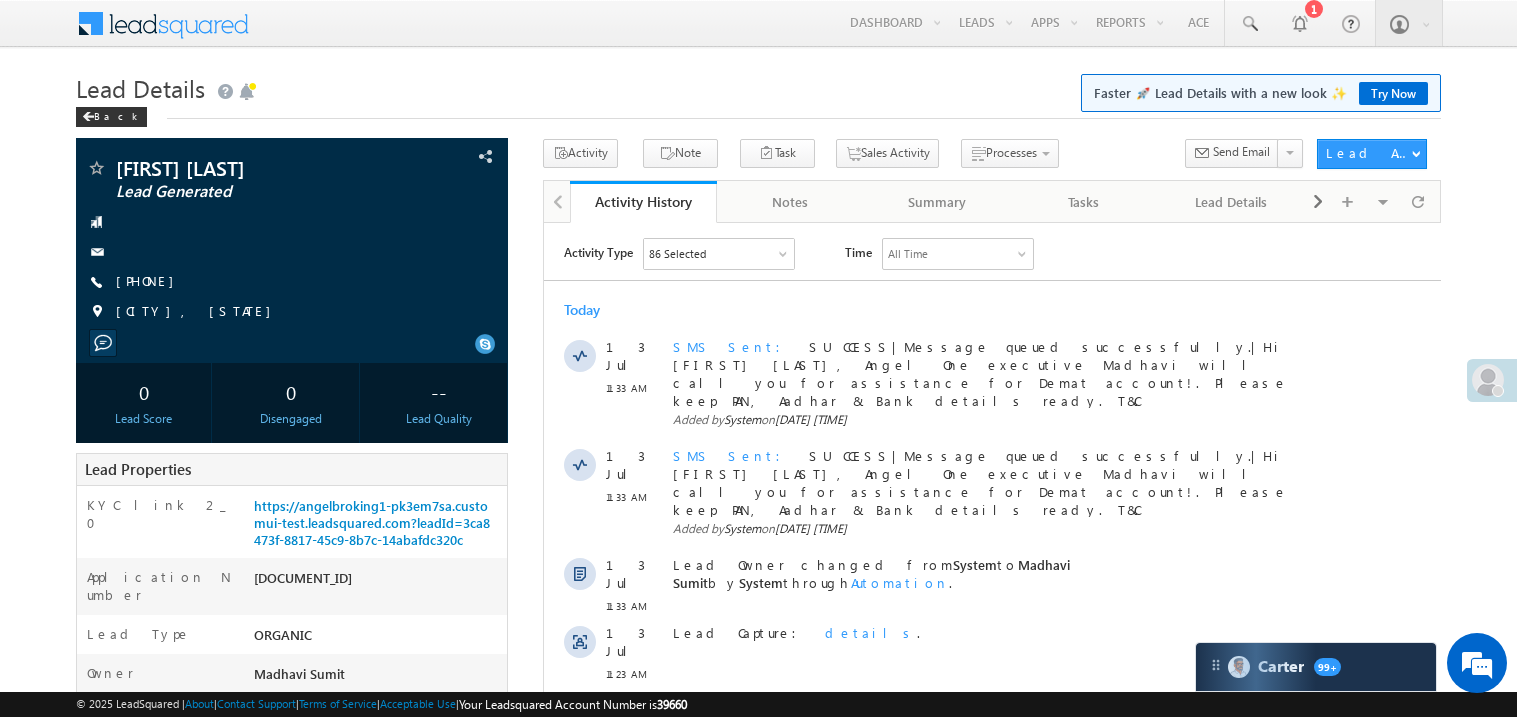 scroll, scrollTop: 0, scrollLeft: 0, axis: both 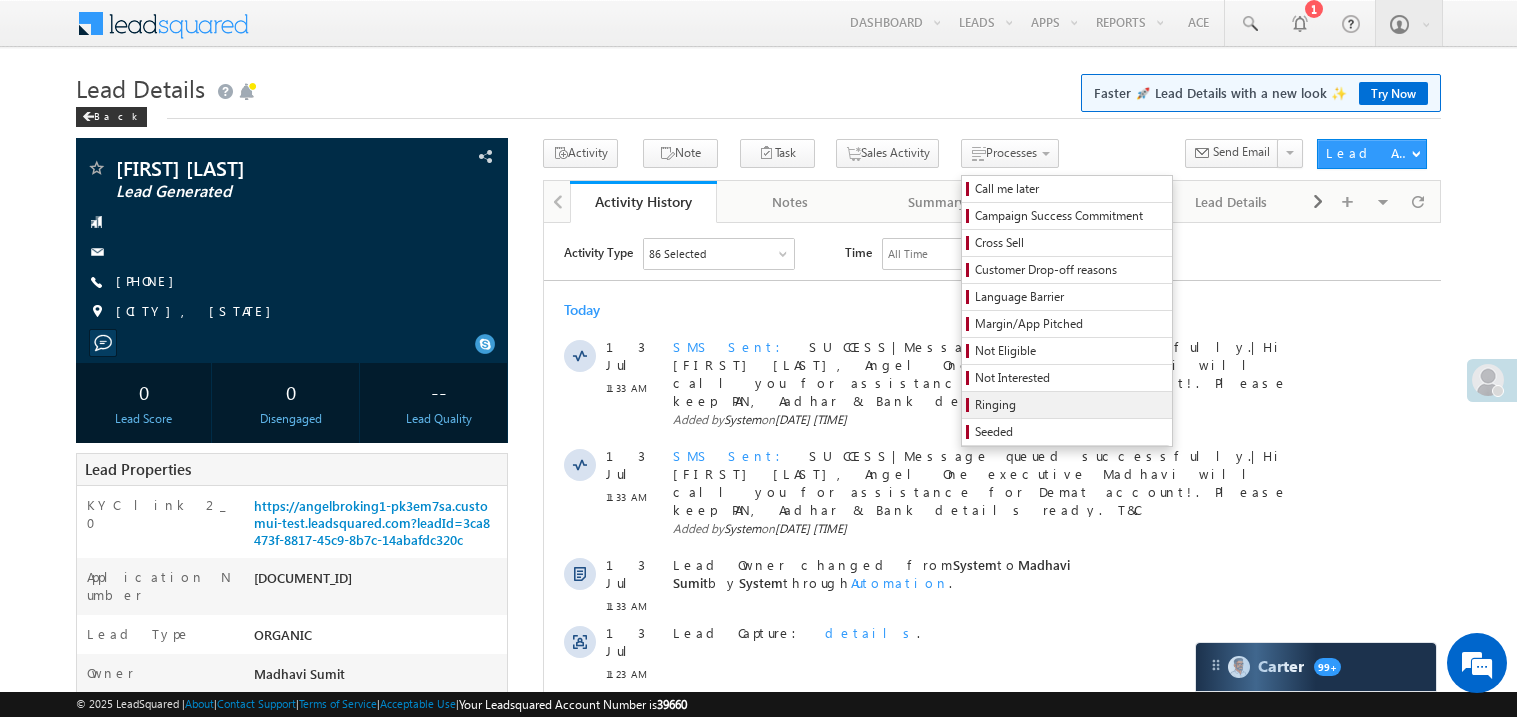 click on "Ringing" at bounding box center (1070, 405) 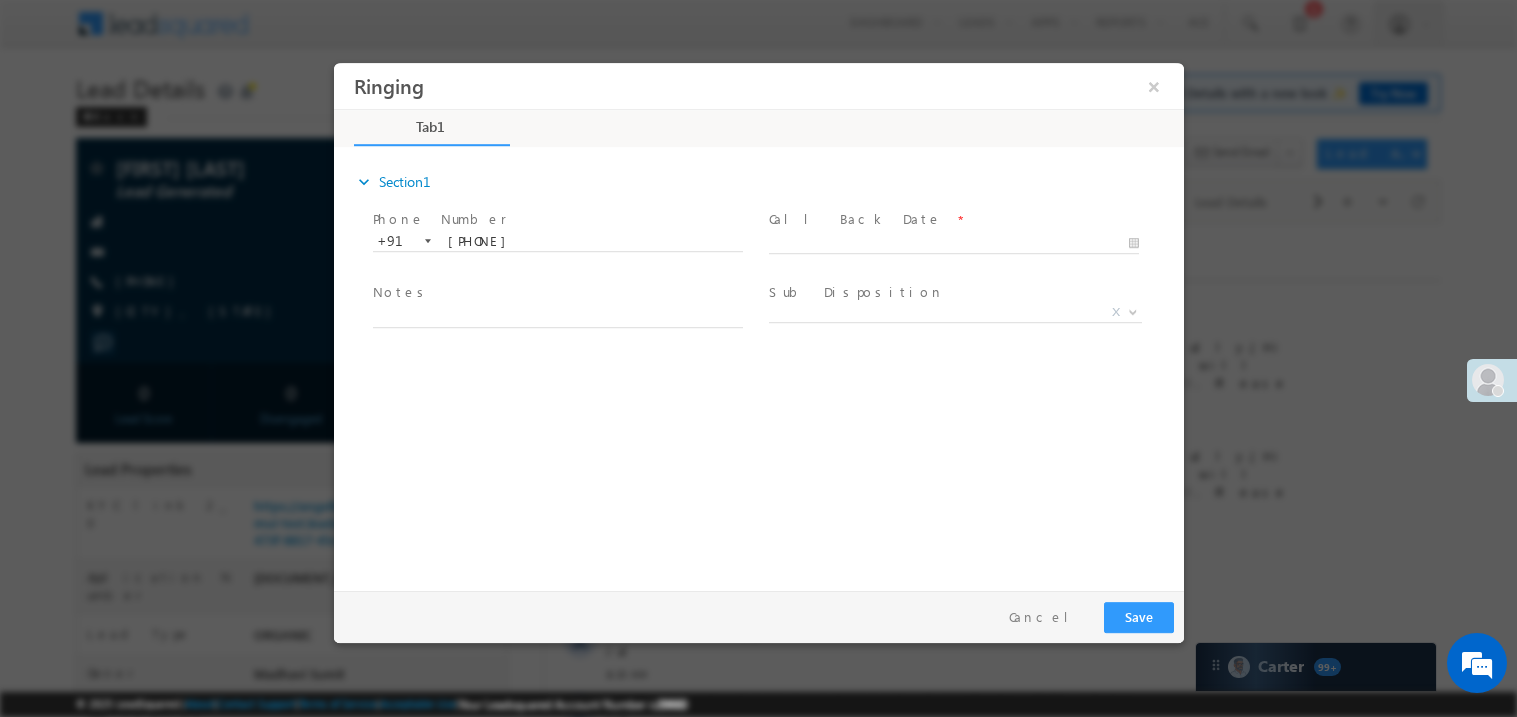 scroll, scrollTop: 0, scrollLeft: 0, axis: both 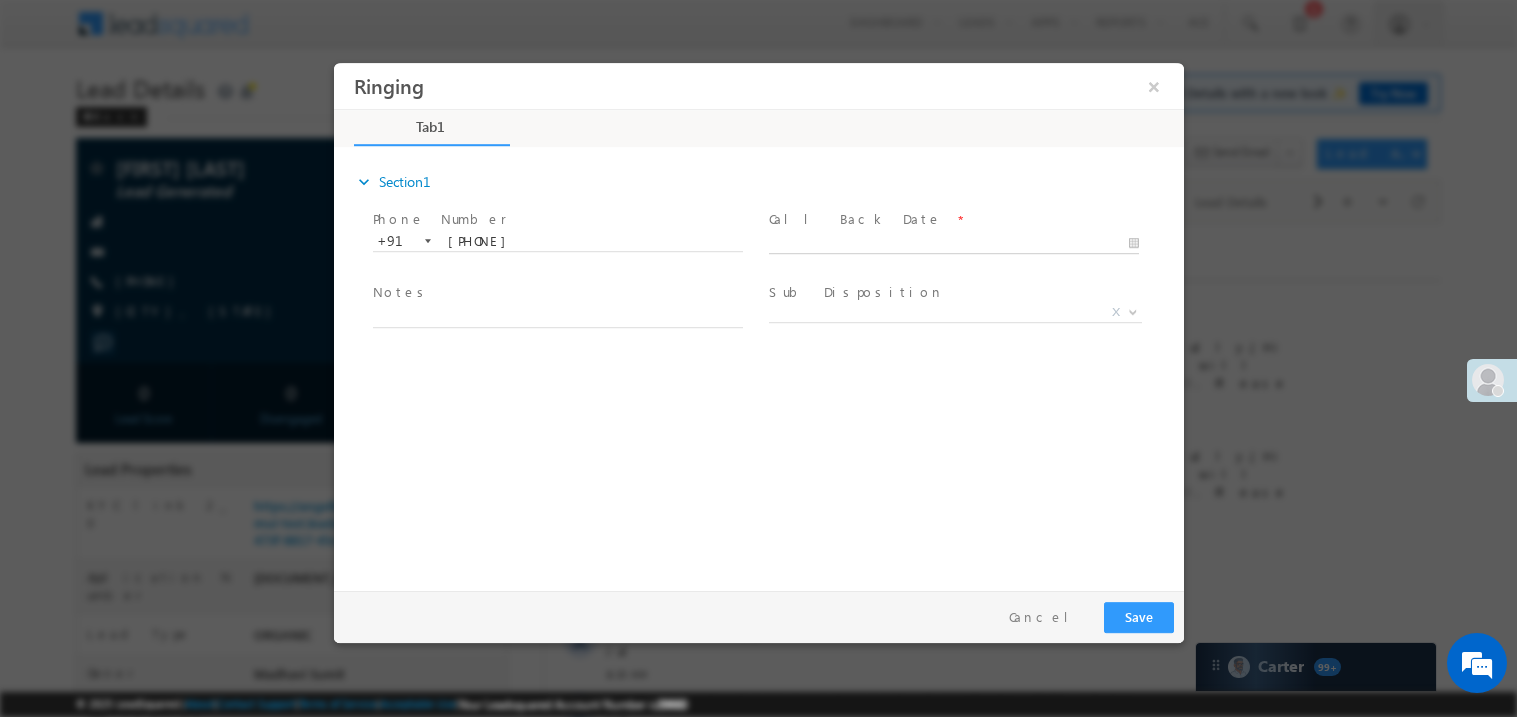 click on "Ringing
×" at bounding box center (758, 321) 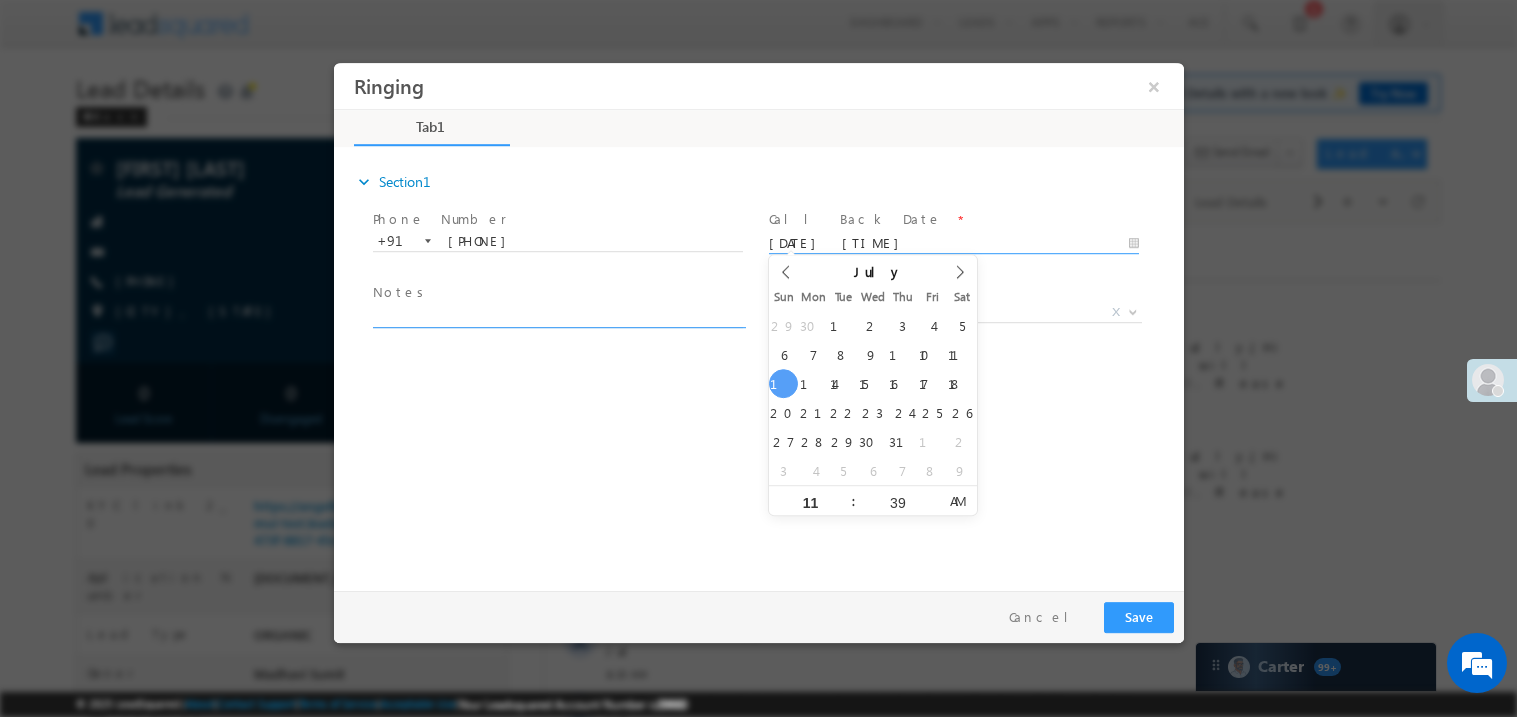 click at bounding box center (557, 315) 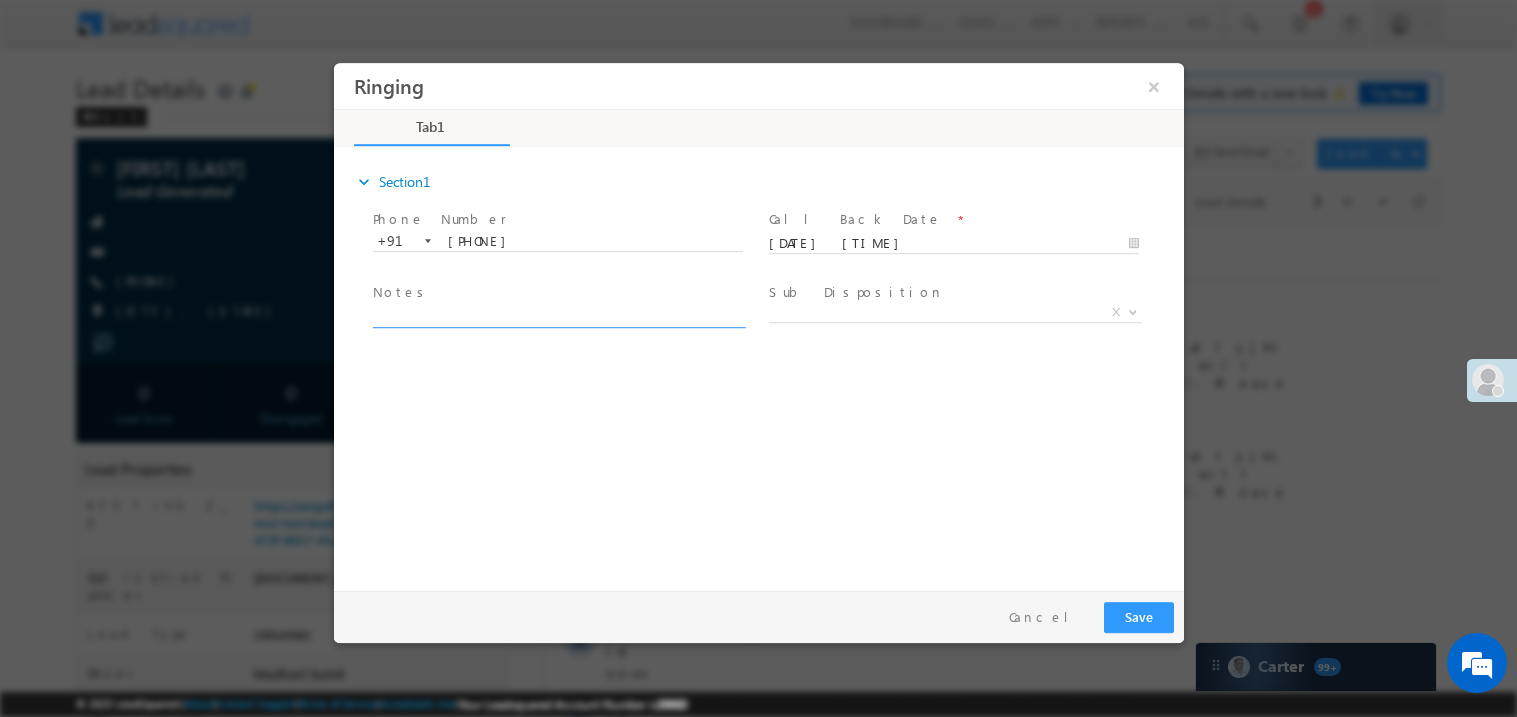 scroll, scrollTop: 0, scrollLeft: 0, axis: both 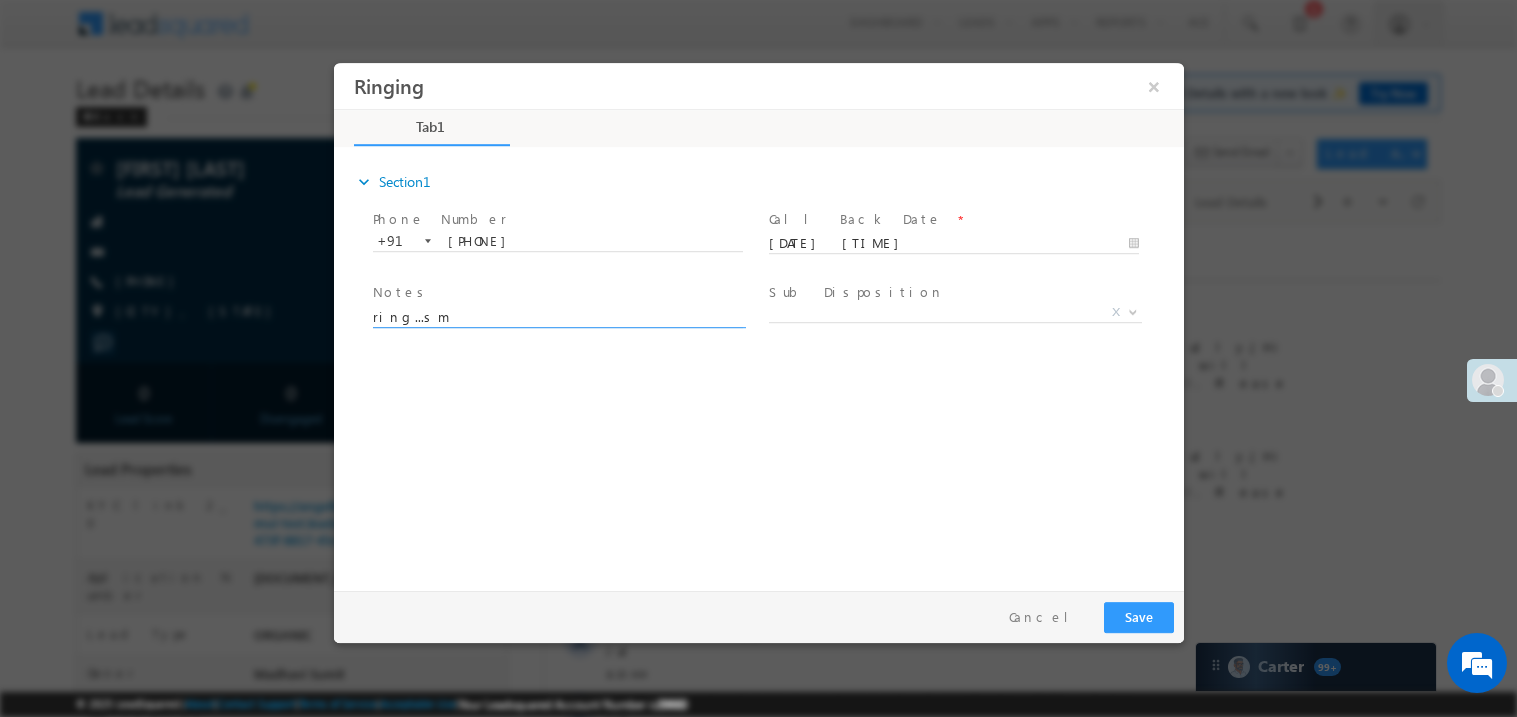 type on "ring...sm" 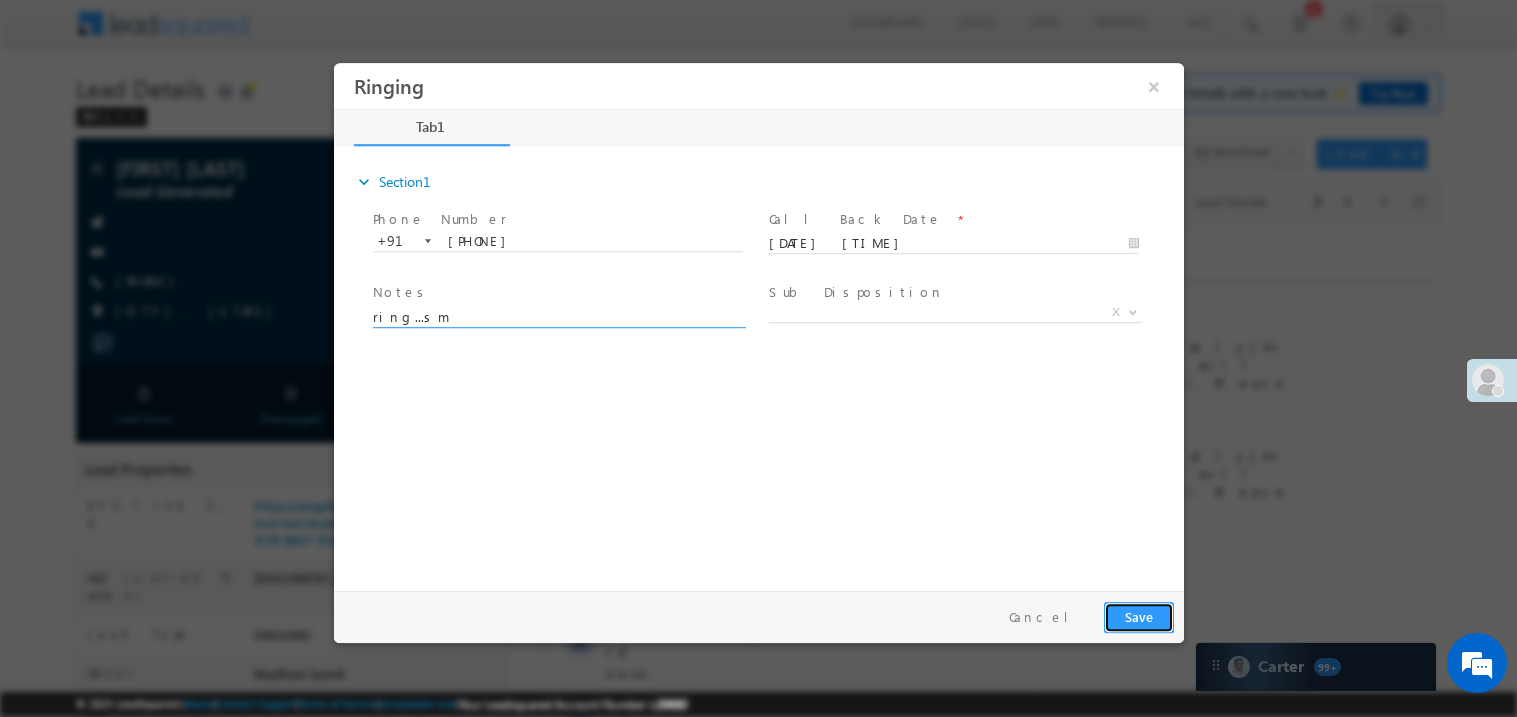 click on "Save" at bounding box center [1138, 616] 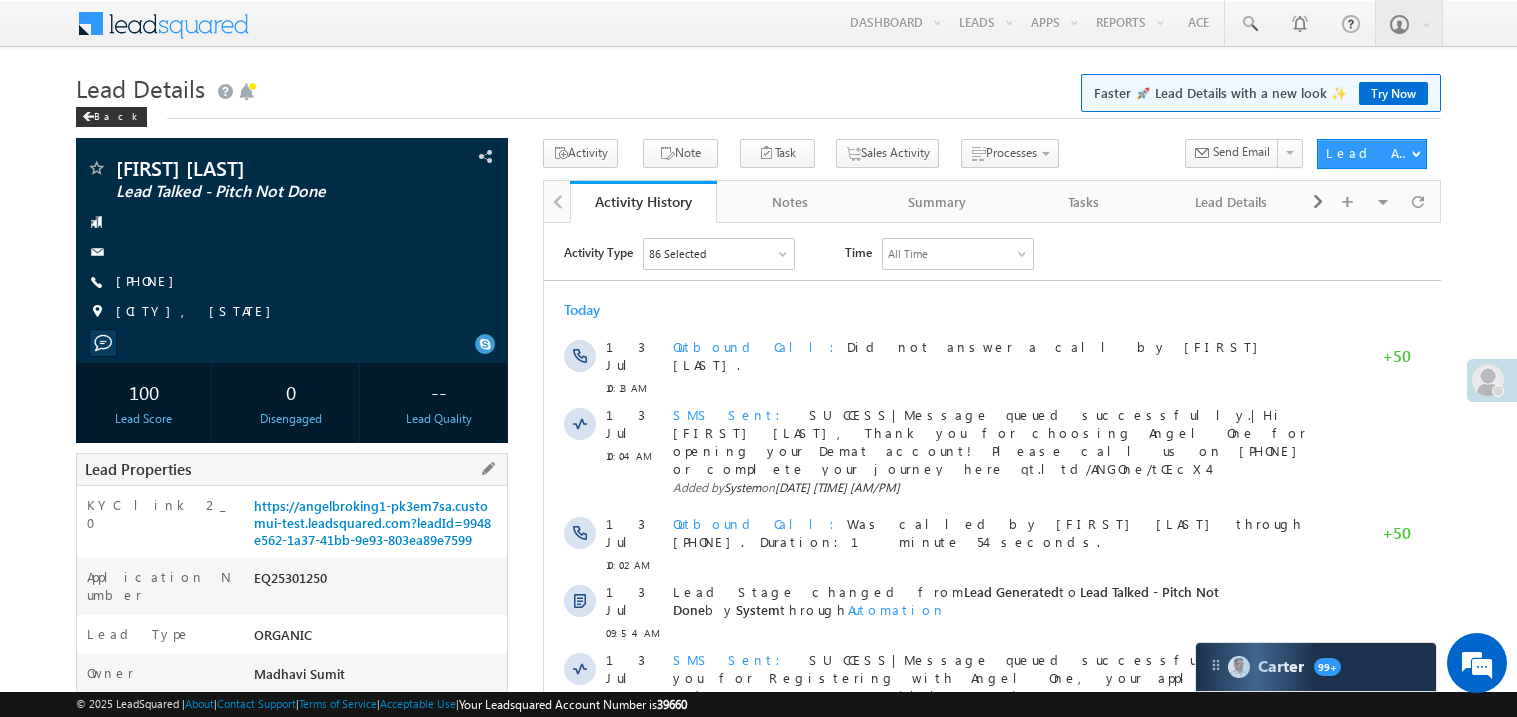 scroll, scrollTop: 0, scrollLeft: 0, axis: both 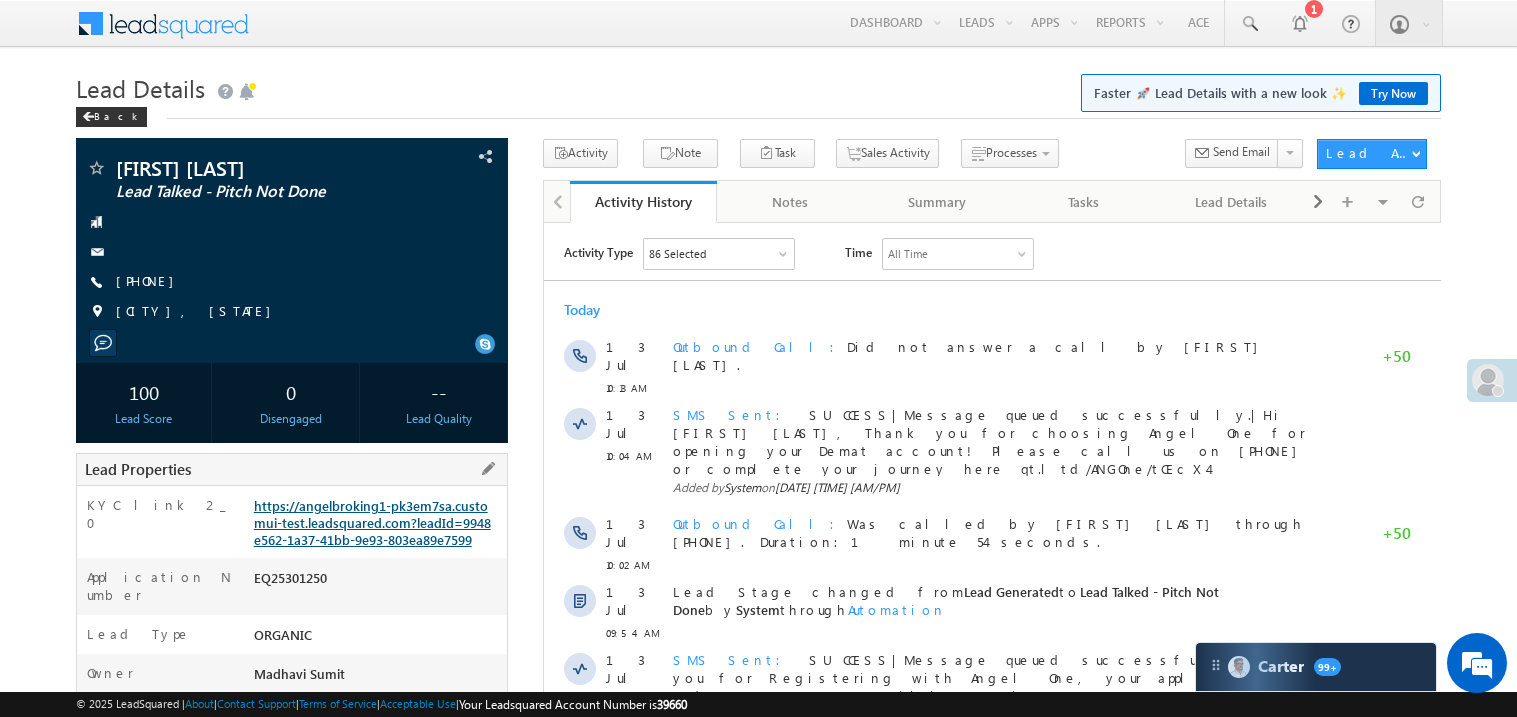 click on "https://angelbroking1-pk3em7sa.customui-test.leadsquared.com?leadId=9948e562-1a37-41bb-9e93-803ea89e7599" at bounding box center (372, 522) 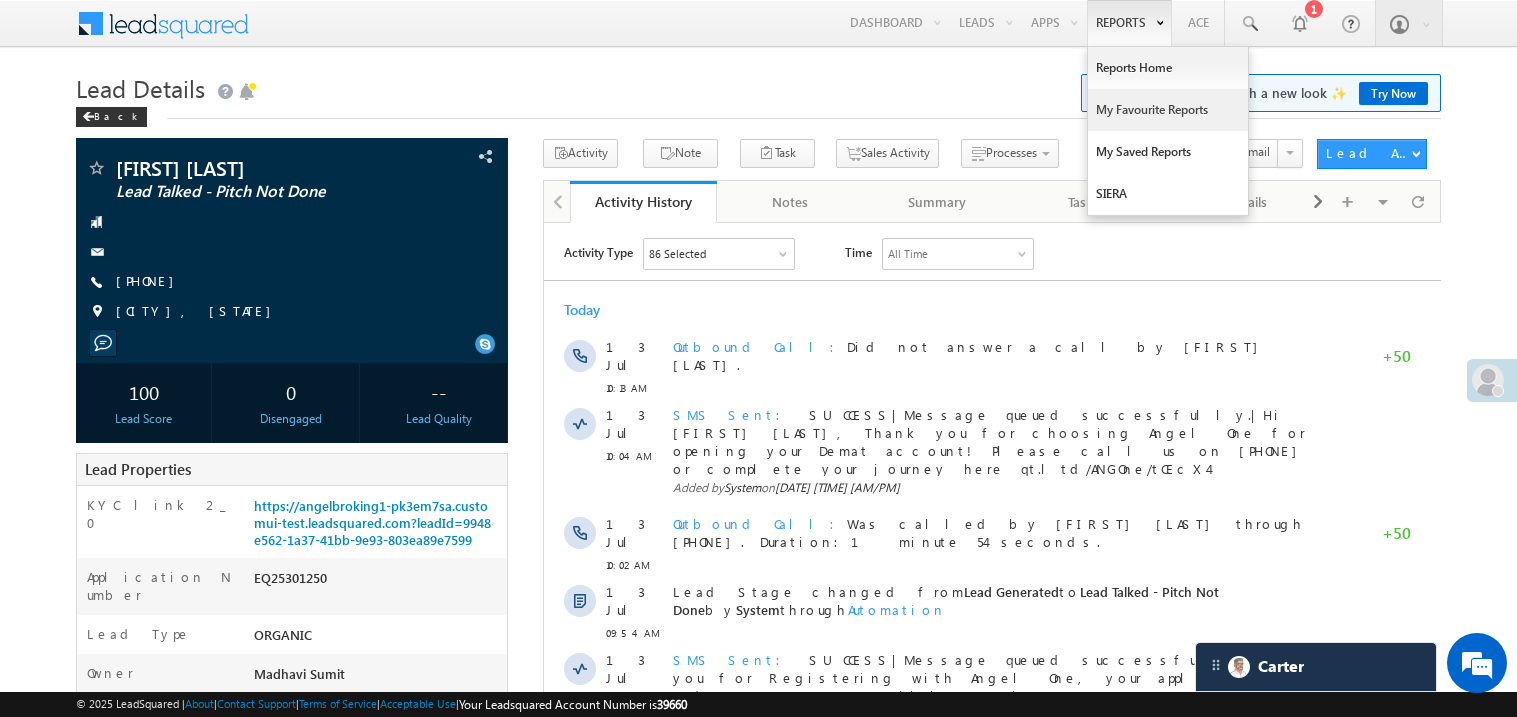 click on "My Favourite Reports" at bounding box center (1168, 110) 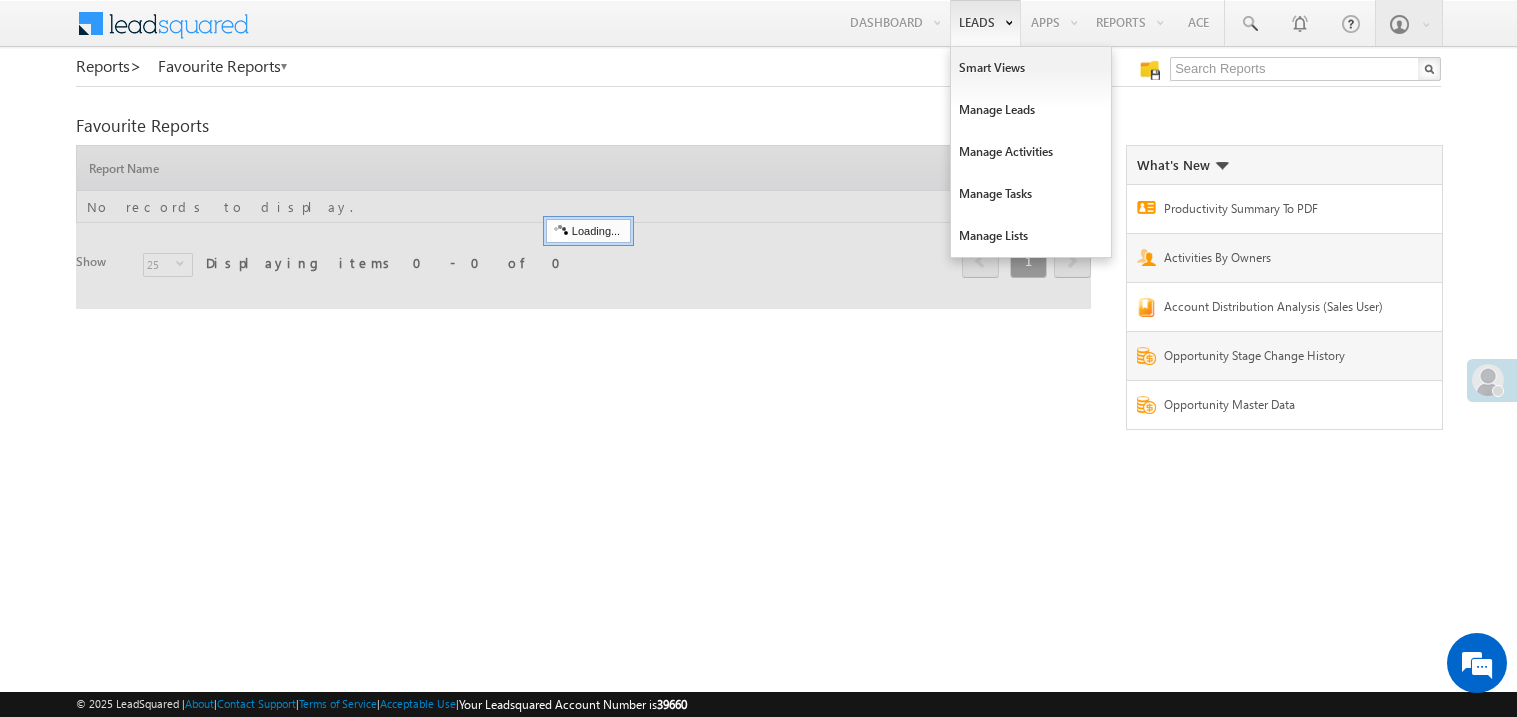 scroll, scrollTop: 0, scrollLeft: 0, axis: both 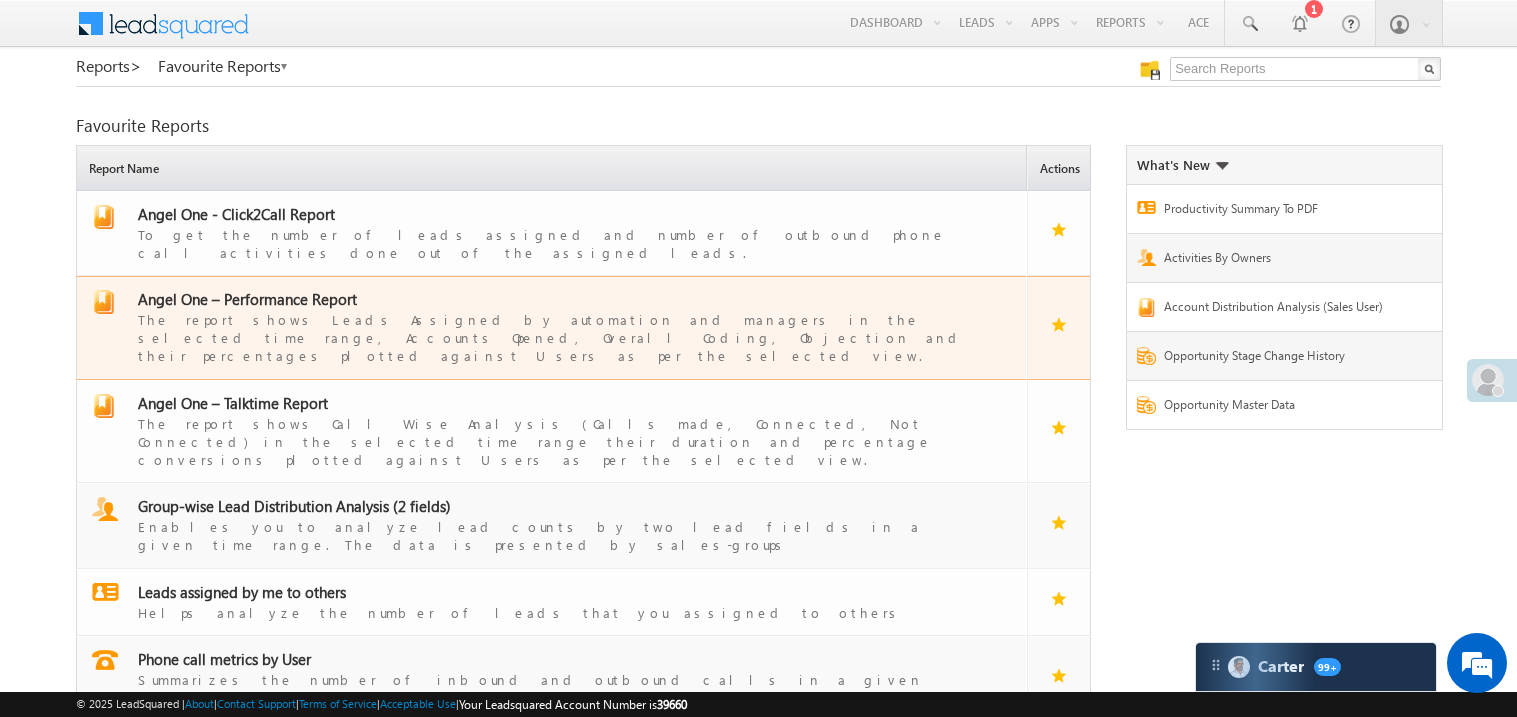 click on "Angel One – Performance Report" at bounding box center (247, 299) 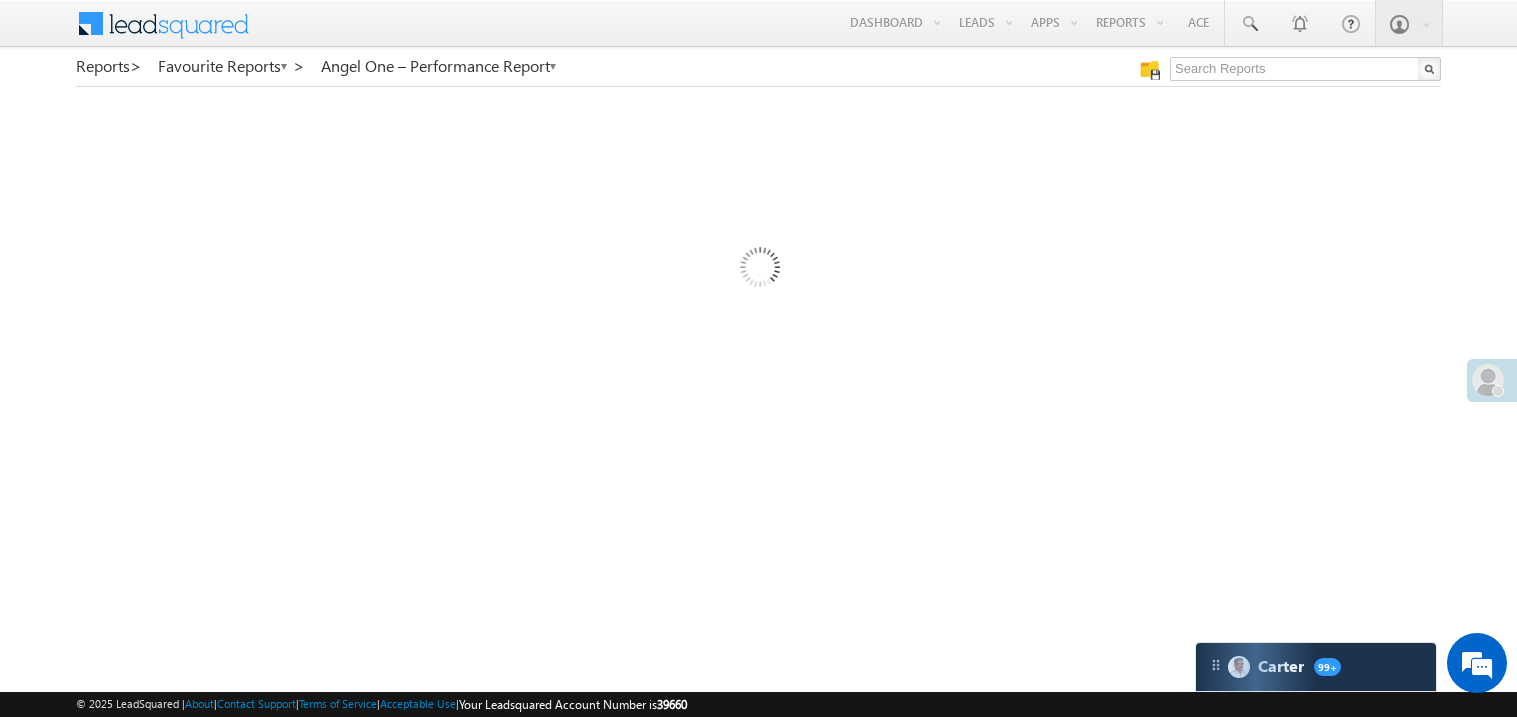 scroll, scrollTop: 0, scrollLeft: 0, axis: both 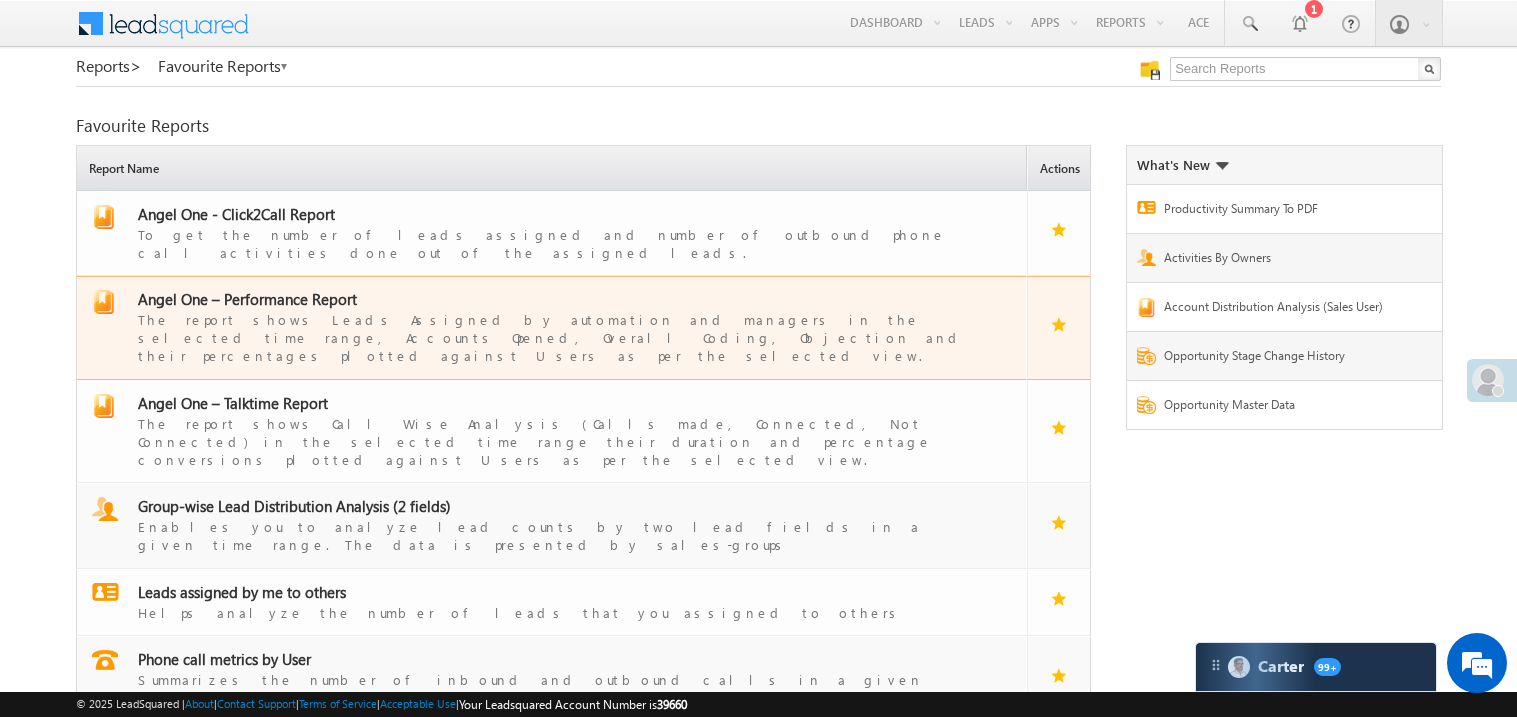 click on "The report shows Leads Assigned by automation and managers in the selected time range, Accounts Opened, Overall Coding, Objection and their percentages plotted against Users as per the selected view." at bounding box center [564, 337] 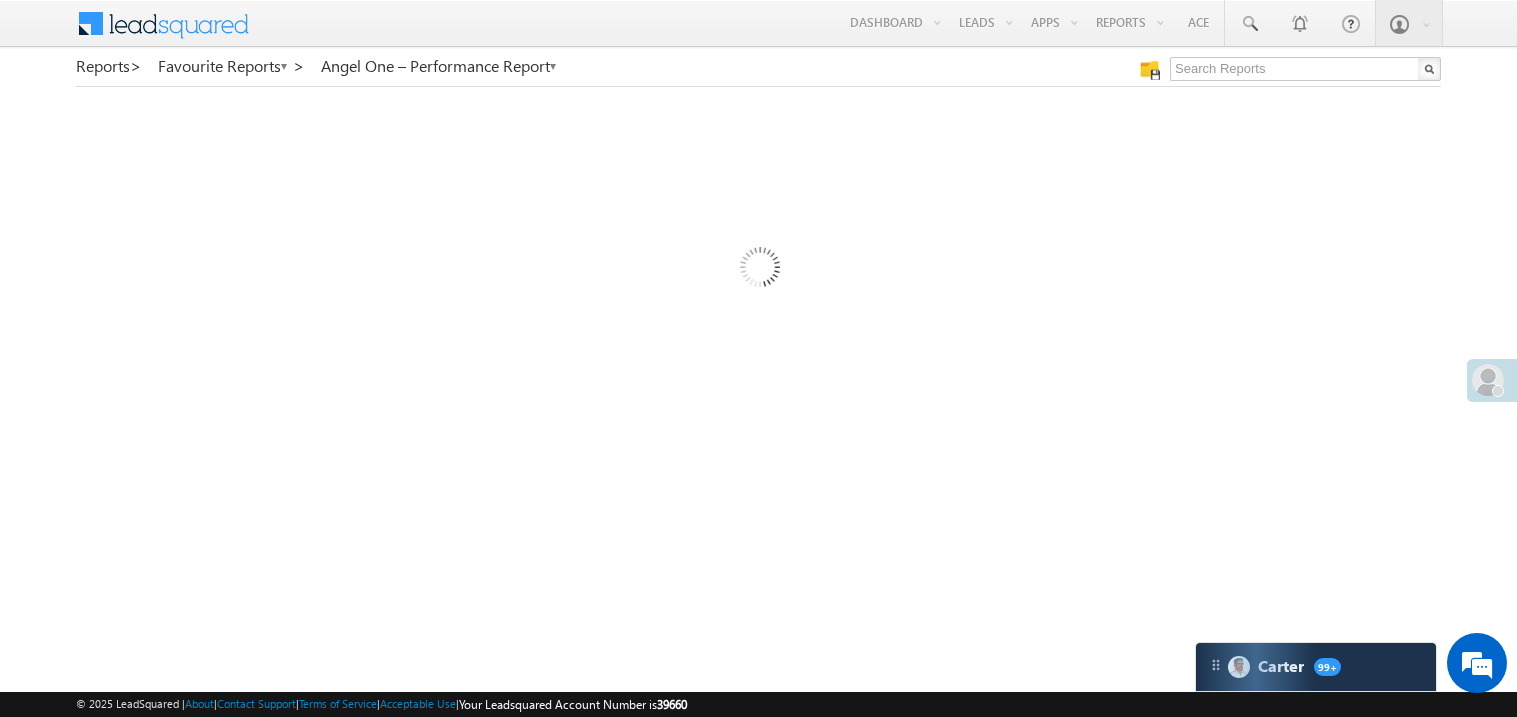 scroll, scrollTop: 0, scrollLeft: 0, axis: both 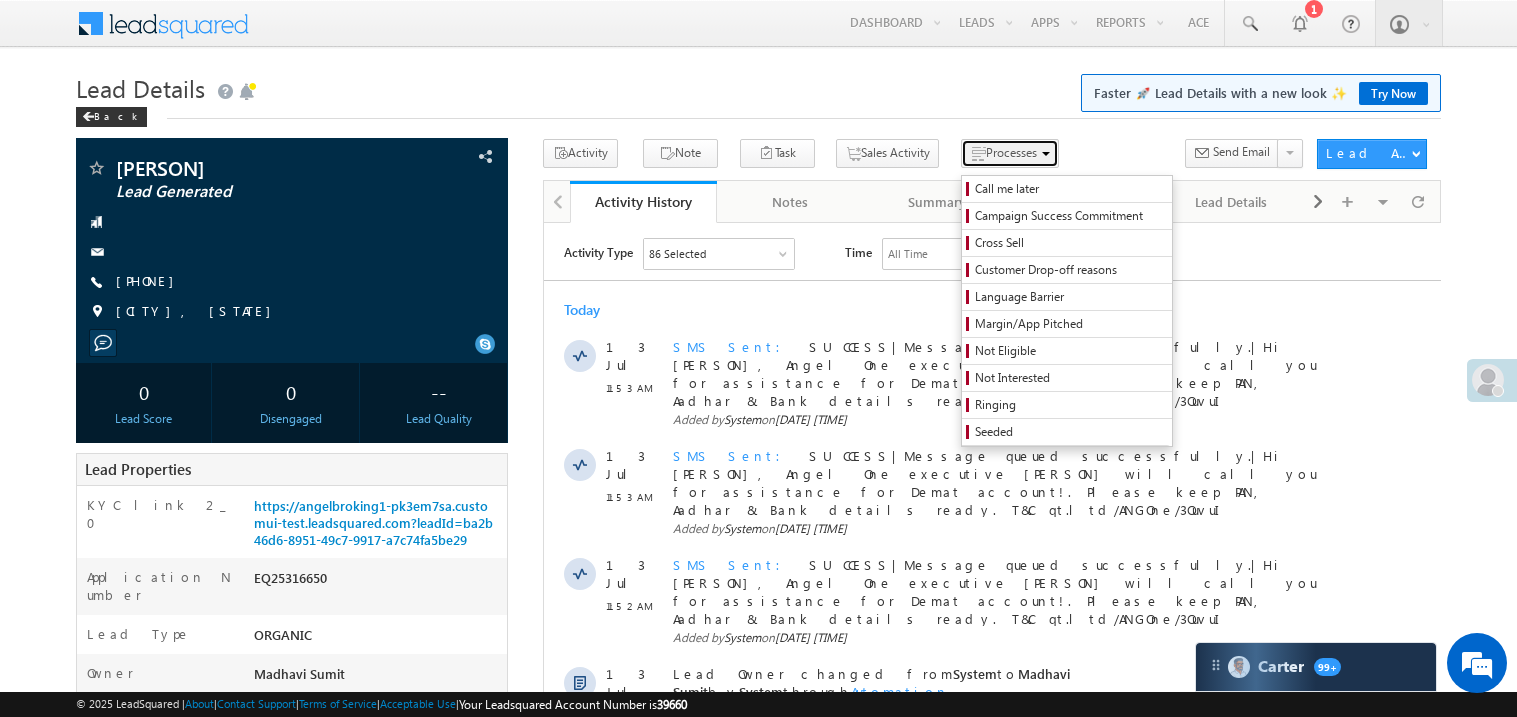 click on "Processes" at bounding box center [1011, 152] 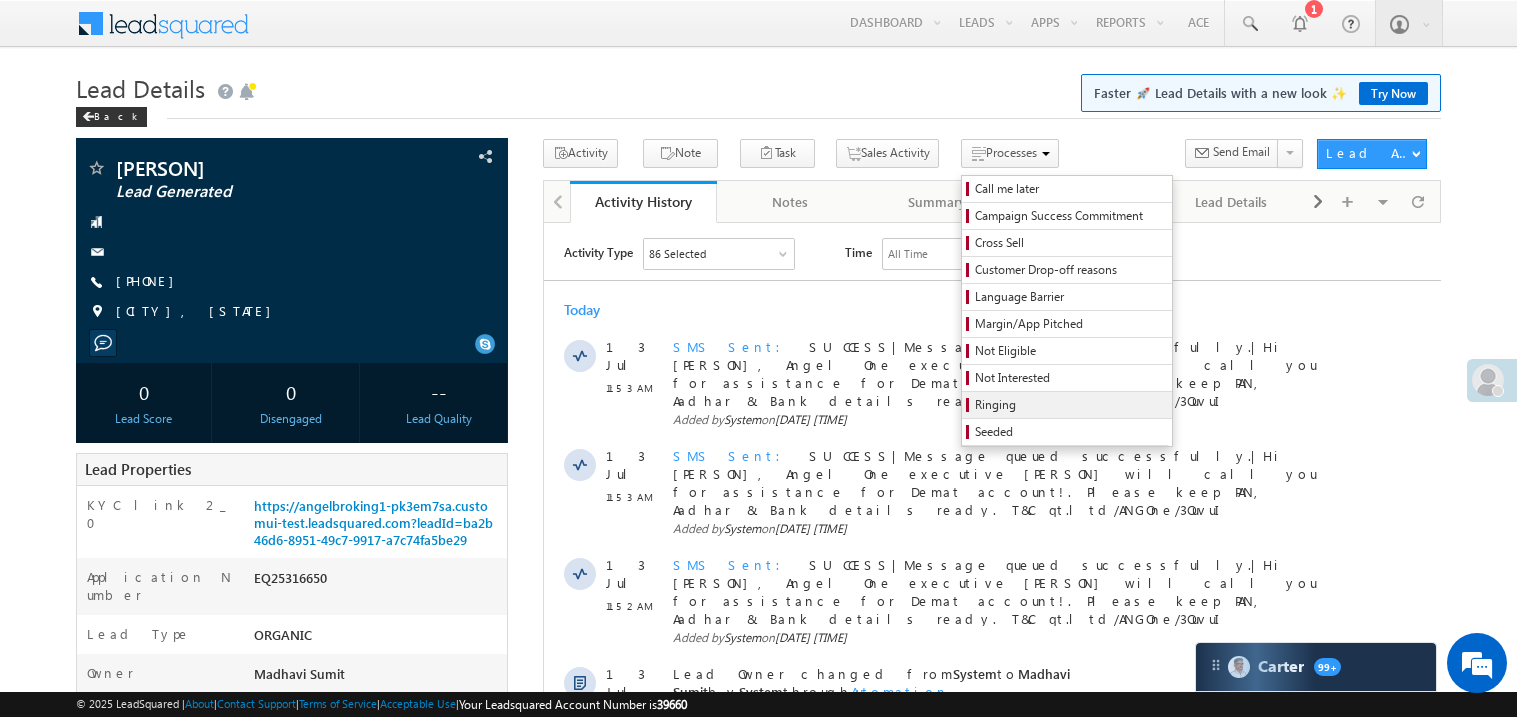 click on "Ringing" at bounding box center [1070, 405] 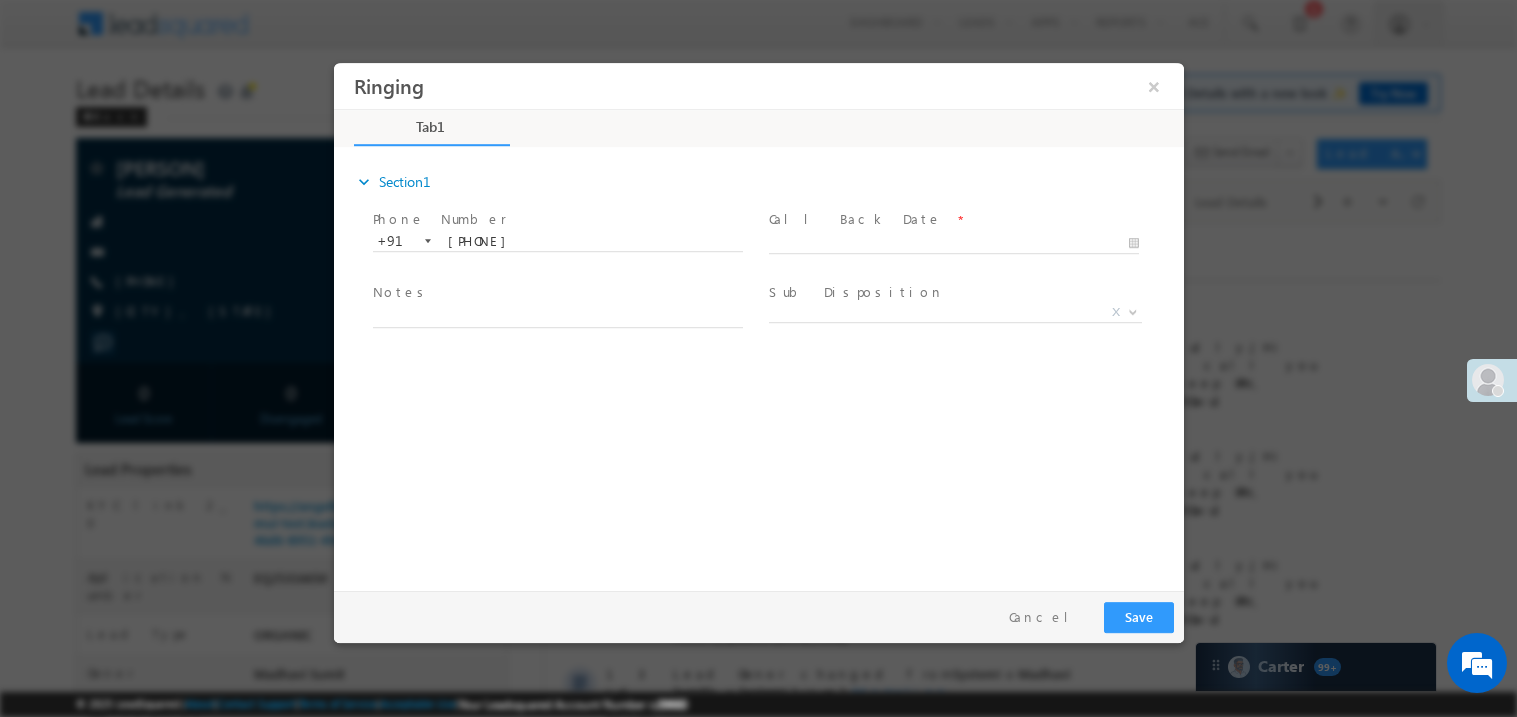 scroll, scrollTop: 0, scrollLeft: 0, axis: both 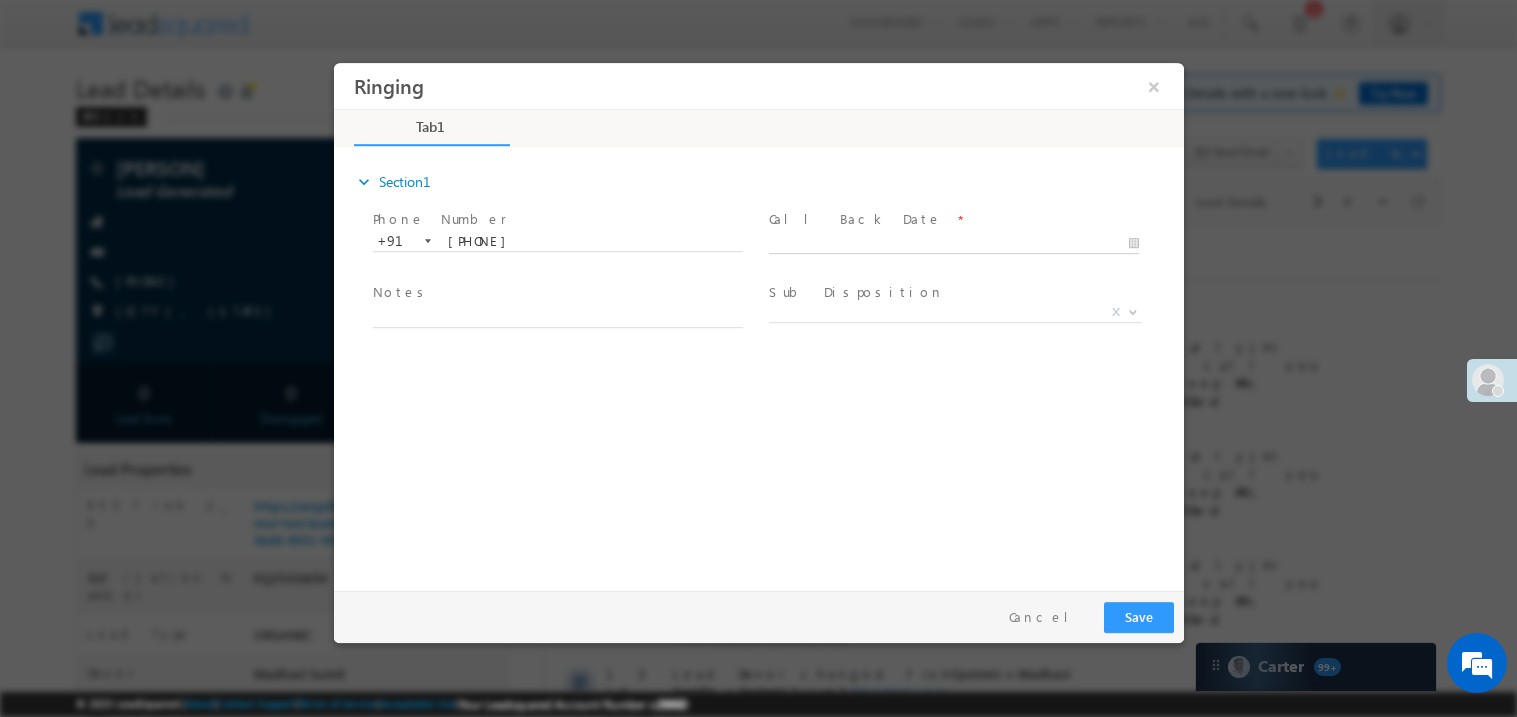 click on "Ringing
×" at bounding box center [758, 321] 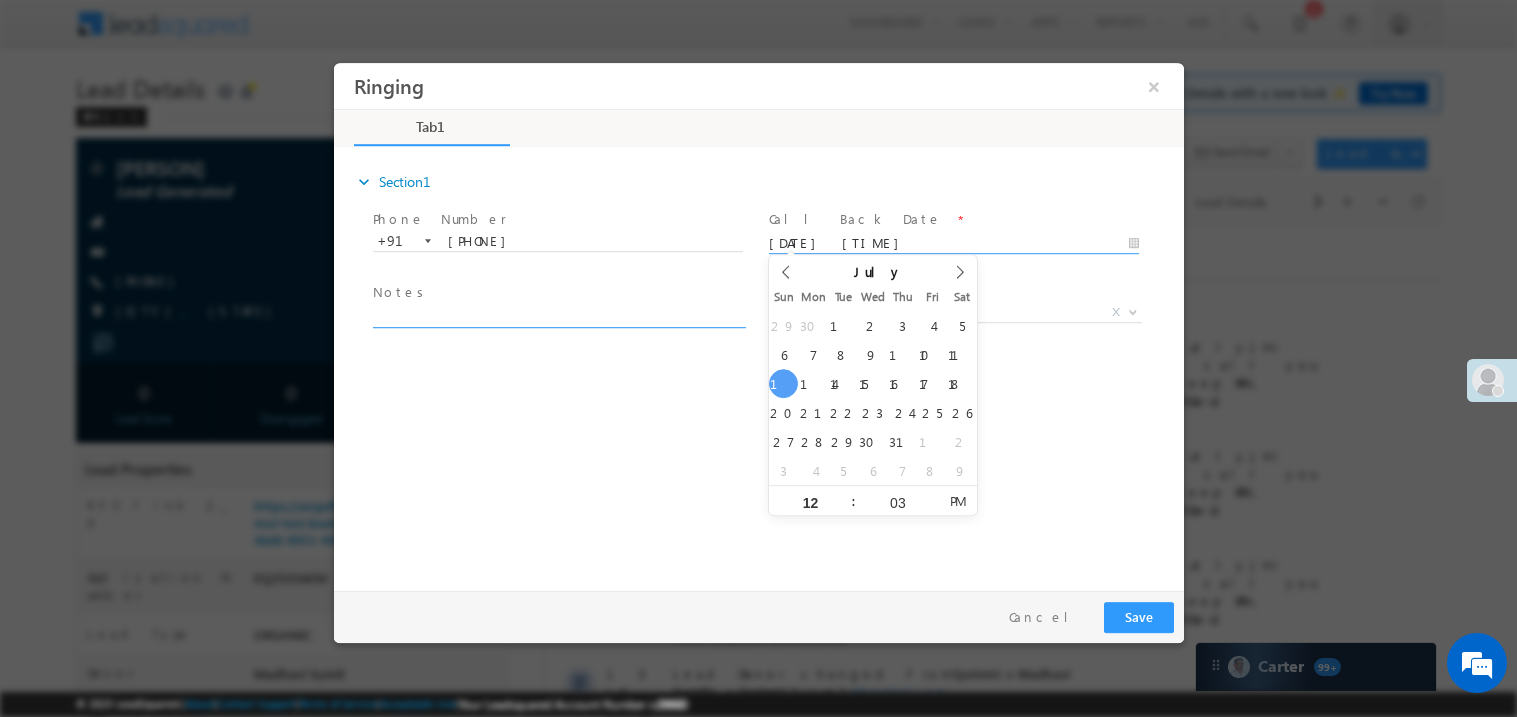 click at bounding box center (557, 315) 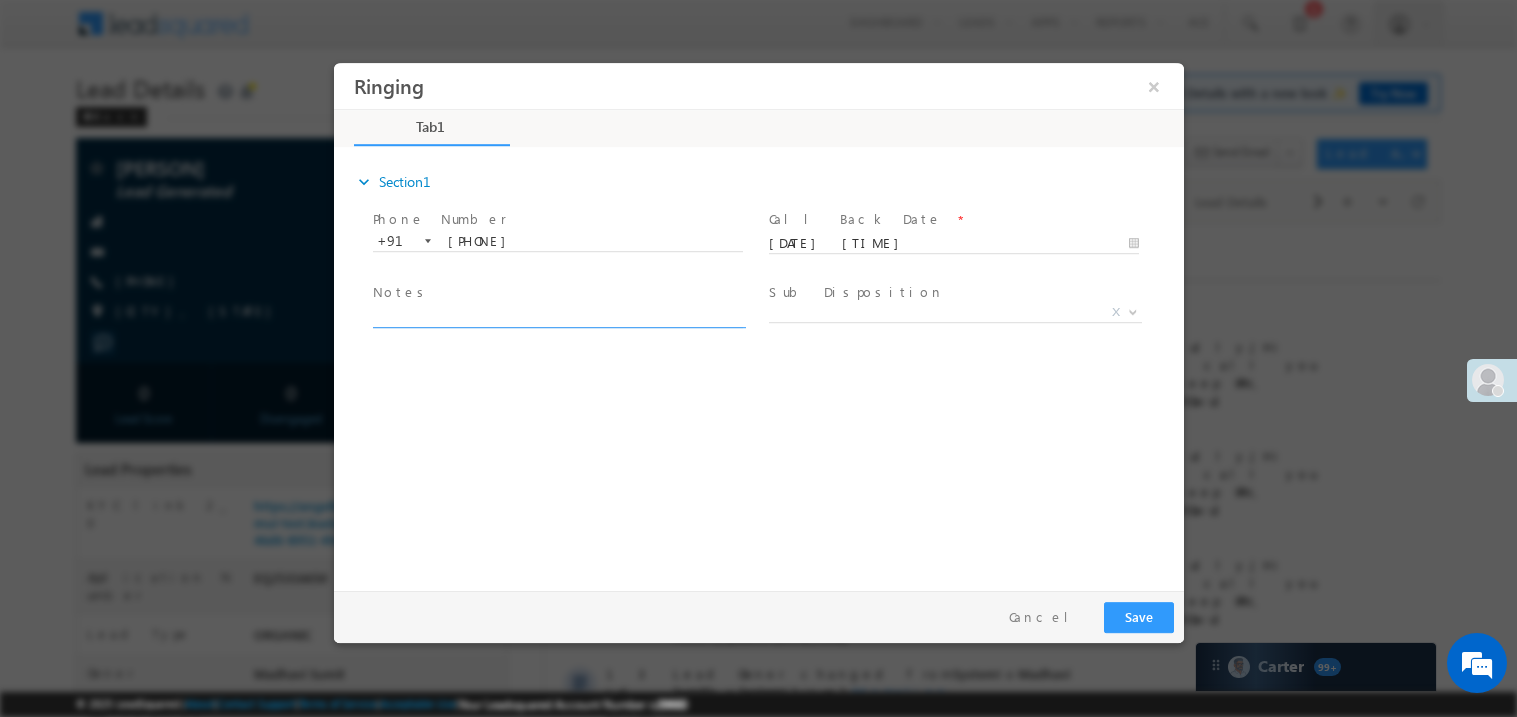 scroll, scrollTop: 0, scrollLeft: 0, axis: both 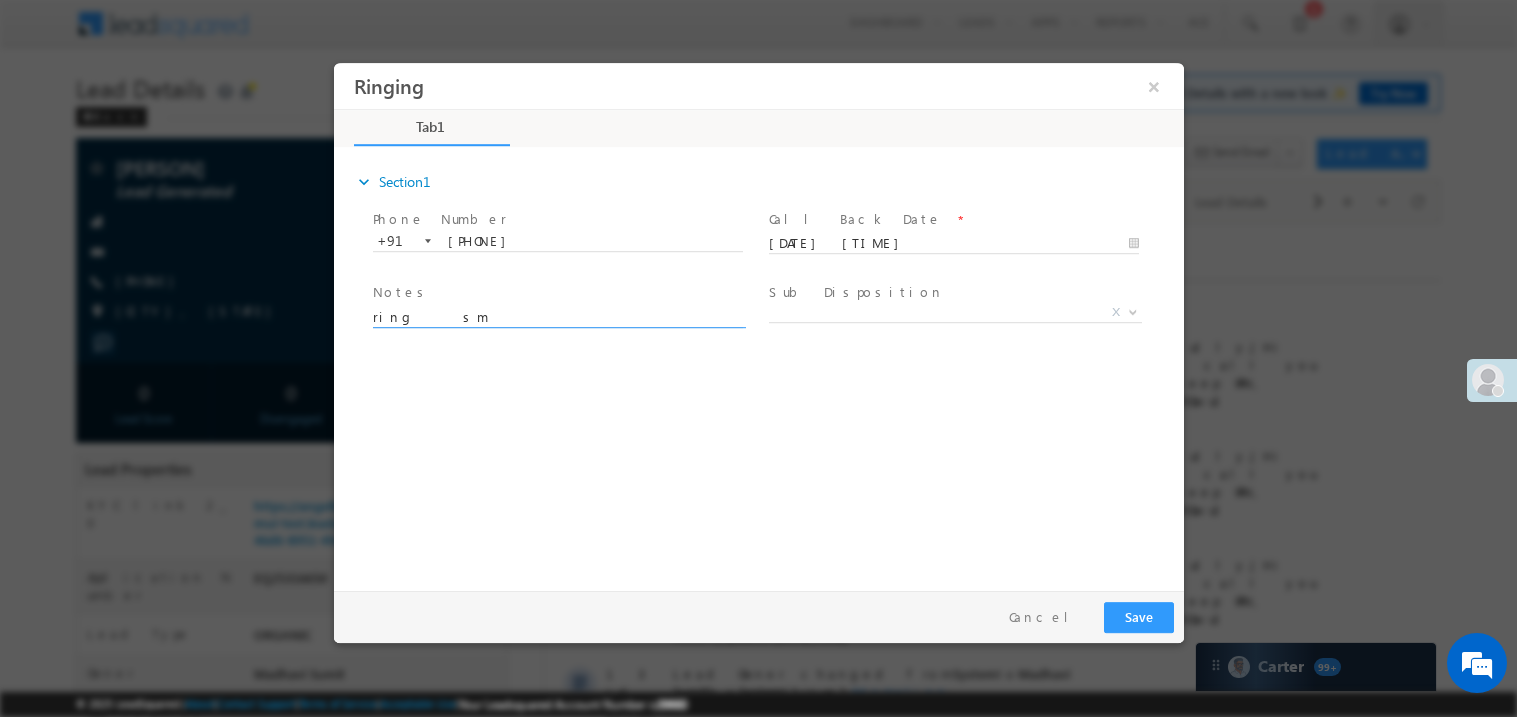 type on "ring   sm" 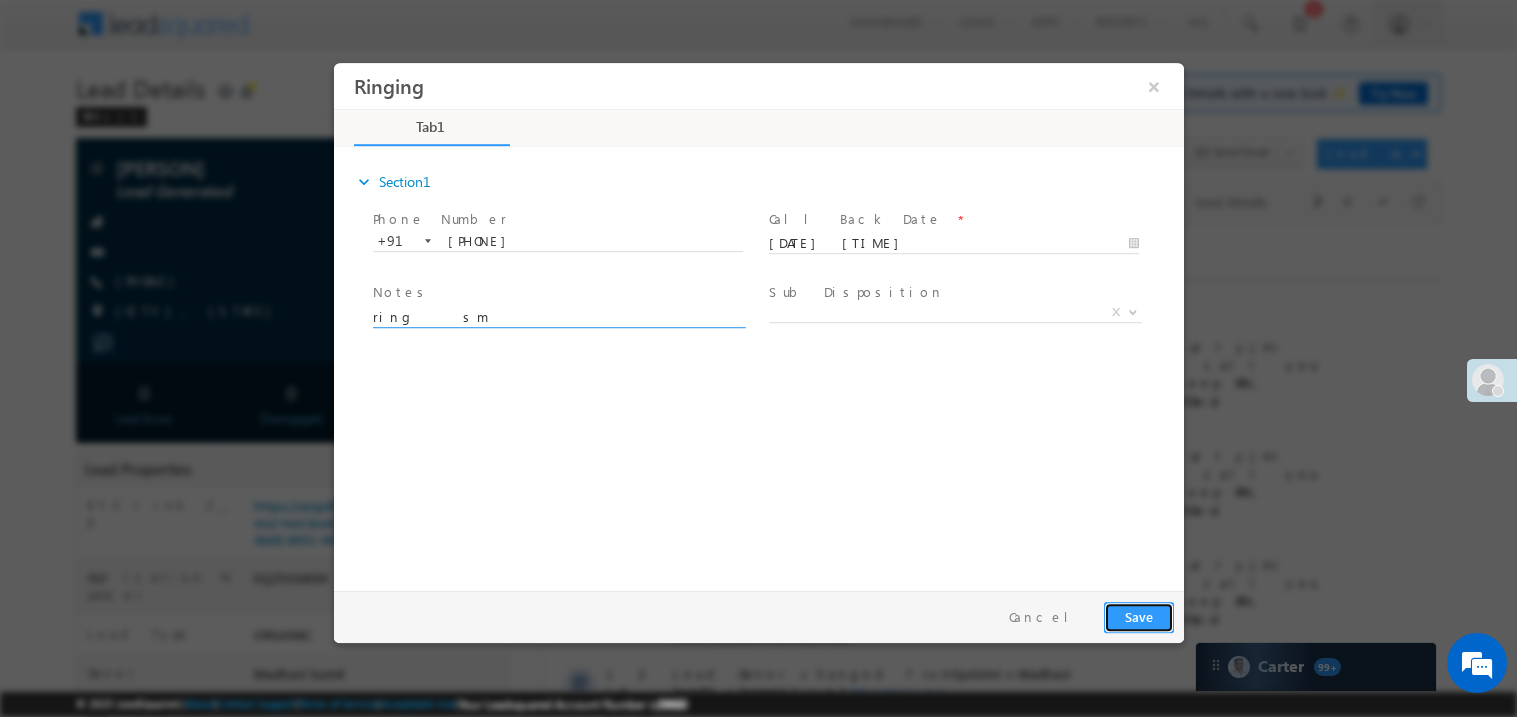 click on "Save" at bounding box center (1138, 616) 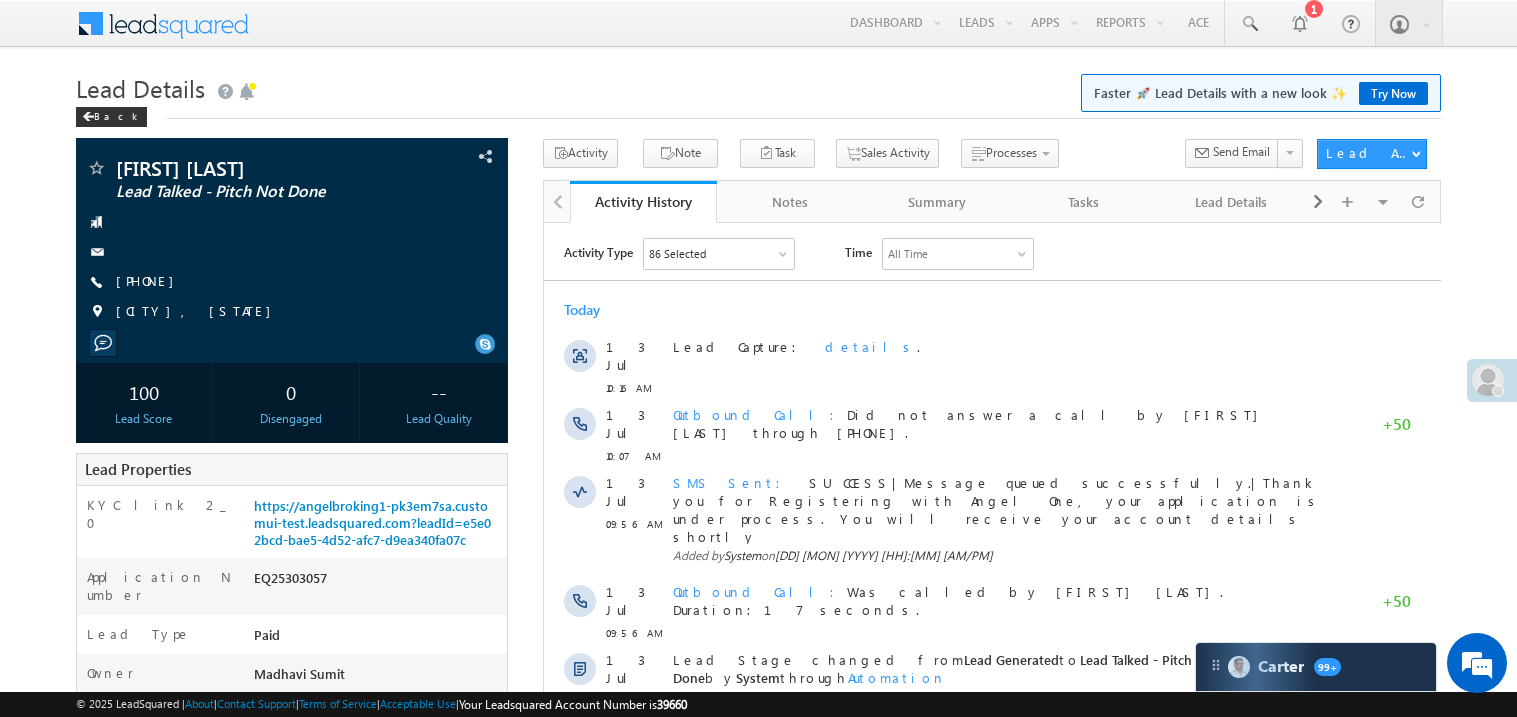 scroll, scrollTop: 0, scrollLeft: 0, axis: both 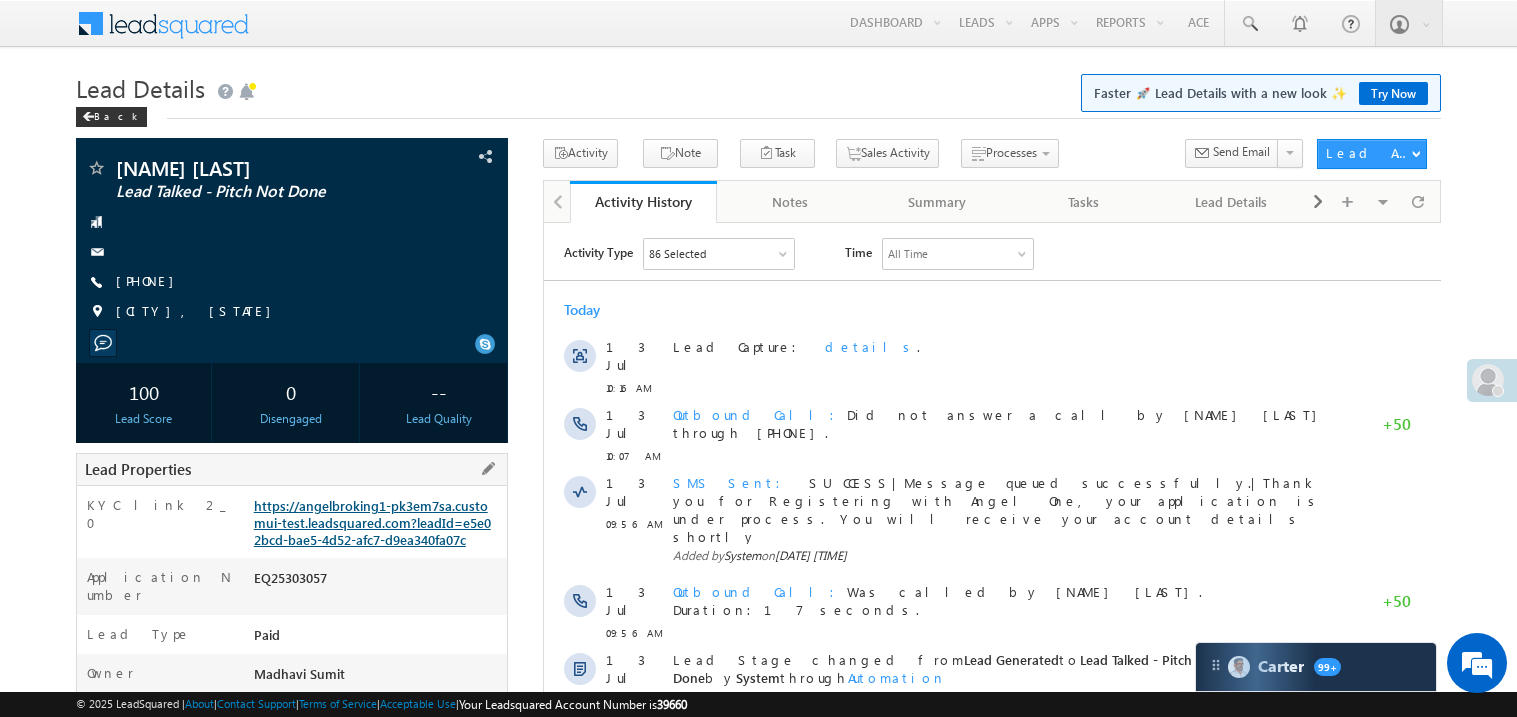 click on "https://angelbroking1-pk3em7sa.customui-test.leadsquared.com?leadId=e5e02bcd-bae5-4d52-afc7-d9ea340fa07c" at bounding box center (372, 522) 